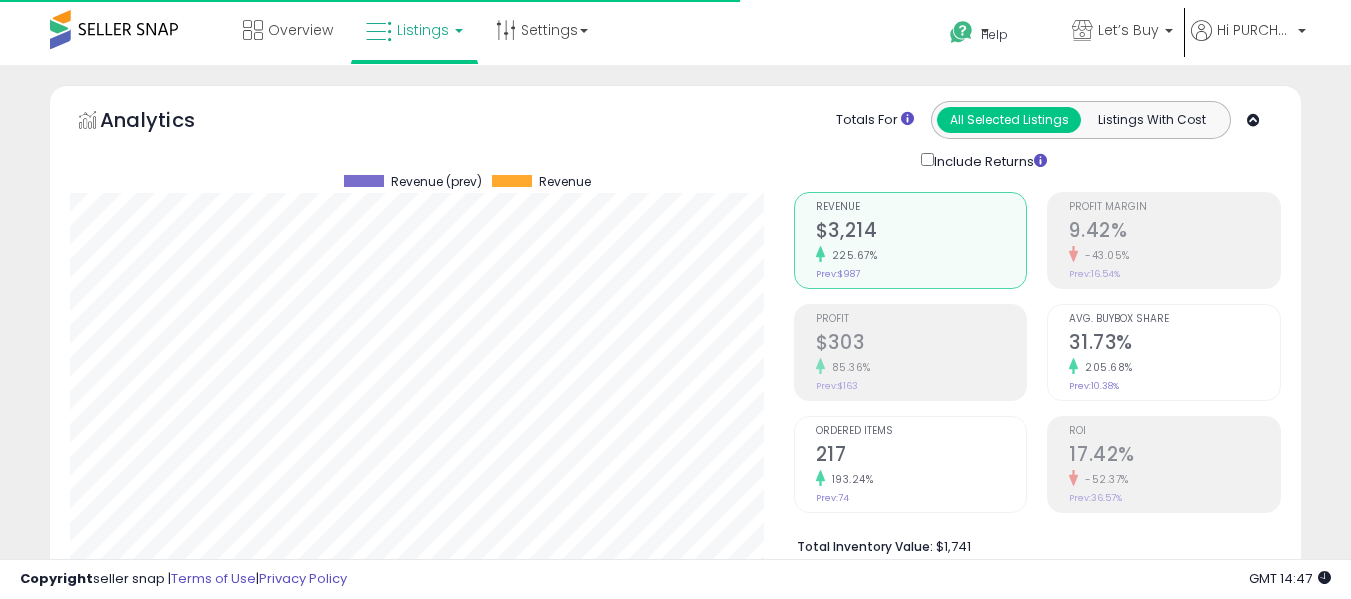 select on "**" 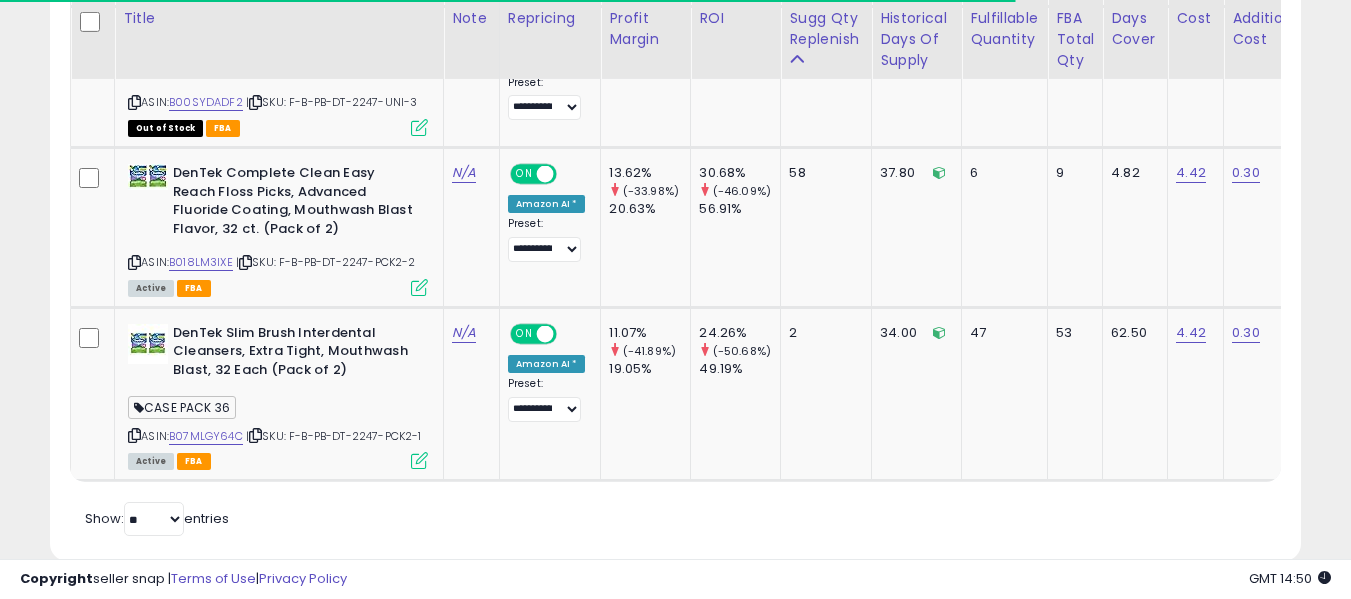 scroll, scrollTop: 1271, scrollLeft: 0, axis: vertical 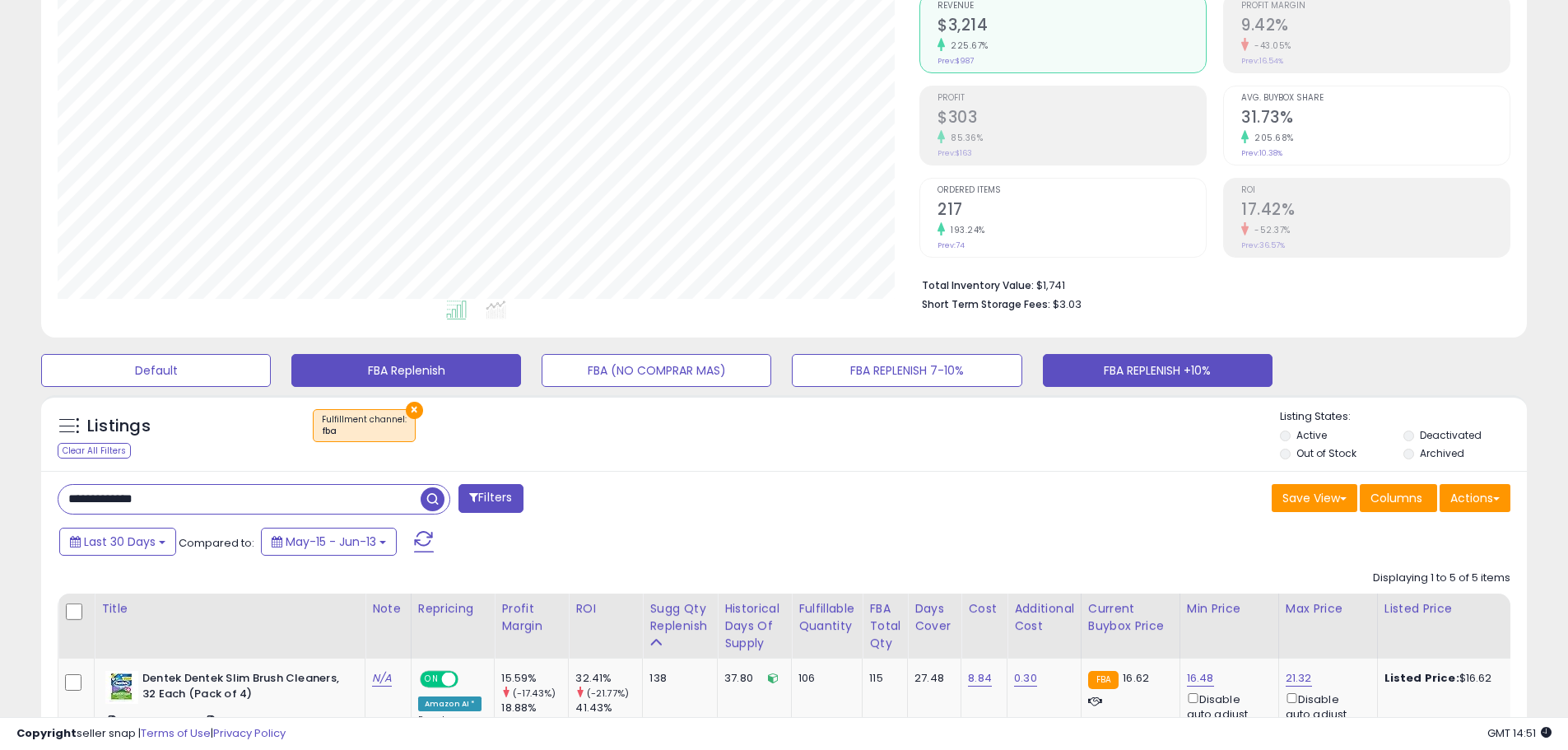 click on "FBA Replenish" at bounding box center [156, 370] 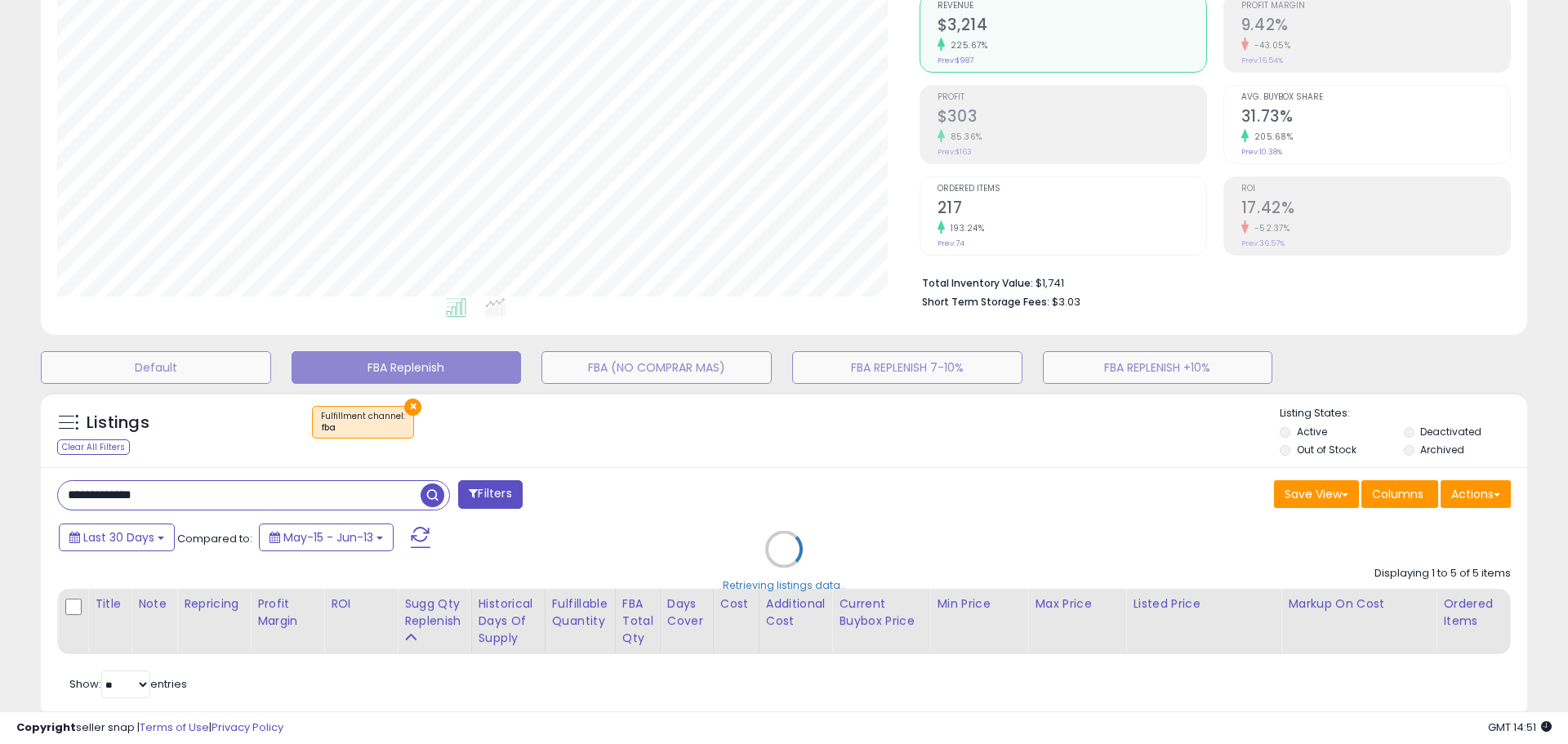 scroll, scrollTop: 816350, scrollLeft: 815804, axis: both 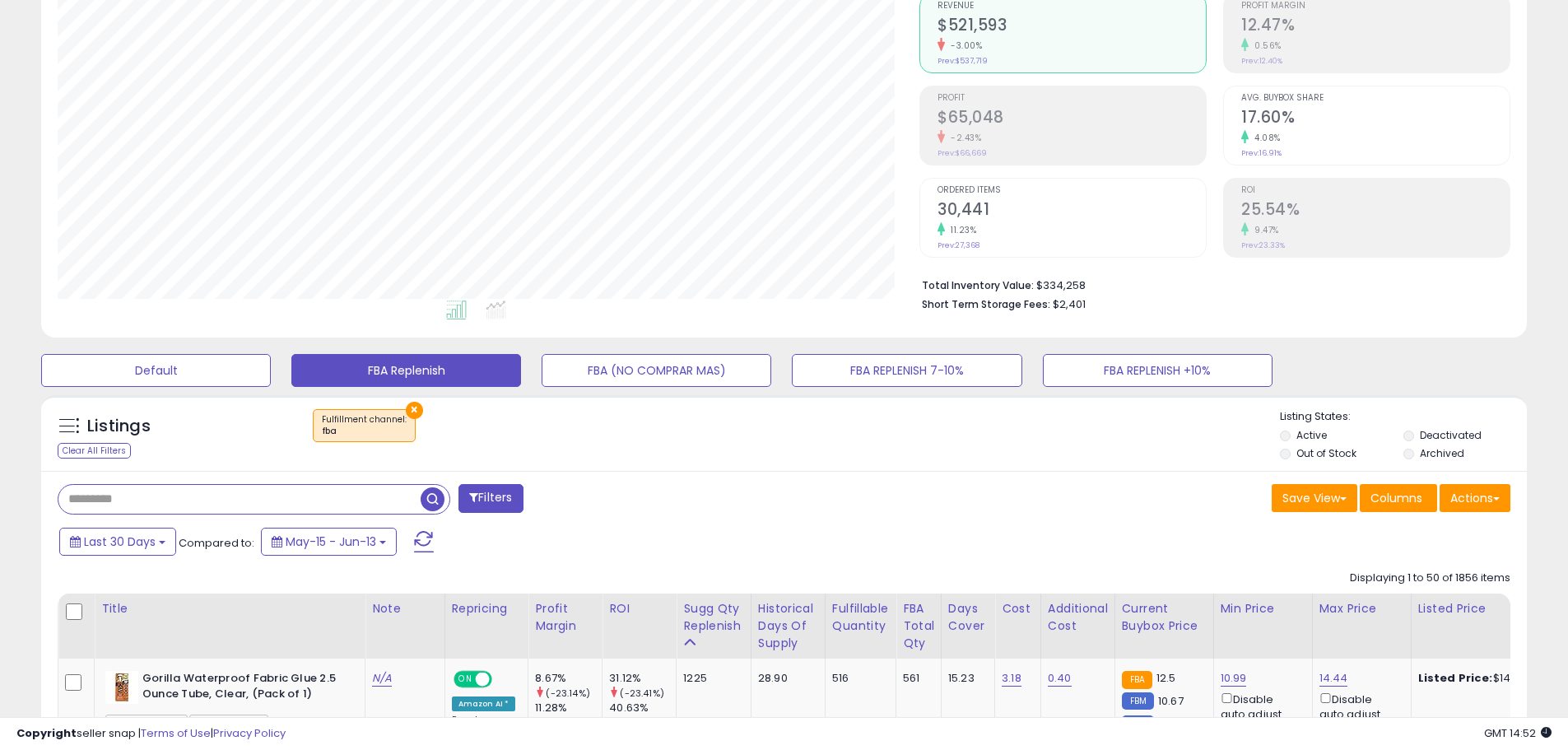 click at bounding box center (240, 499) 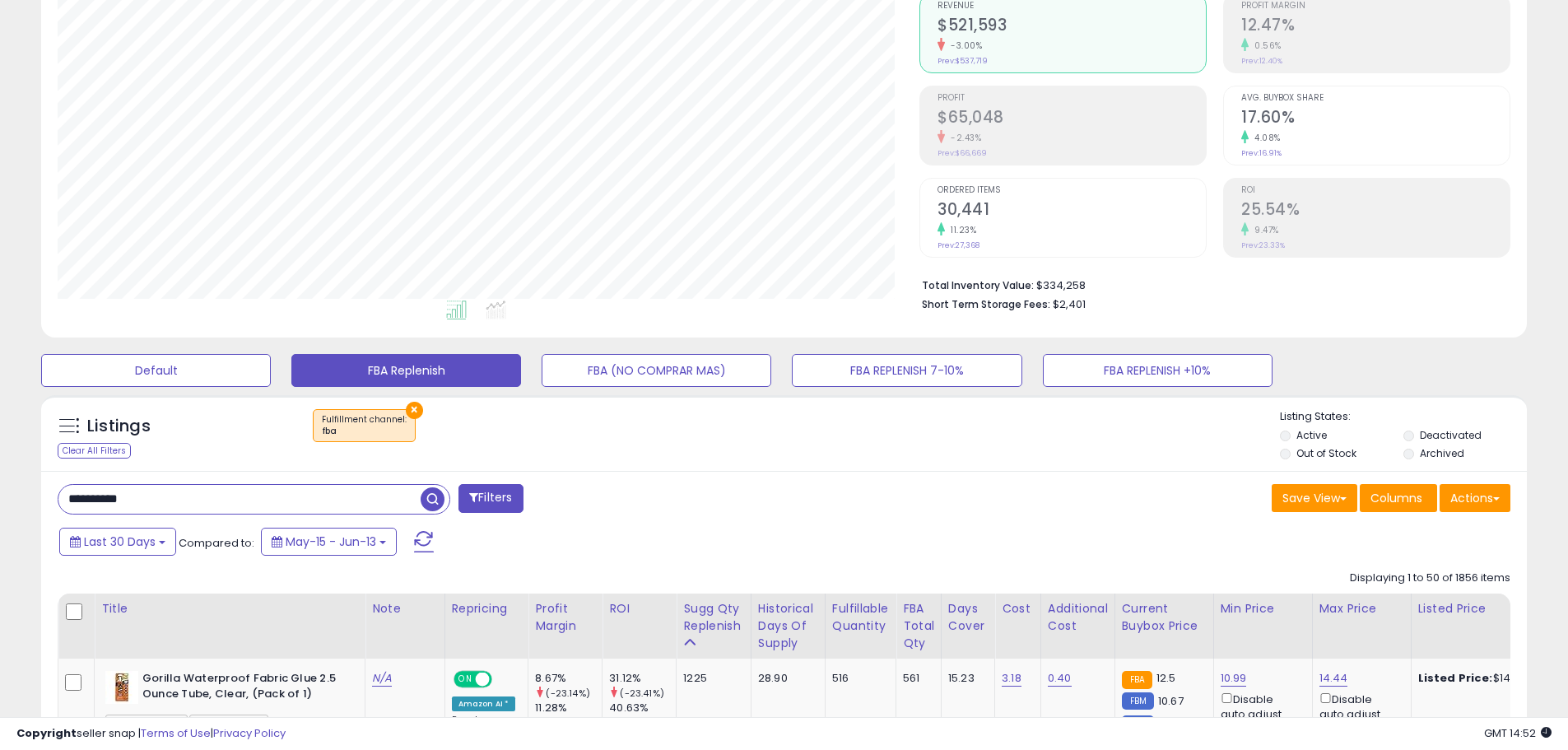 click at bounding box center [432, 499] 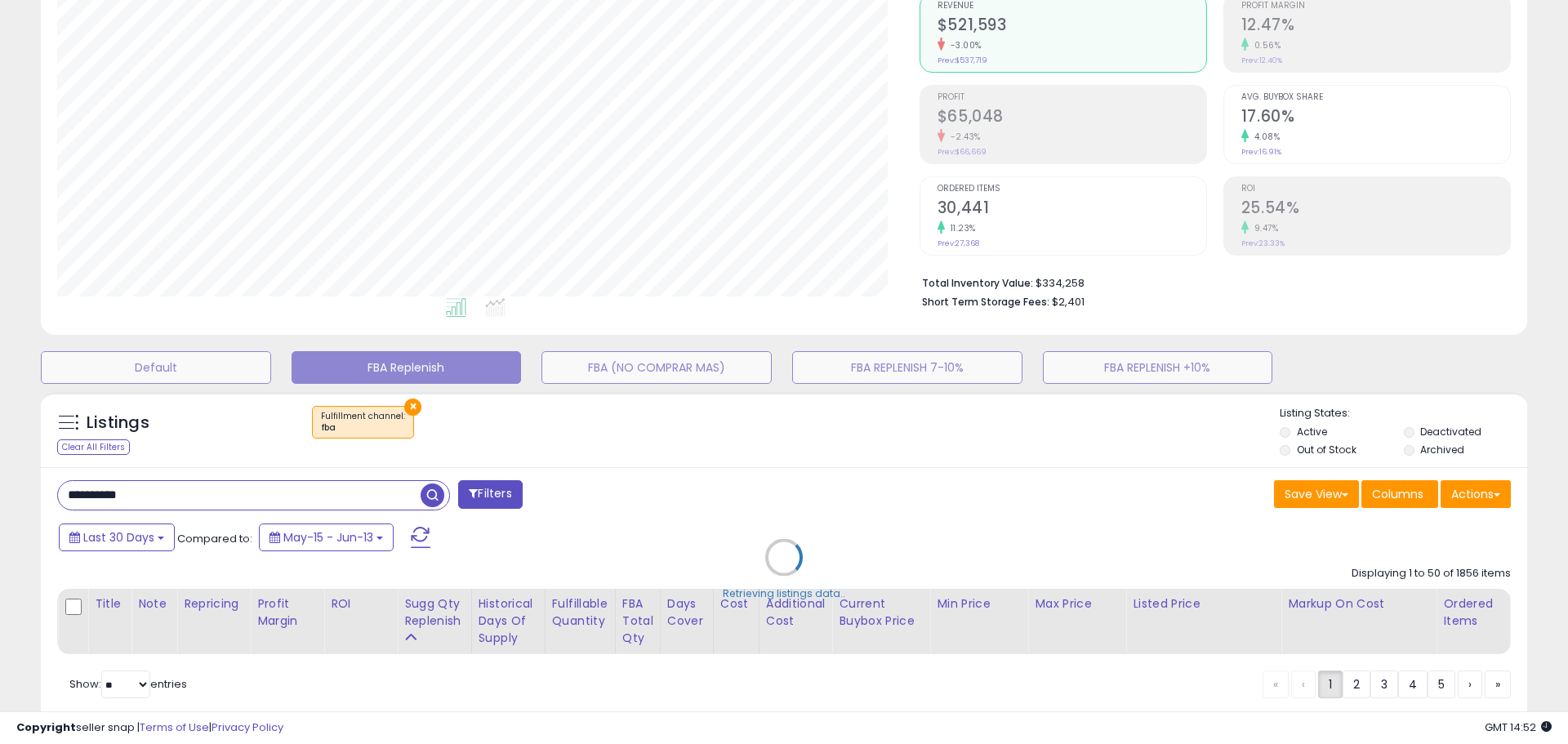 scroll, scrollTop: 816350, scrollLeft: 815804, axis: both 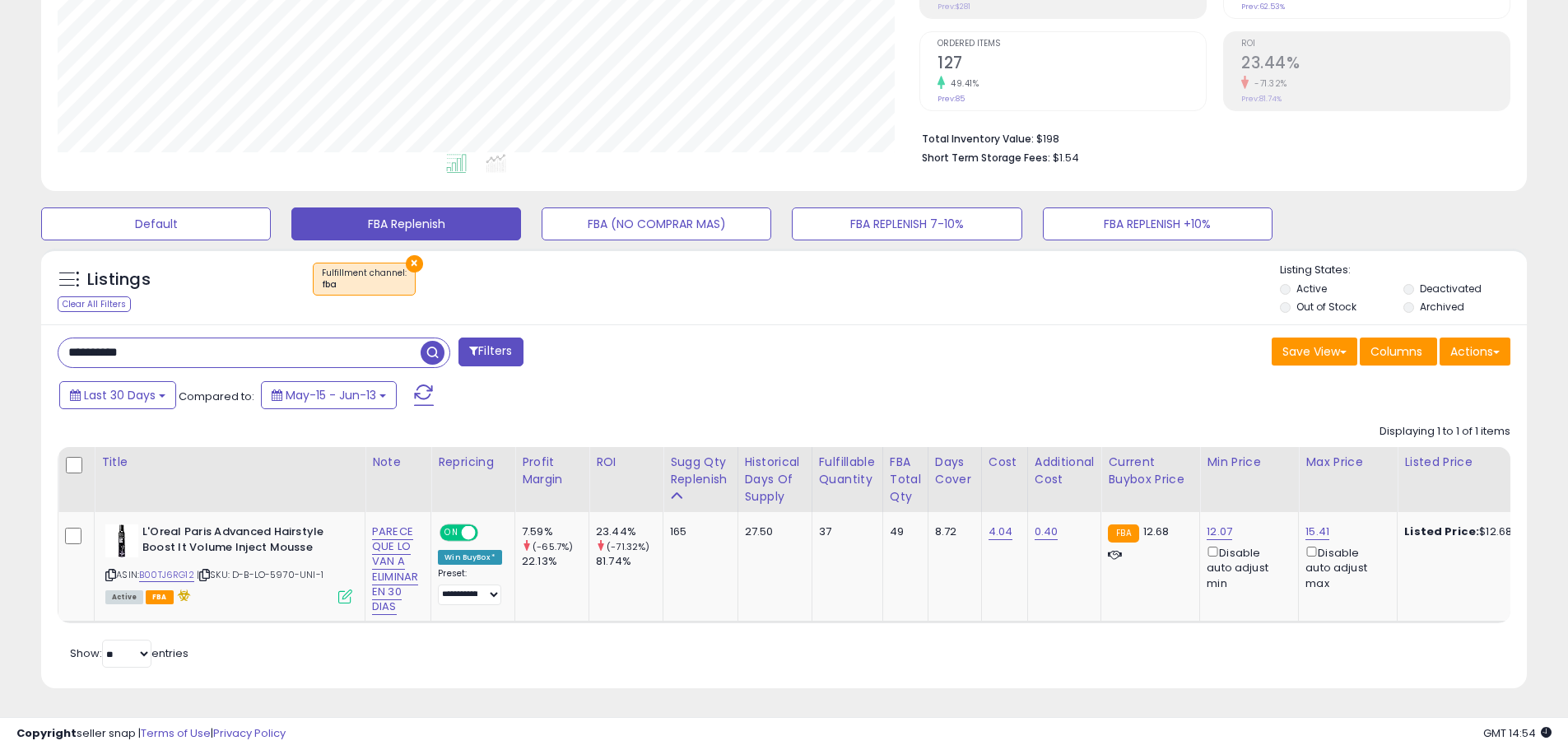 drag, startPoint x: 169, startPoint y: 342, endPoint x: 82, endPoint y: 356, distance: 88.119237 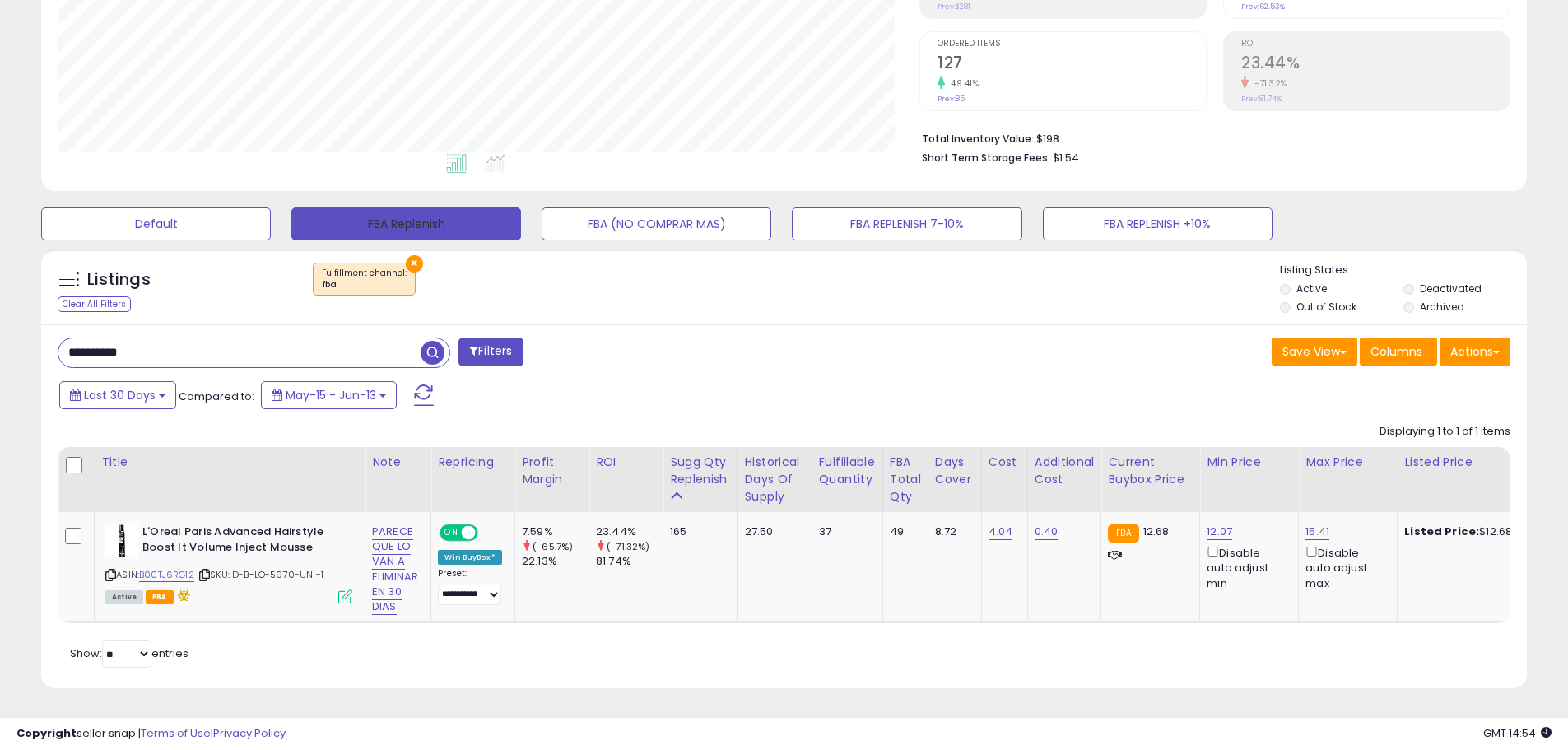 drag, startPoint x: 439, startPoint y: 345, endPoint x: 323, endPoint y: 316, distance: 119.5701 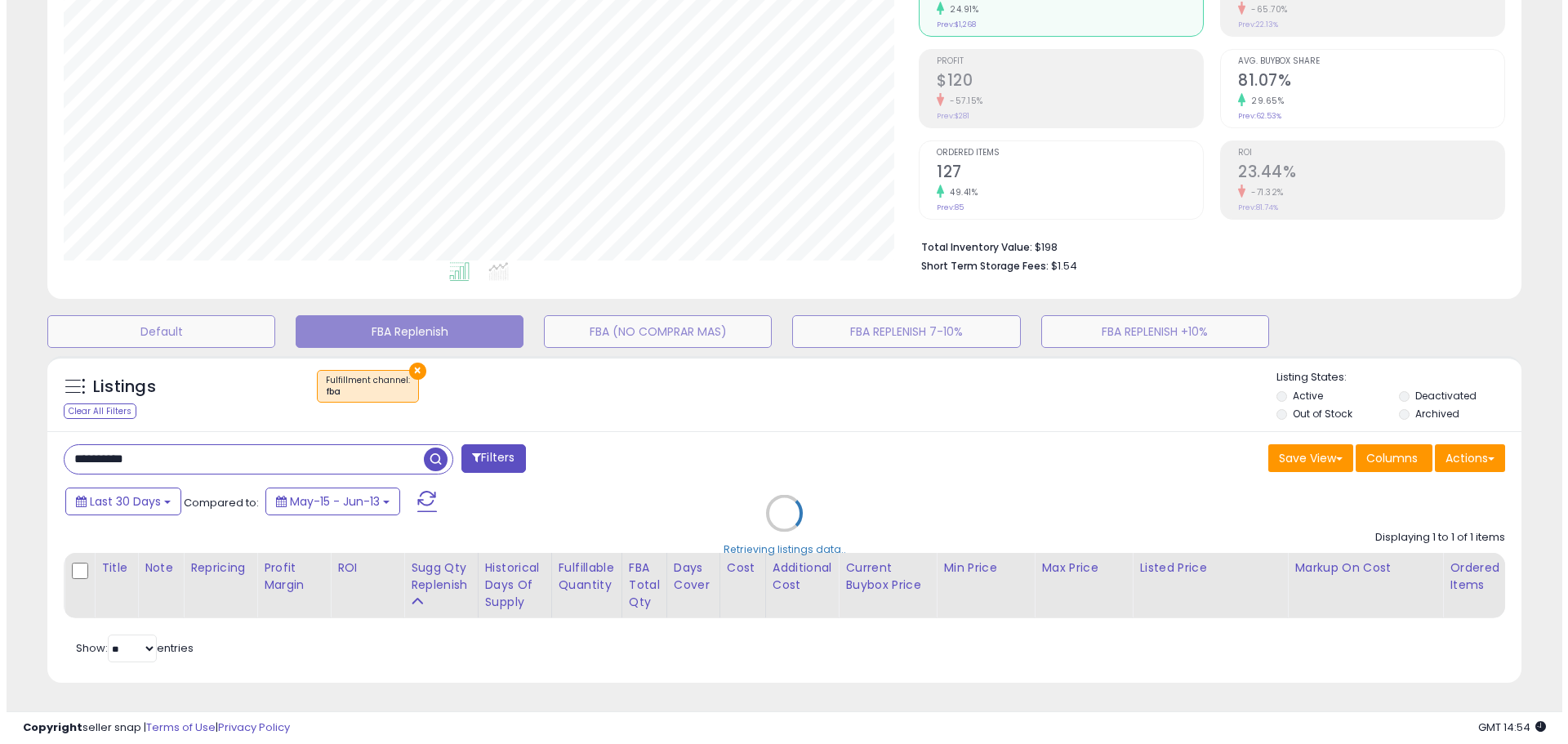 scroll, scrollTop: 212, scrollLeft: 0, axis: vertical 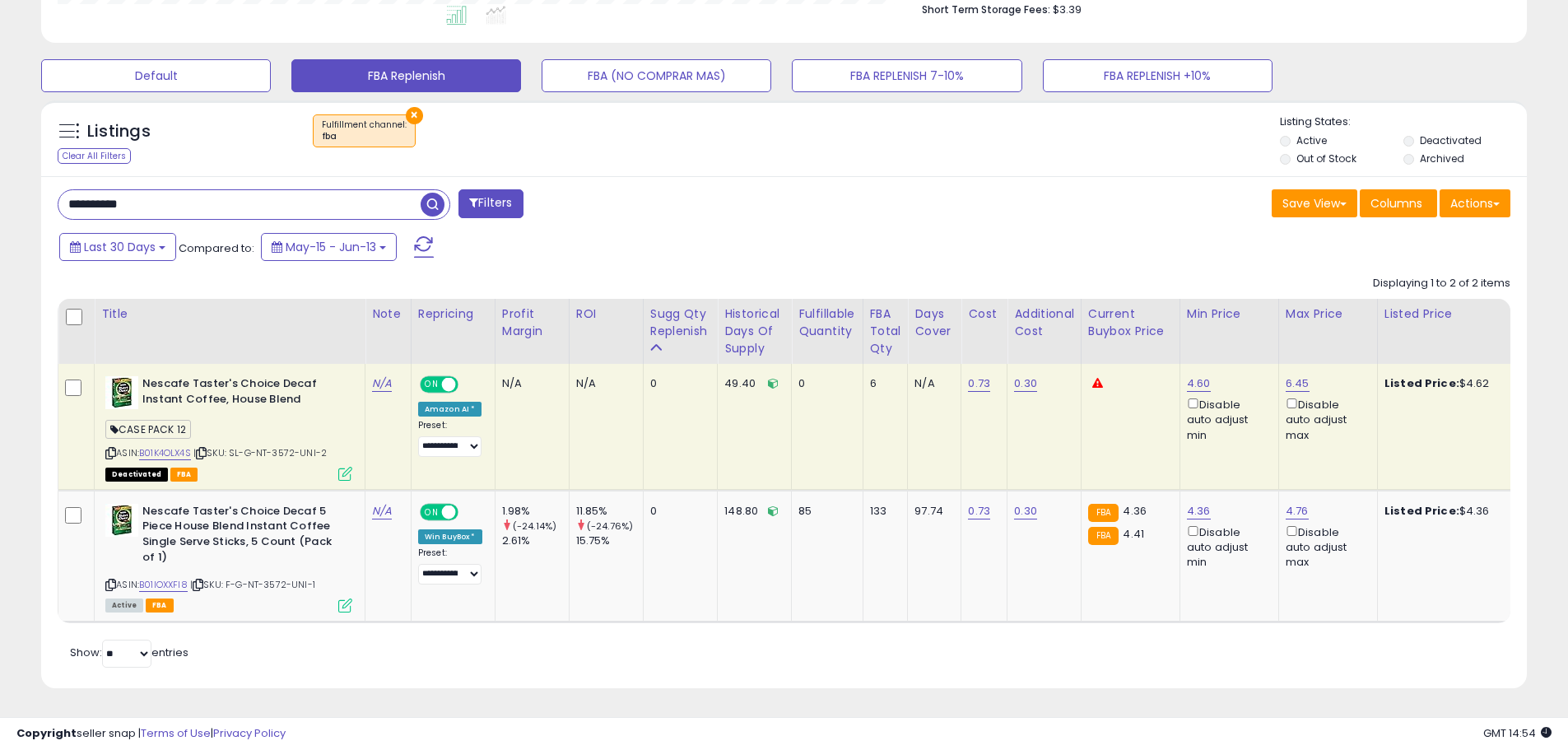 paste 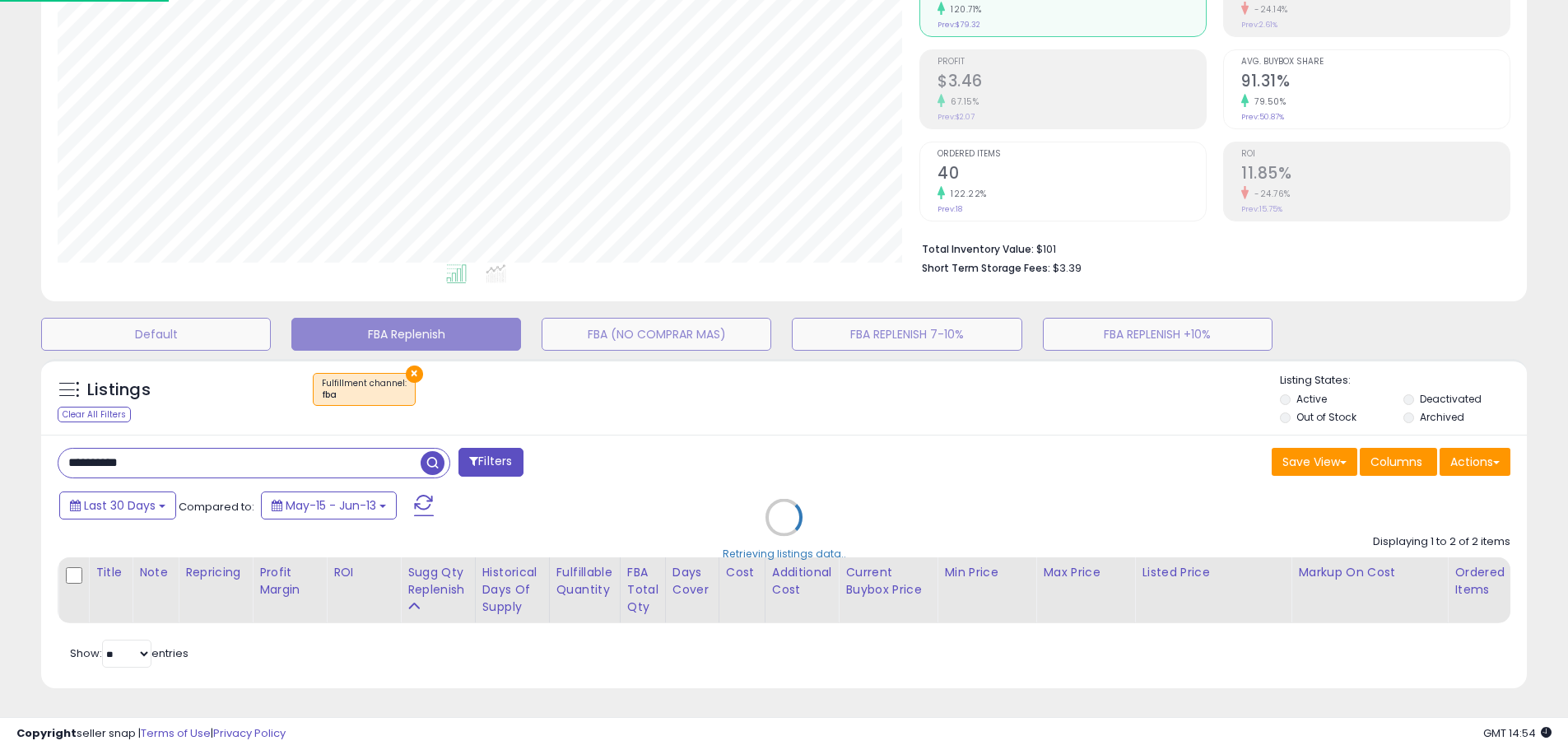 scroll, scrollTop: 822934, scrollLeft: 822228, axis: both 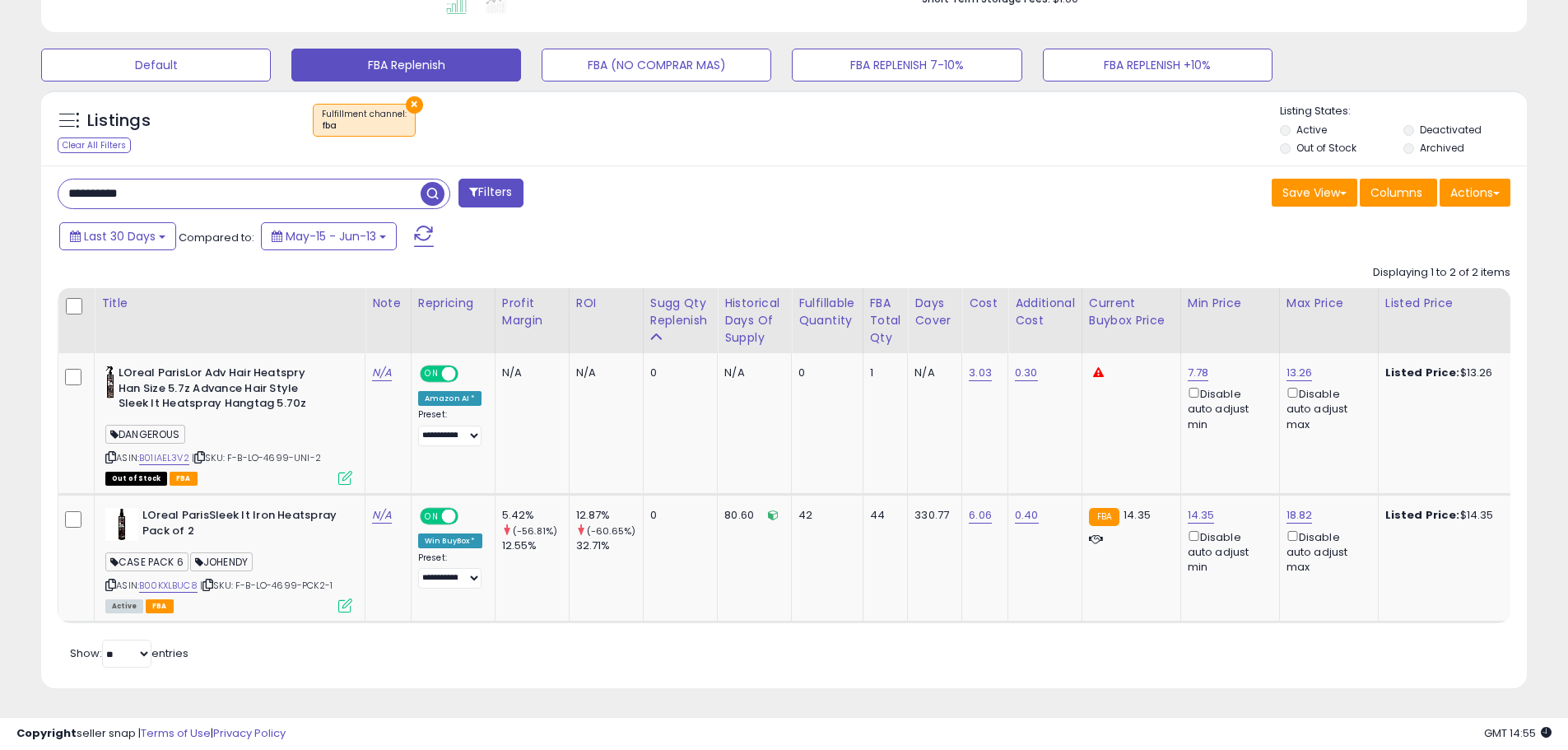 drag, startPoint x: 31, startPoint y: 178, endPoint x: 4, endPoint y: 175, distance: 27.16616 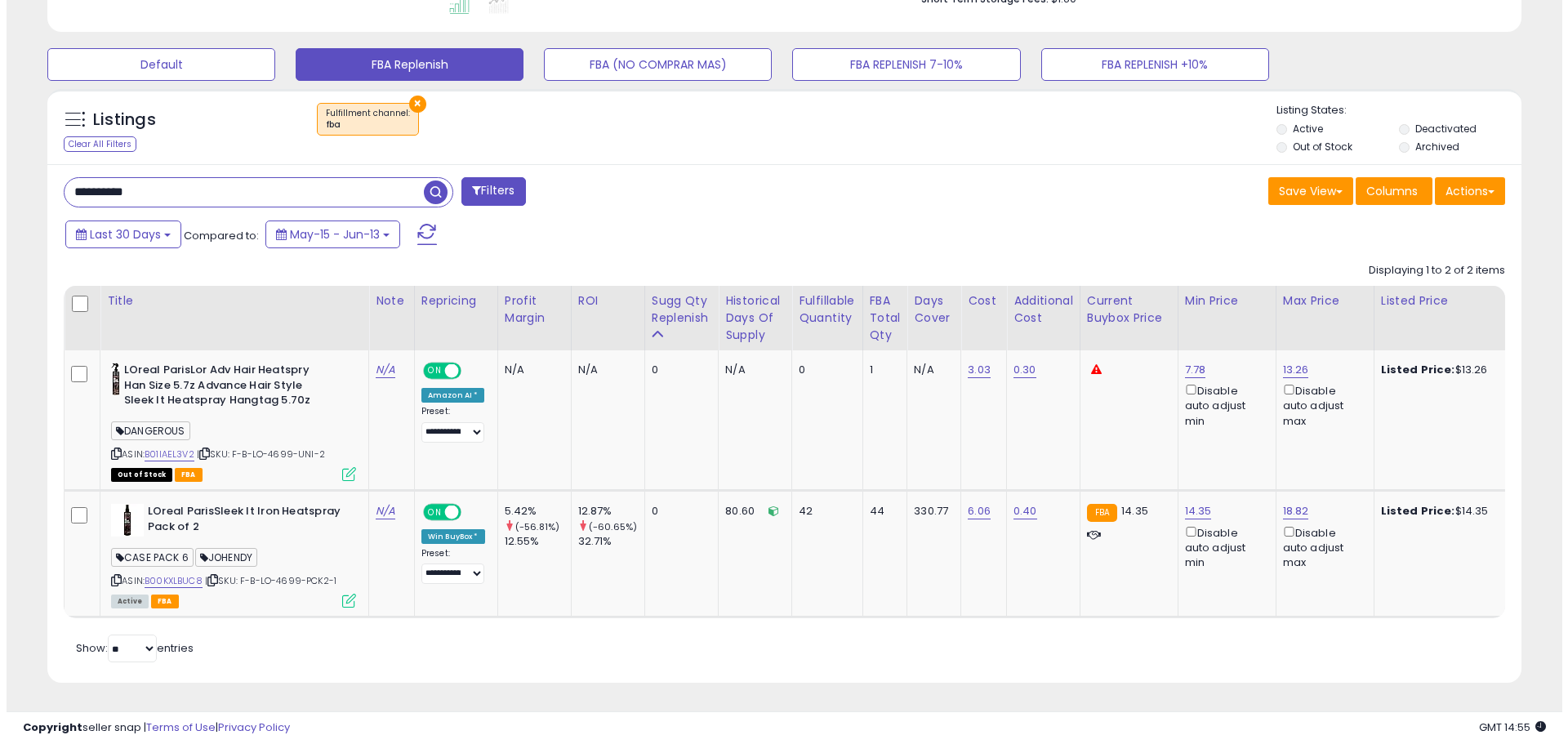 scroll, scrollTop: 212, scrollLeft: 0, axis: vertical 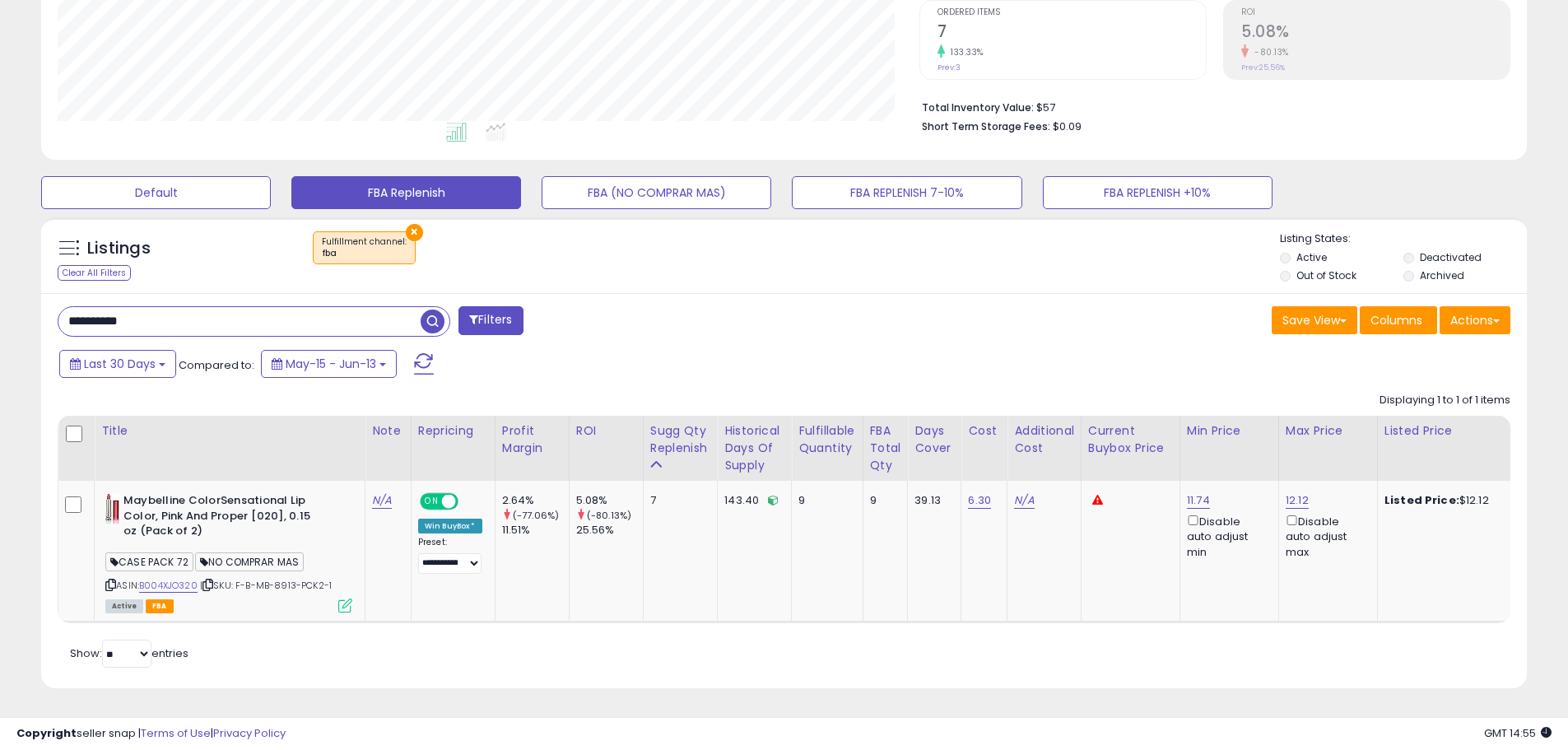 paste 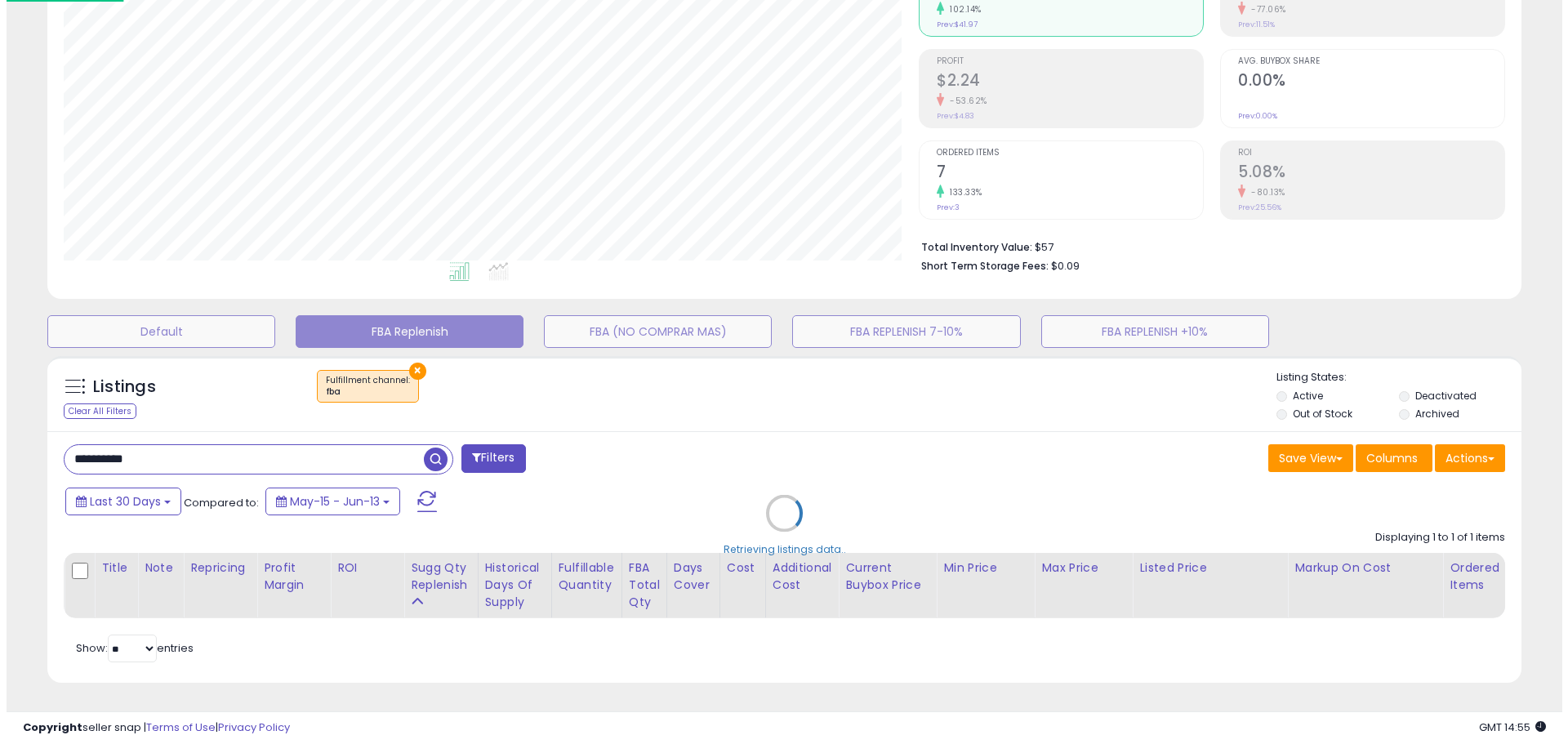 scroll, scrollTop: 212, scrollLeft: 0, axis: vertical 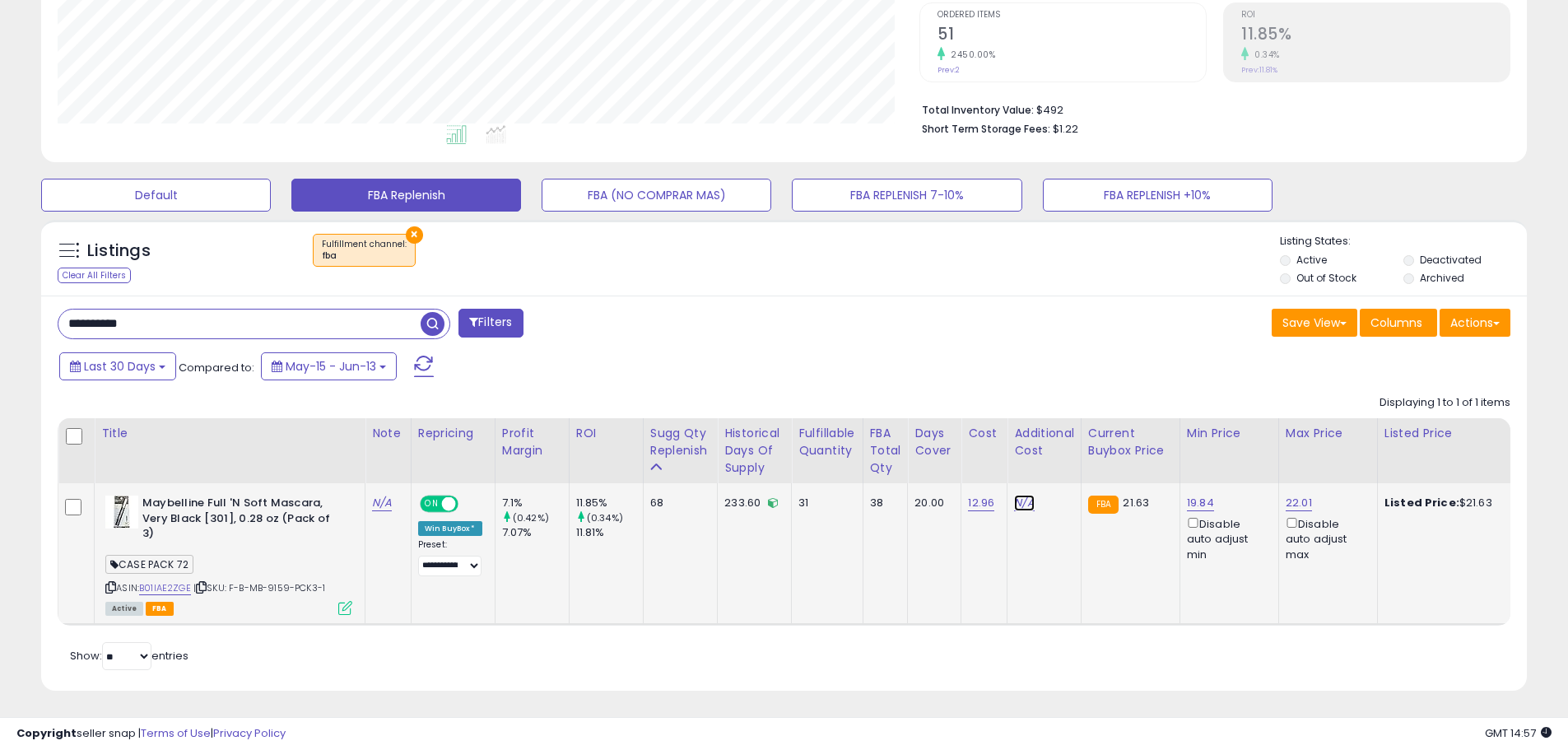 click on "N/A" at bounding box center [1024, 503] 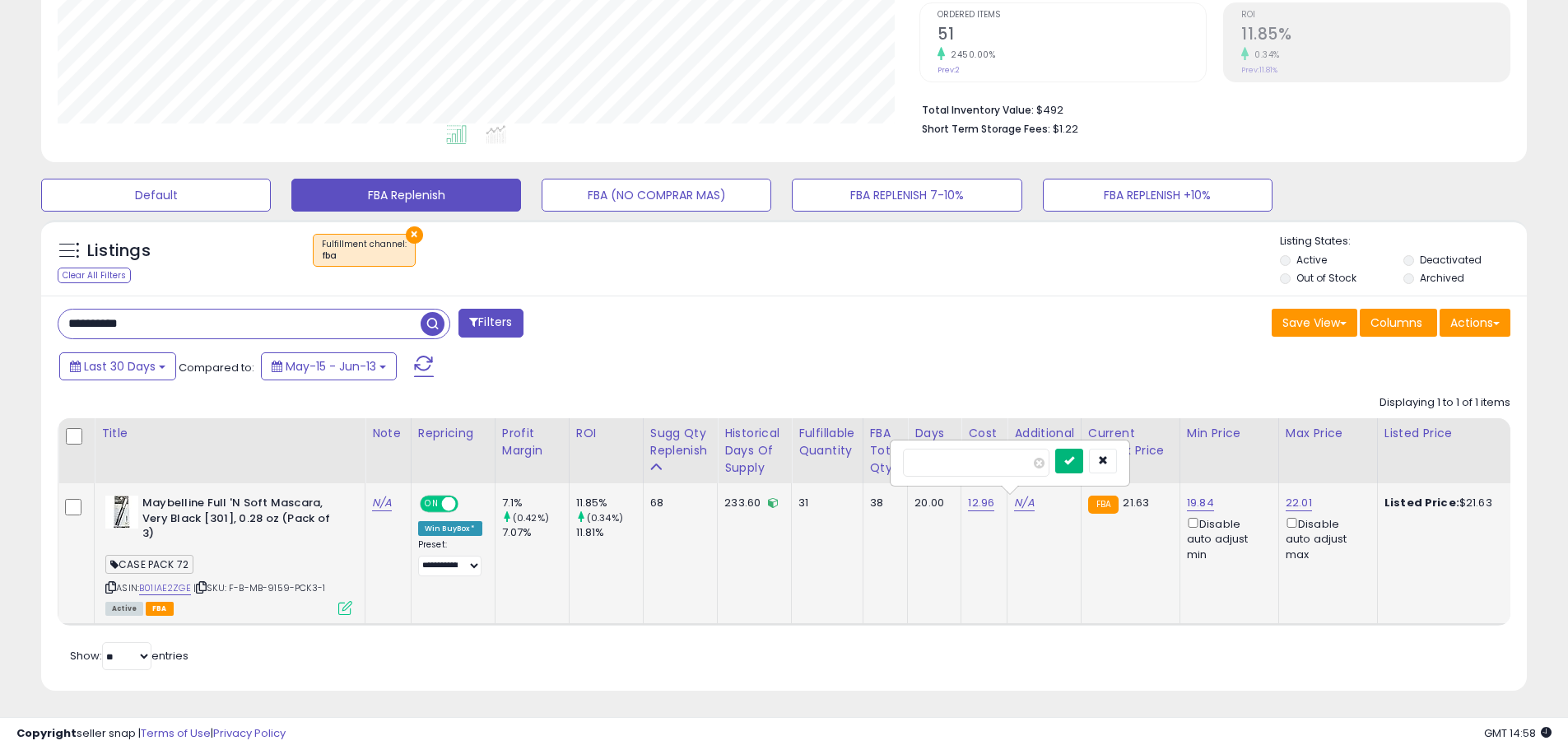 type on "****" 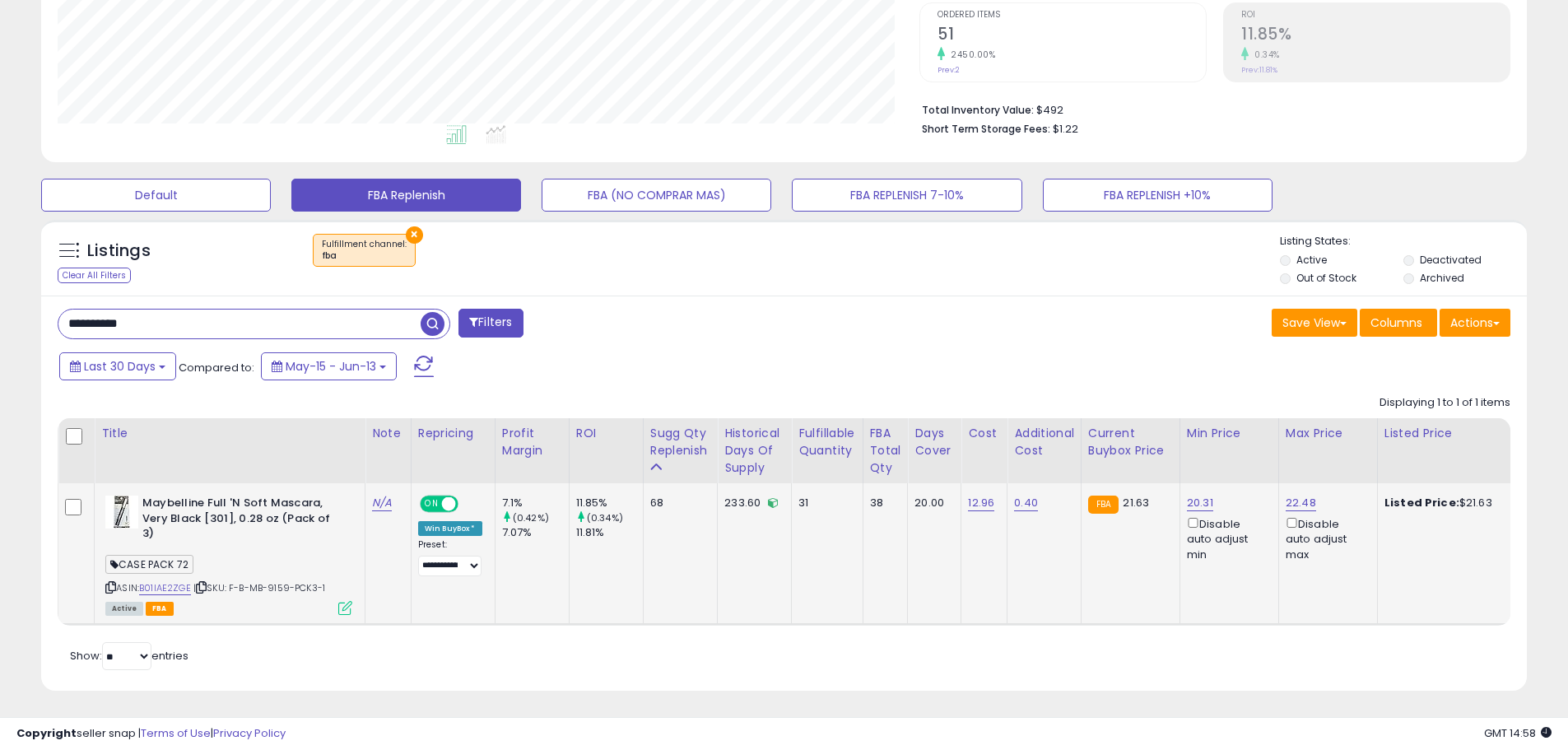 scroll, scrollTop: 0, scrollLeft: 308, axis: horizontal 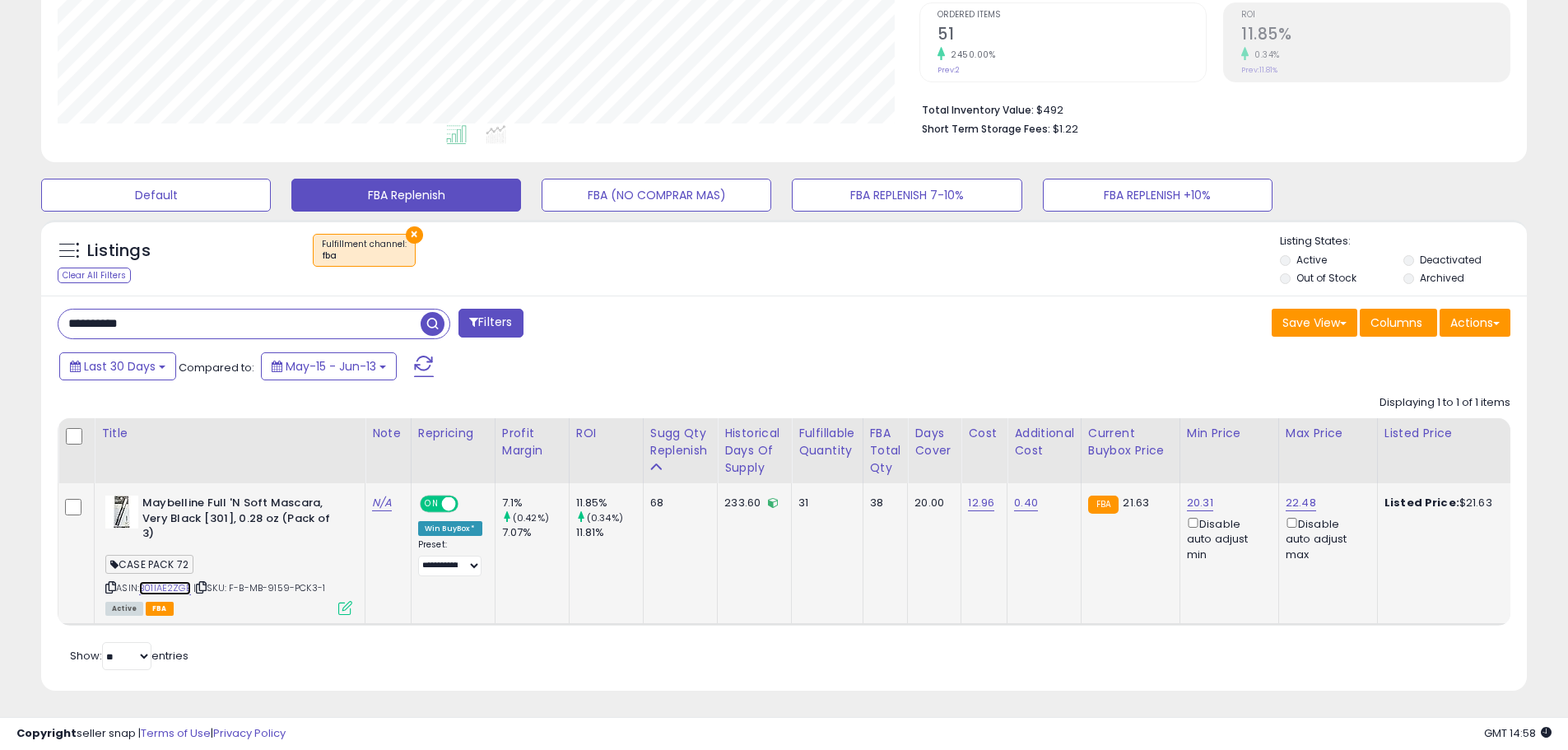 click on "B01IAE2ZGE" at bounding box center (165, 588) 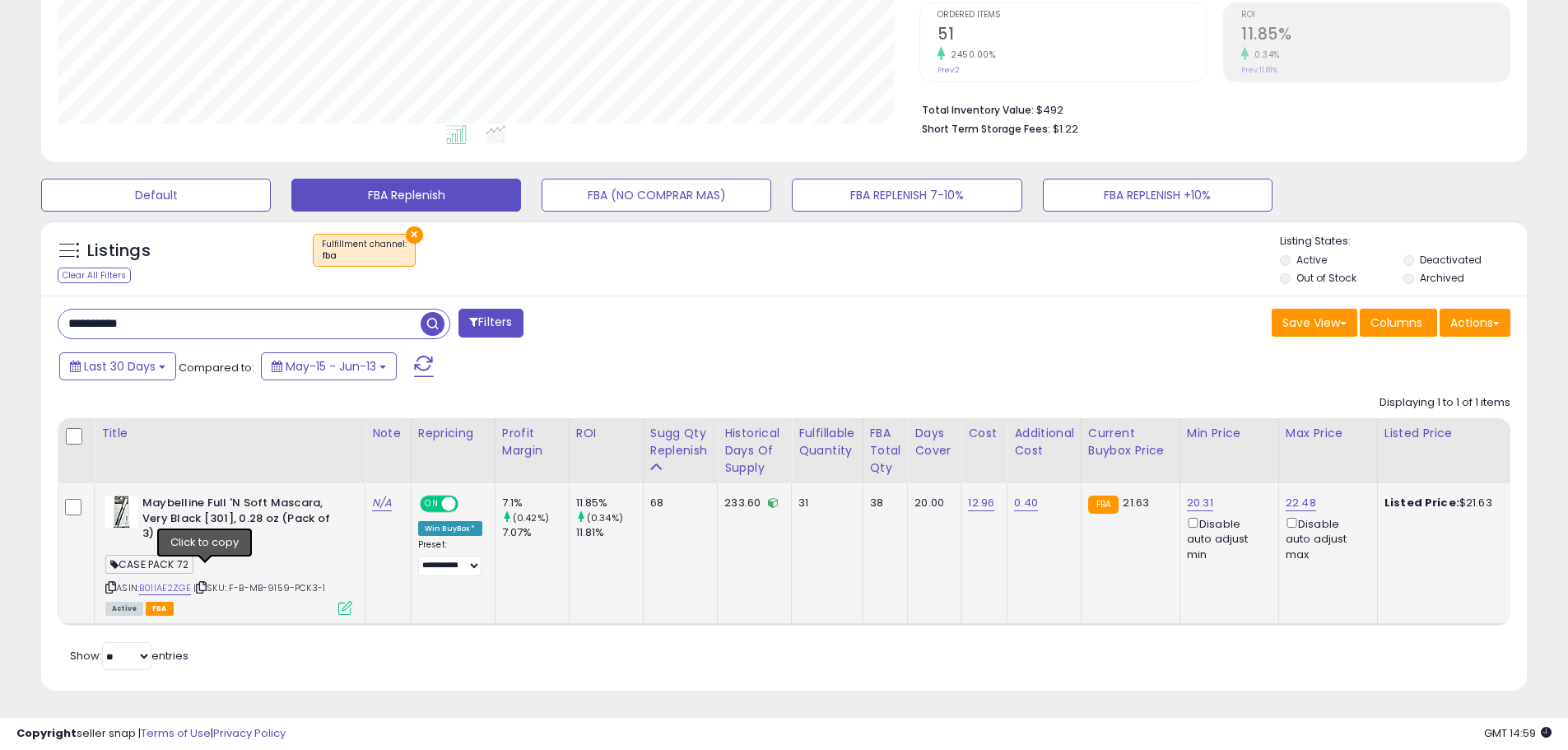 click at bounding box center (201, 587) 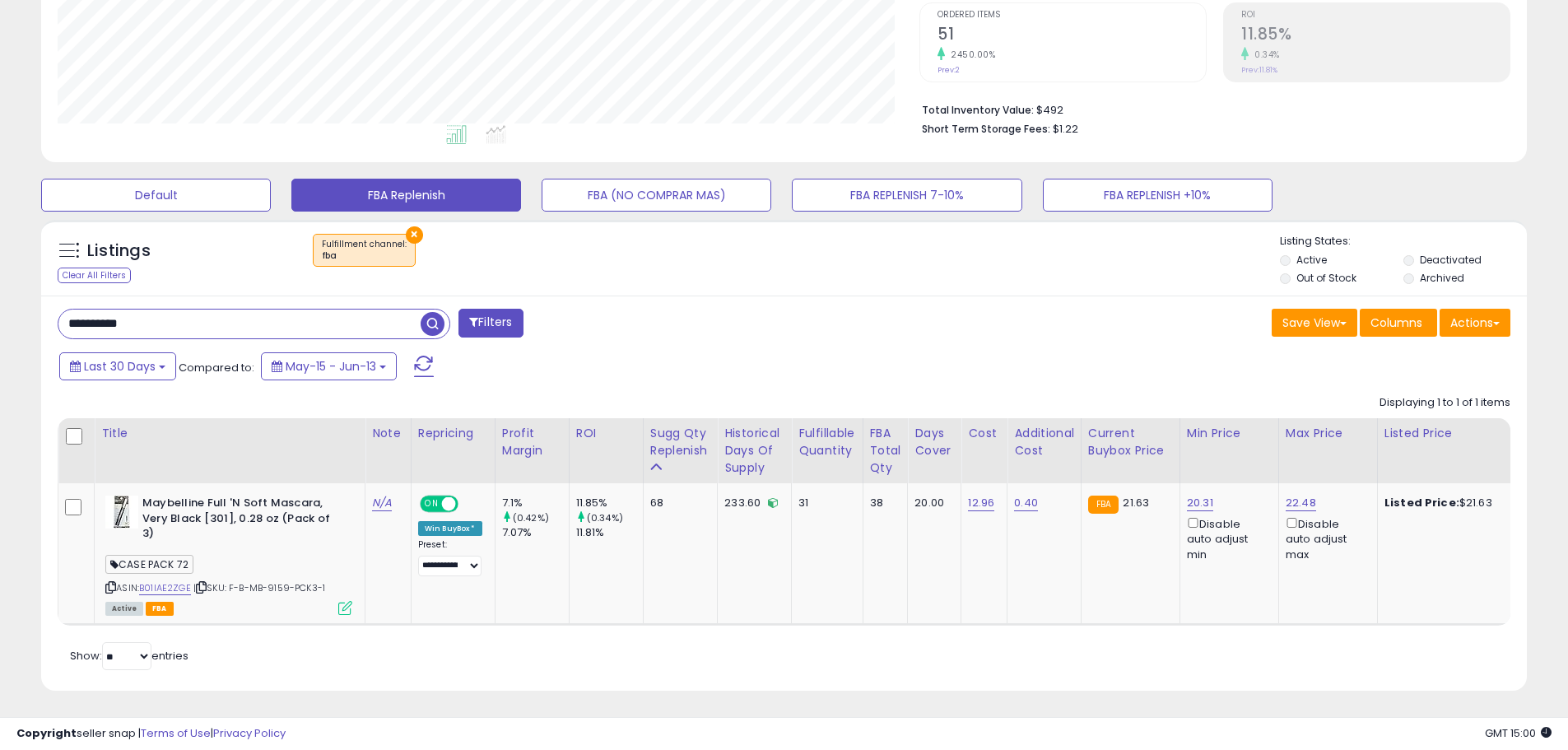 drag, startPoint x: 164, startPoint y: 321, endPoint x: 11, endPoint y: 318, distance: 153.029 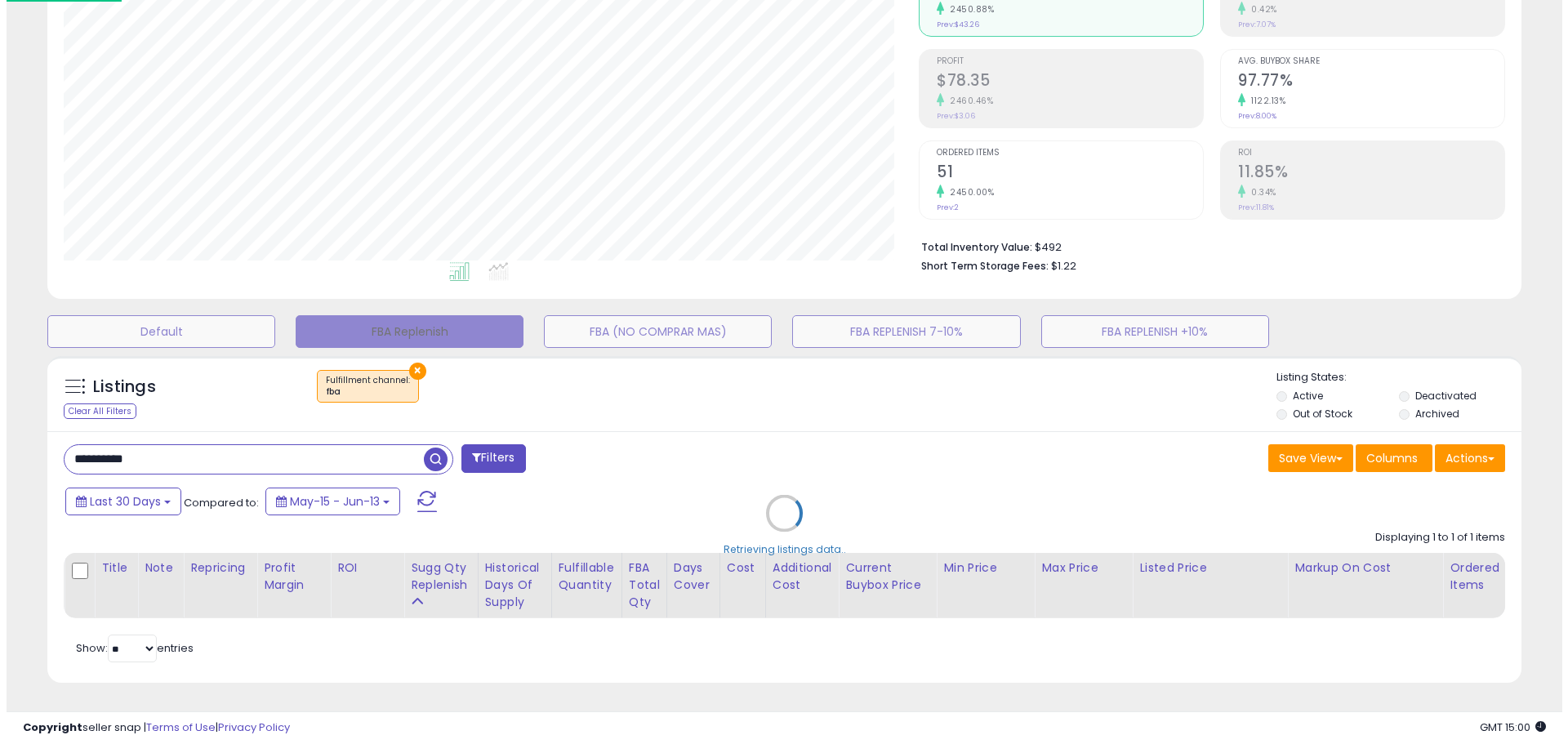 scroll, scrollTop: 212, scrollLeft: 0, axis: vertical 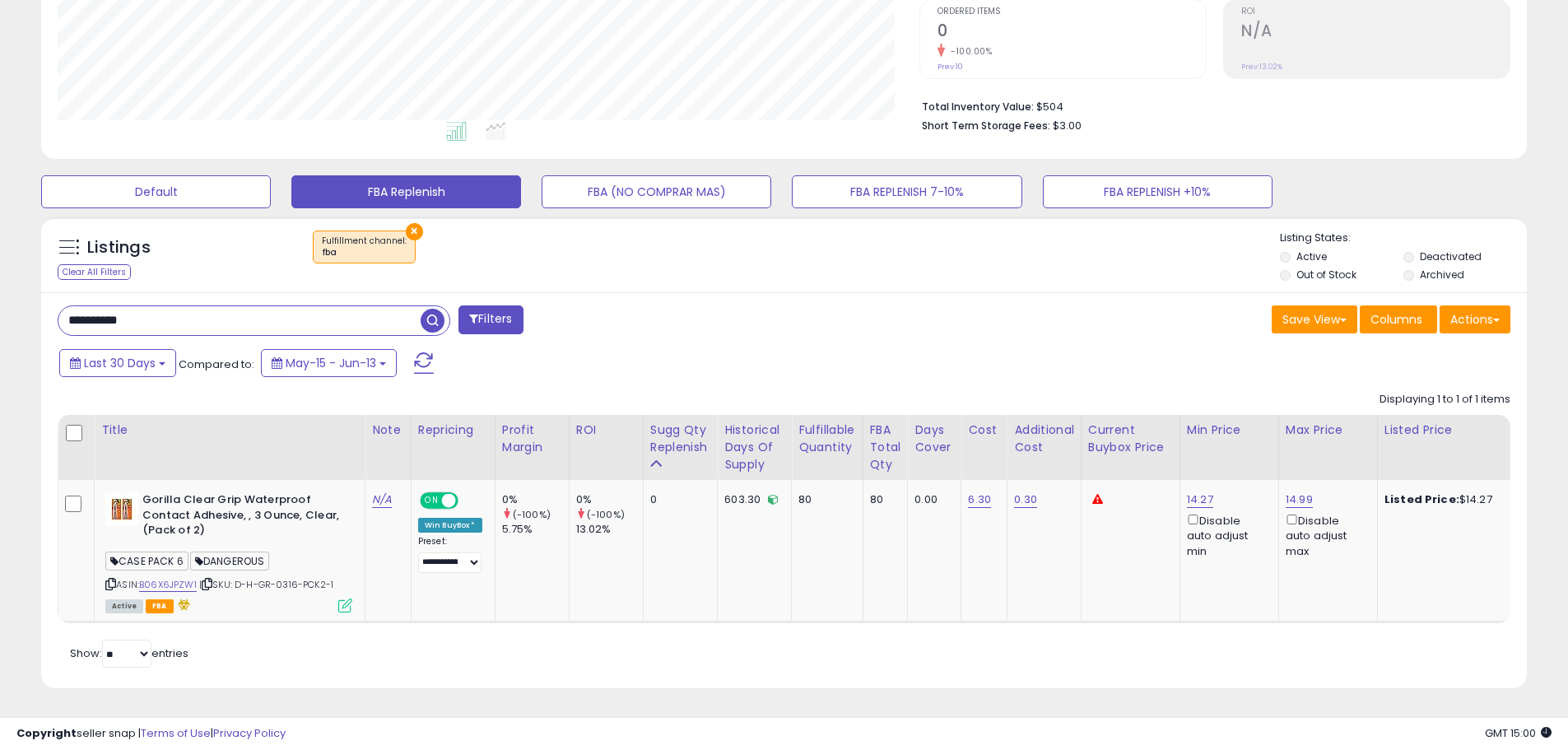 drag, startPoint x: 180, startPoint y: 302, endPoint x: -63, endPoint y: 259, distance: 246.7752 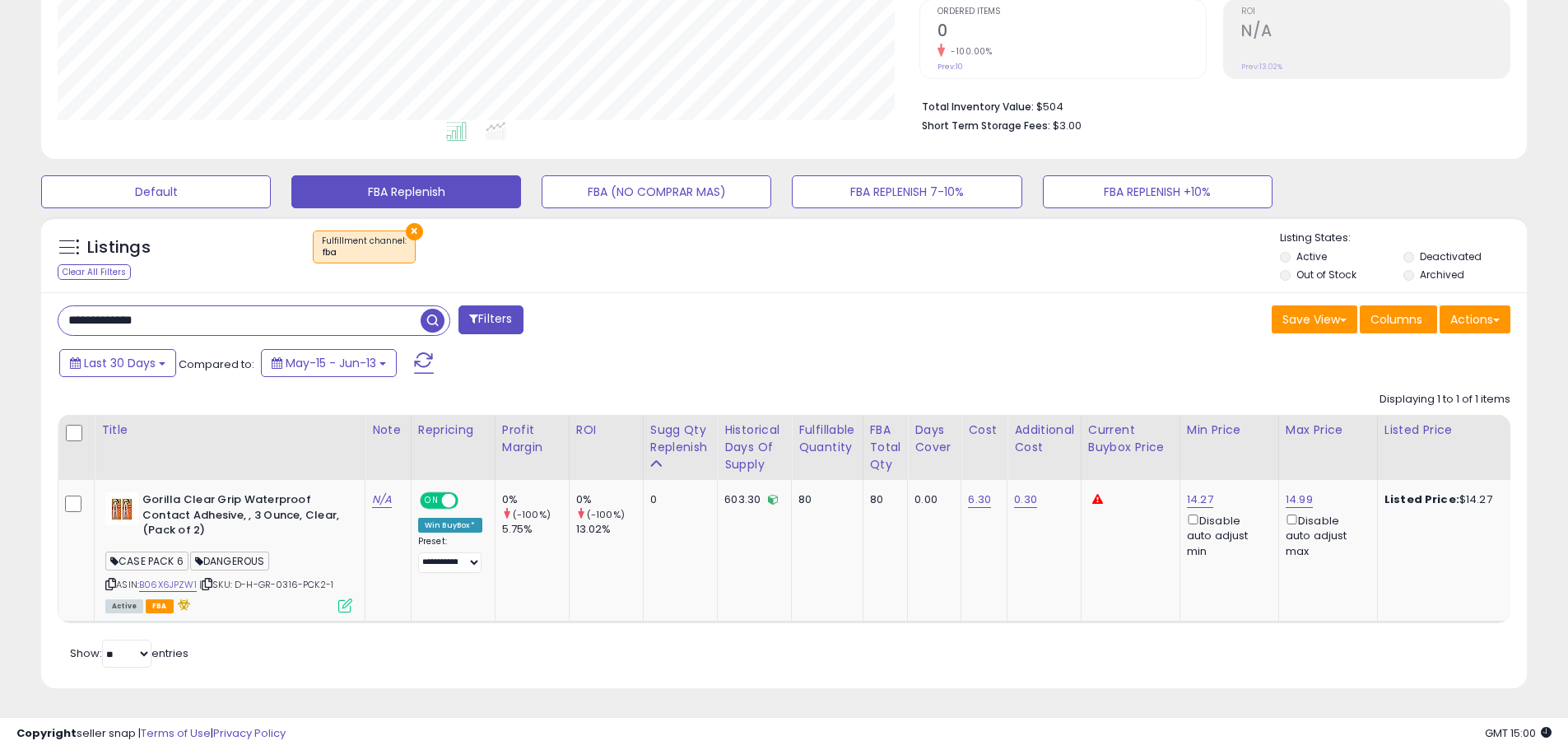 click at bounding box center (432, 320) 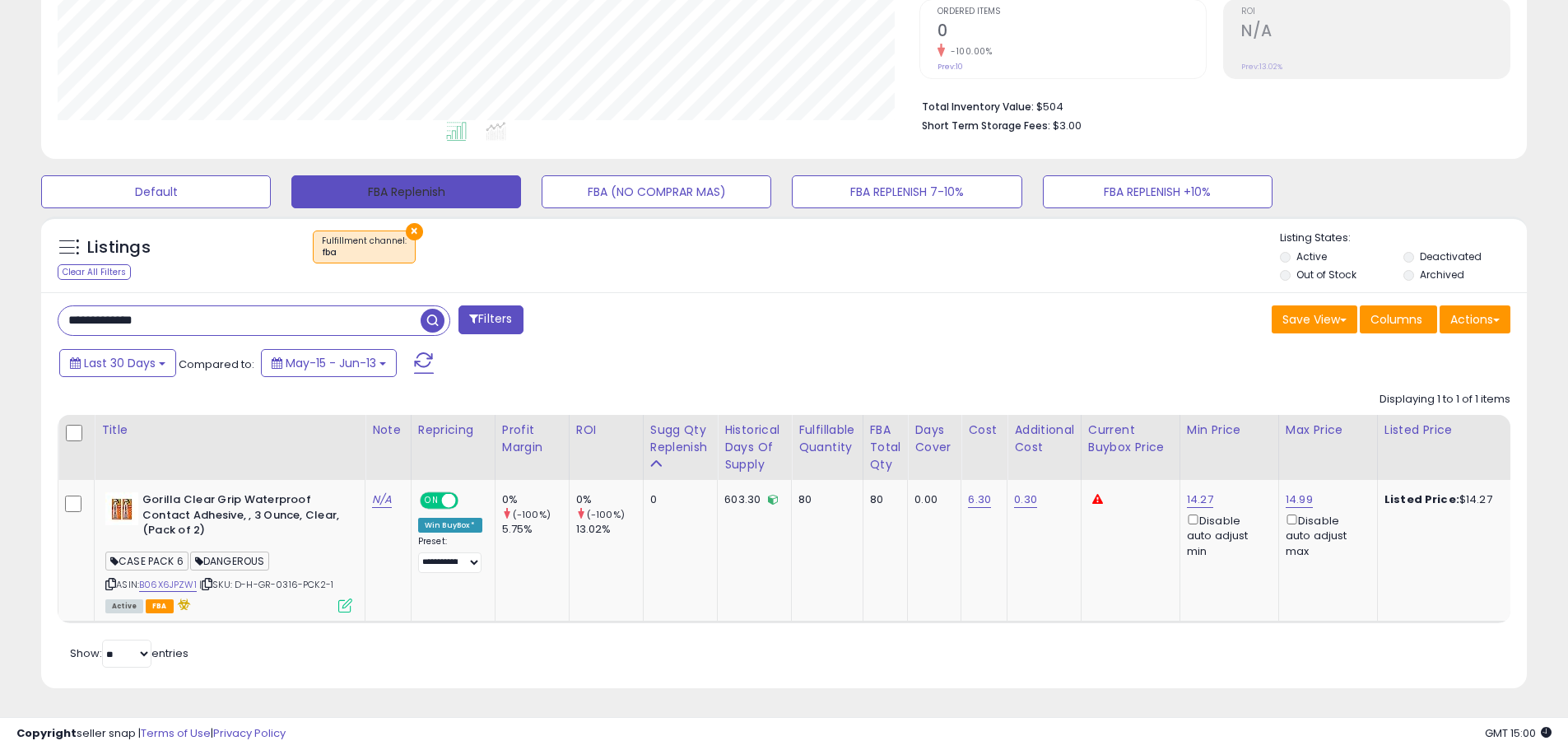 scroll, scrollTop: 822934, scrollLeft: 822228, axis: both 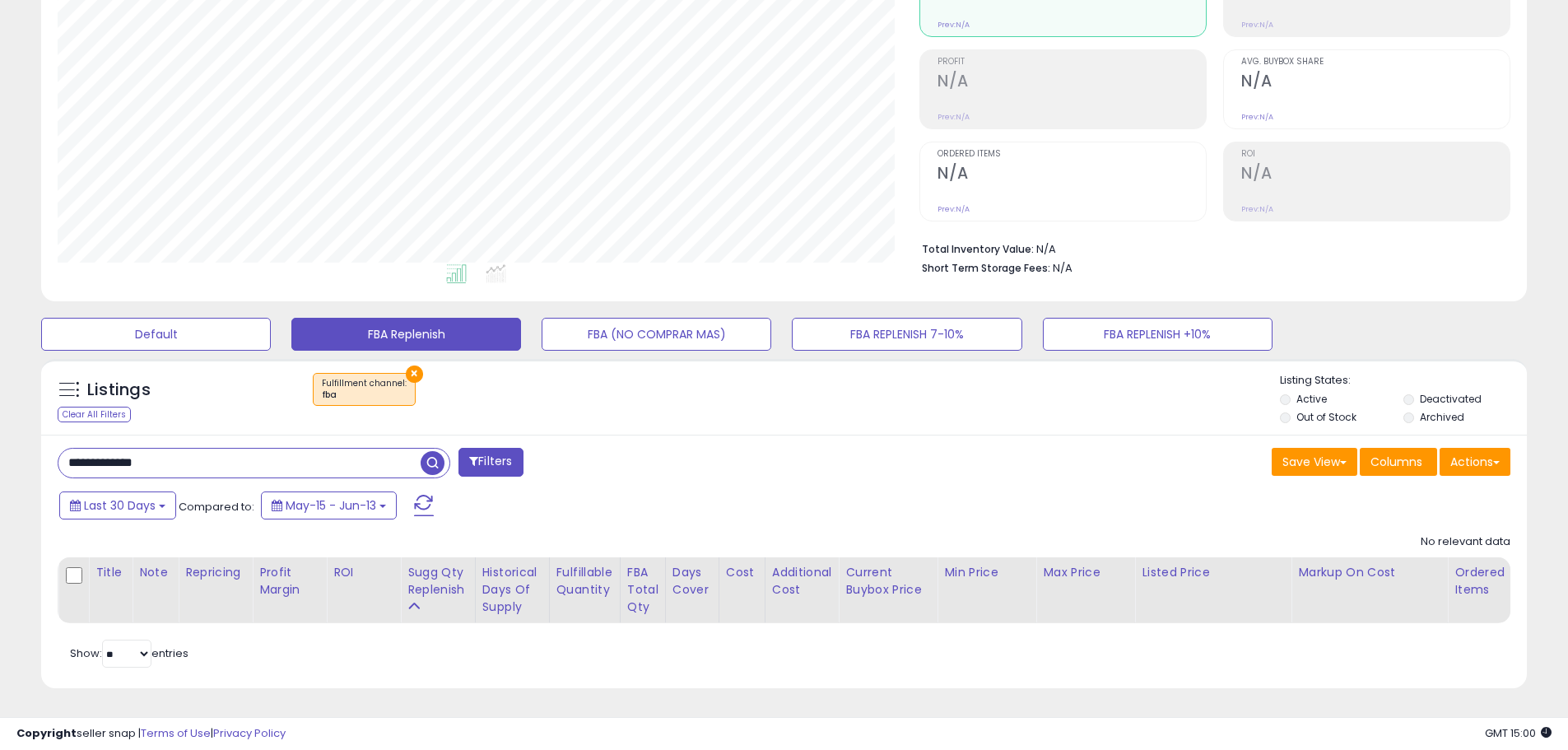 paste 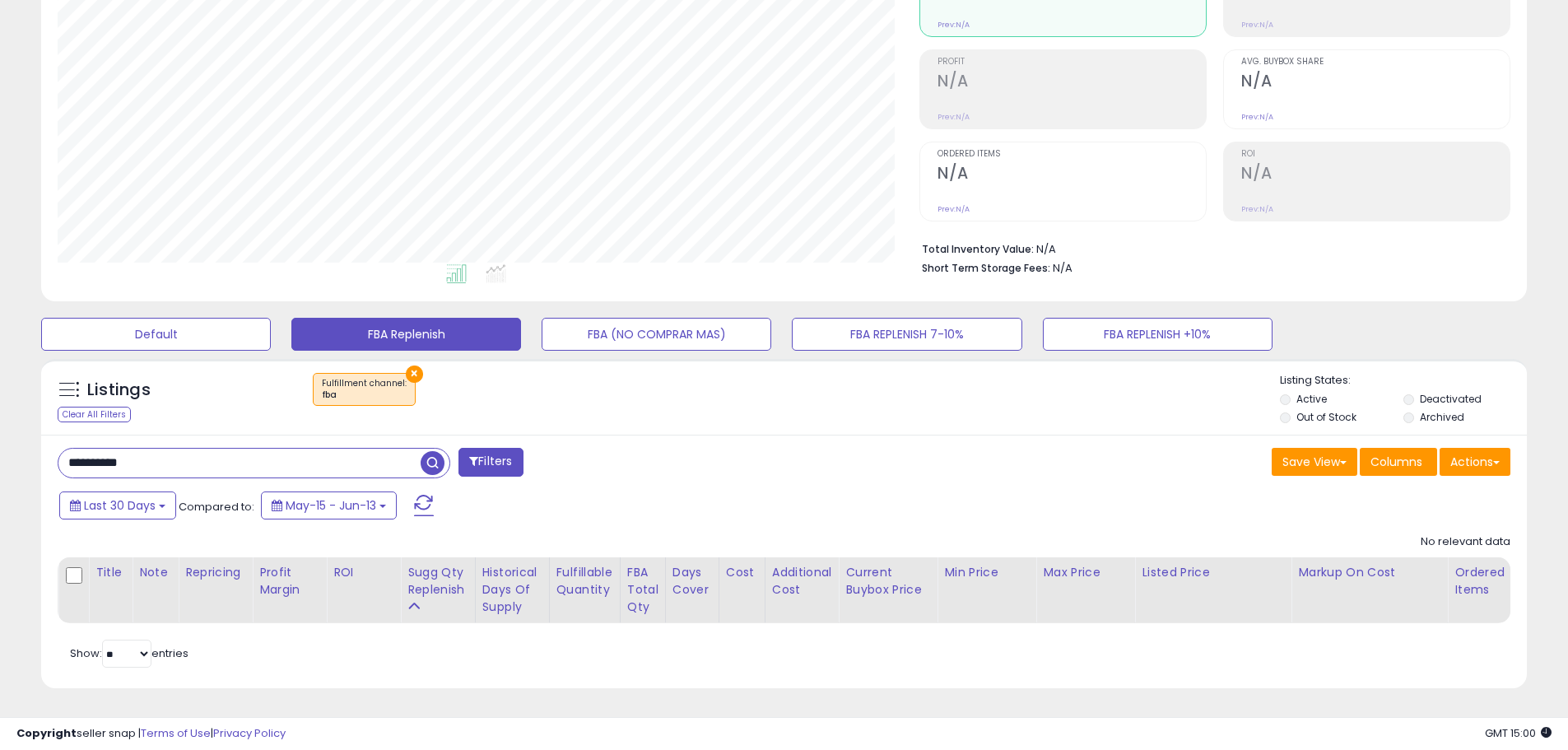 drag, startPoint x: 177, startPoint y: 453, endPoint x: 25, endPoint y: 442, distance: 152.39751 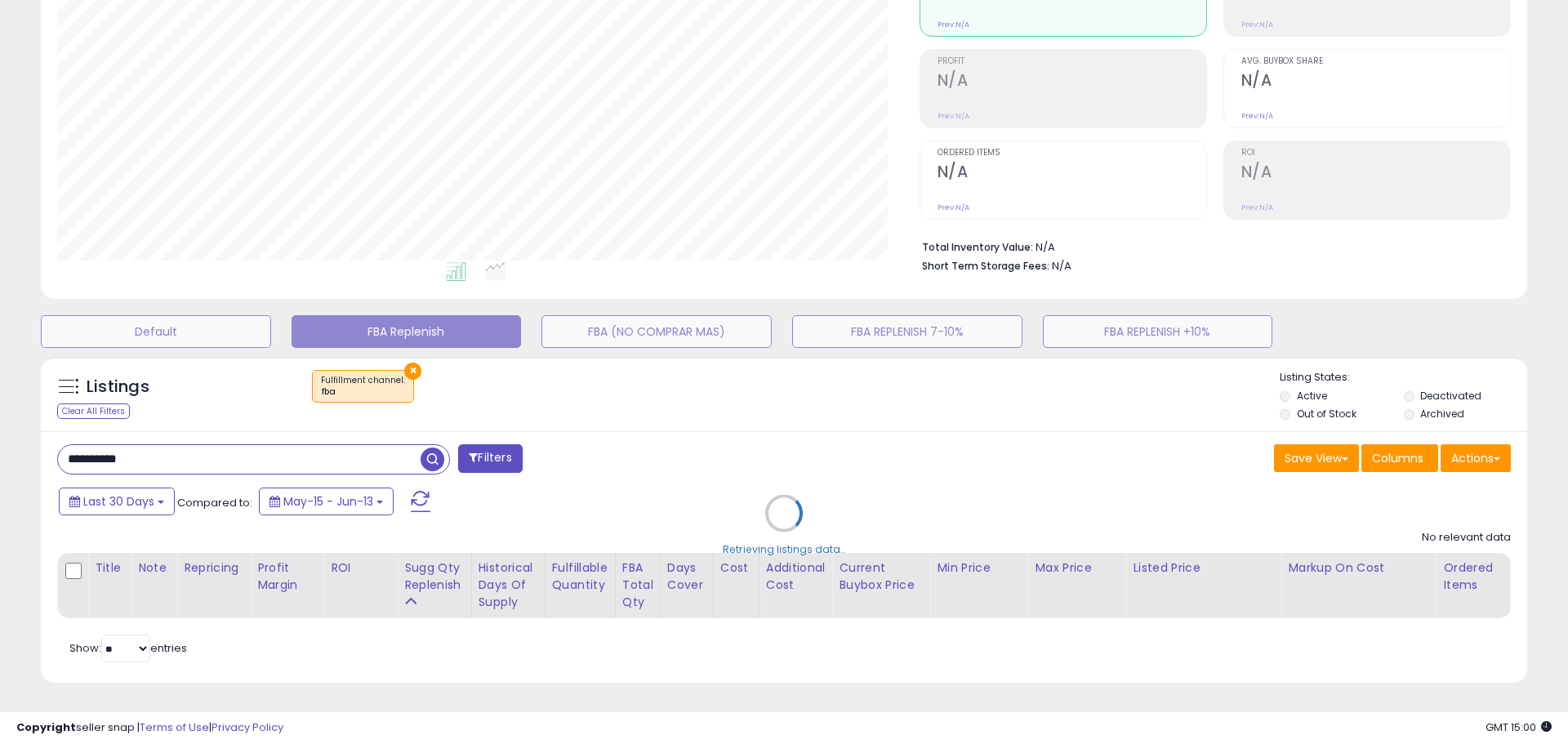 scroll, scrollTop: 816350, scrollLeft: 815804, axis: both 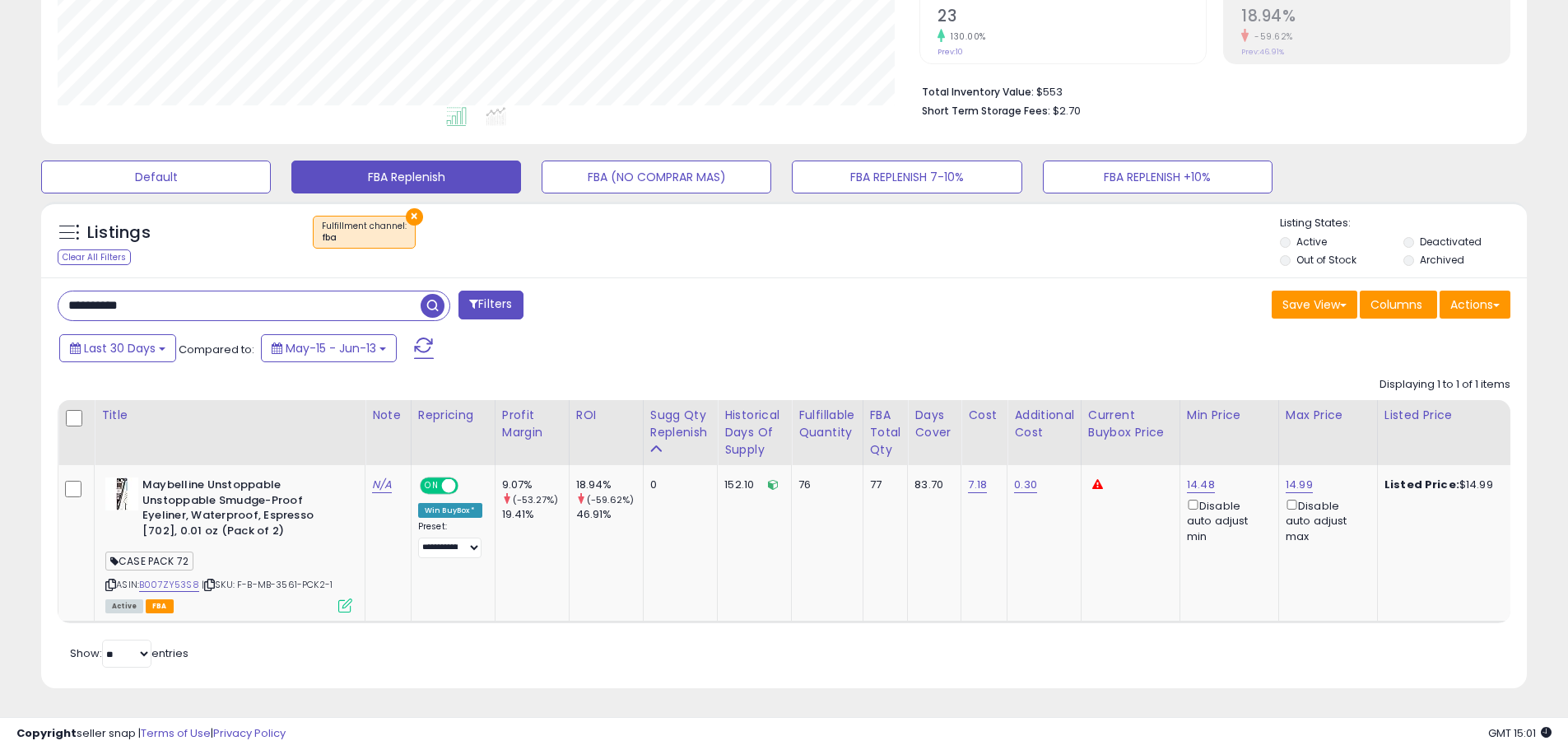 drag, startPoint x: 166, startPoint y: 286, endPoint x: -8, endPoint y: 285, distance: 174.00287 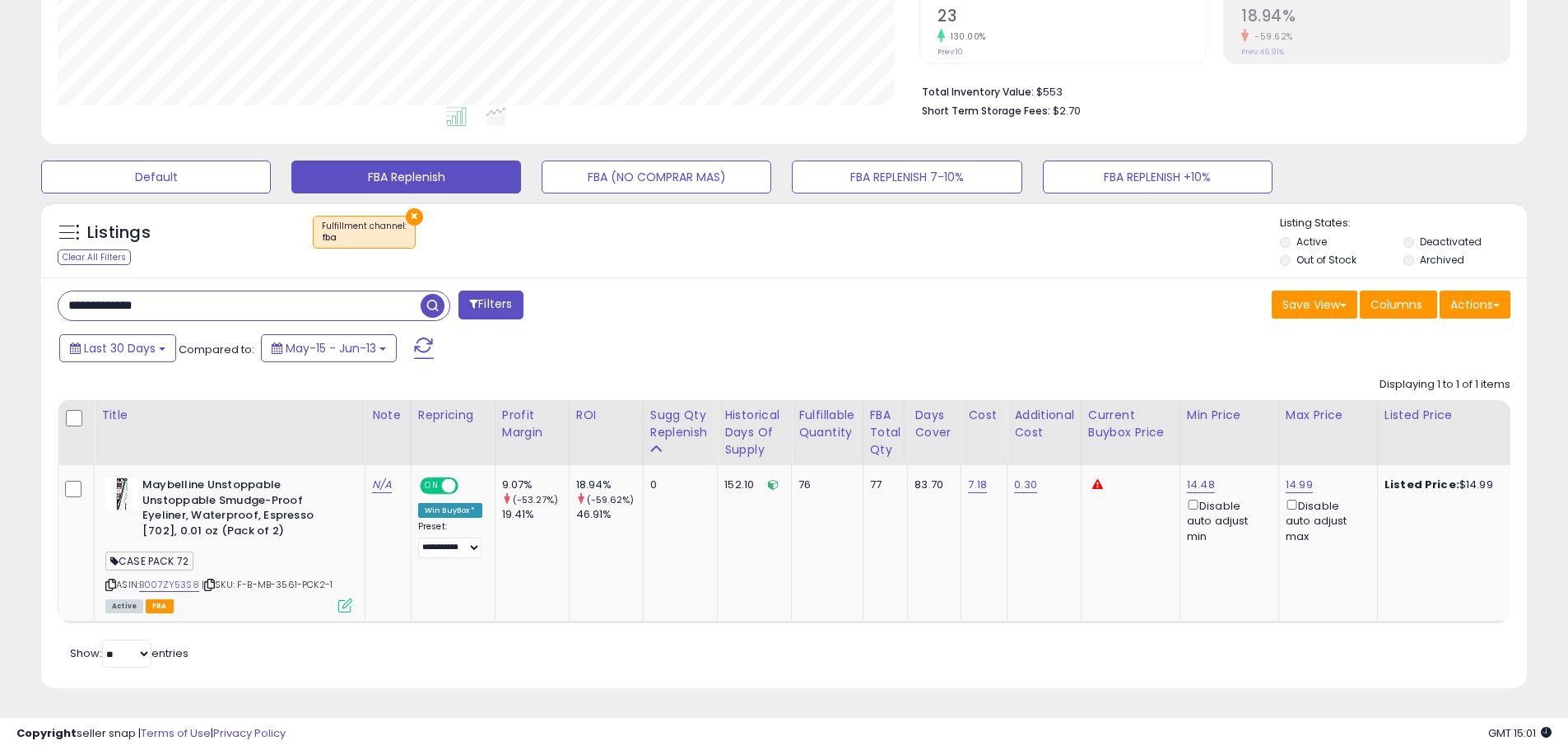 click at bounding box center (432, 305) 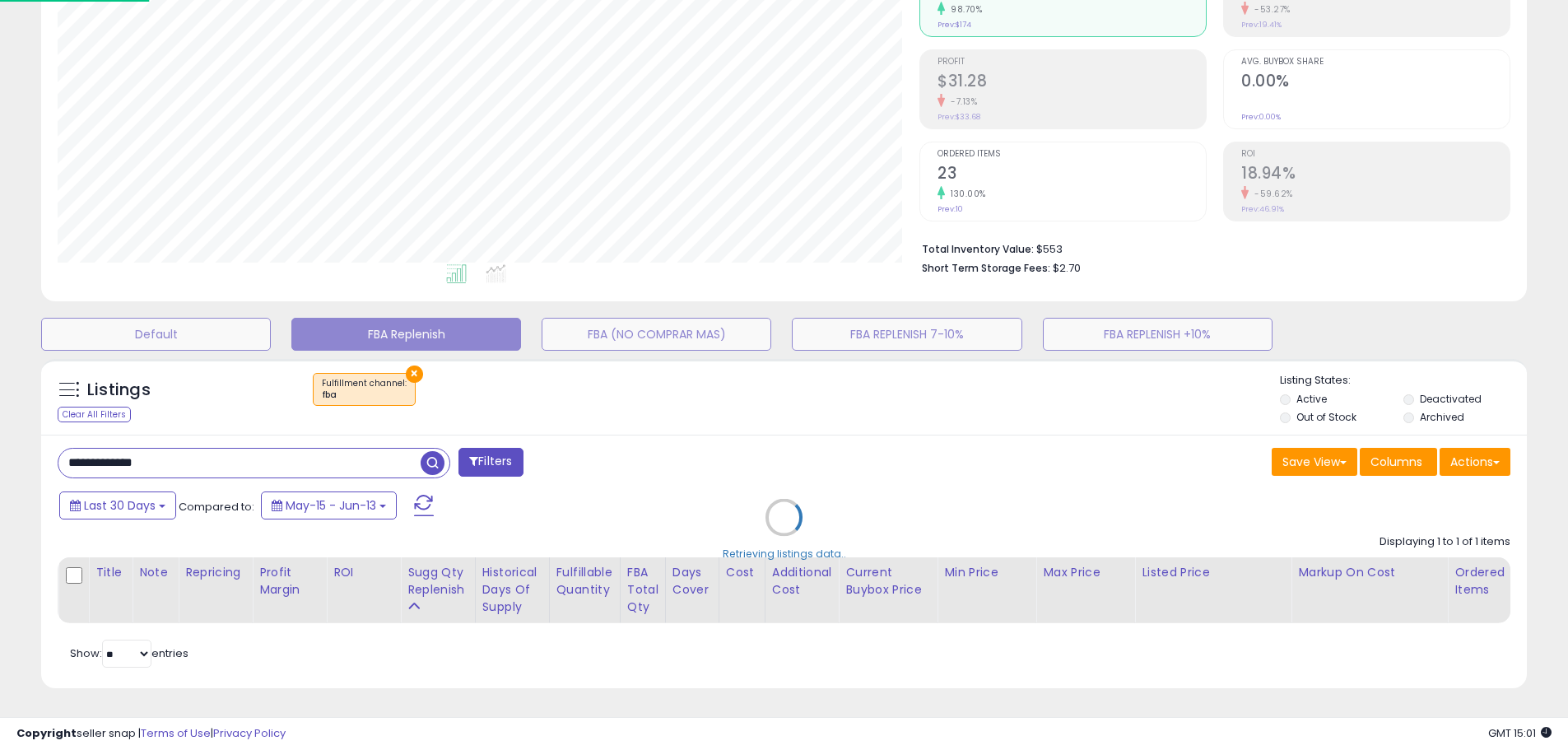 scroll, scrollTop: 822934, scrollLeft: 822228, axis: both 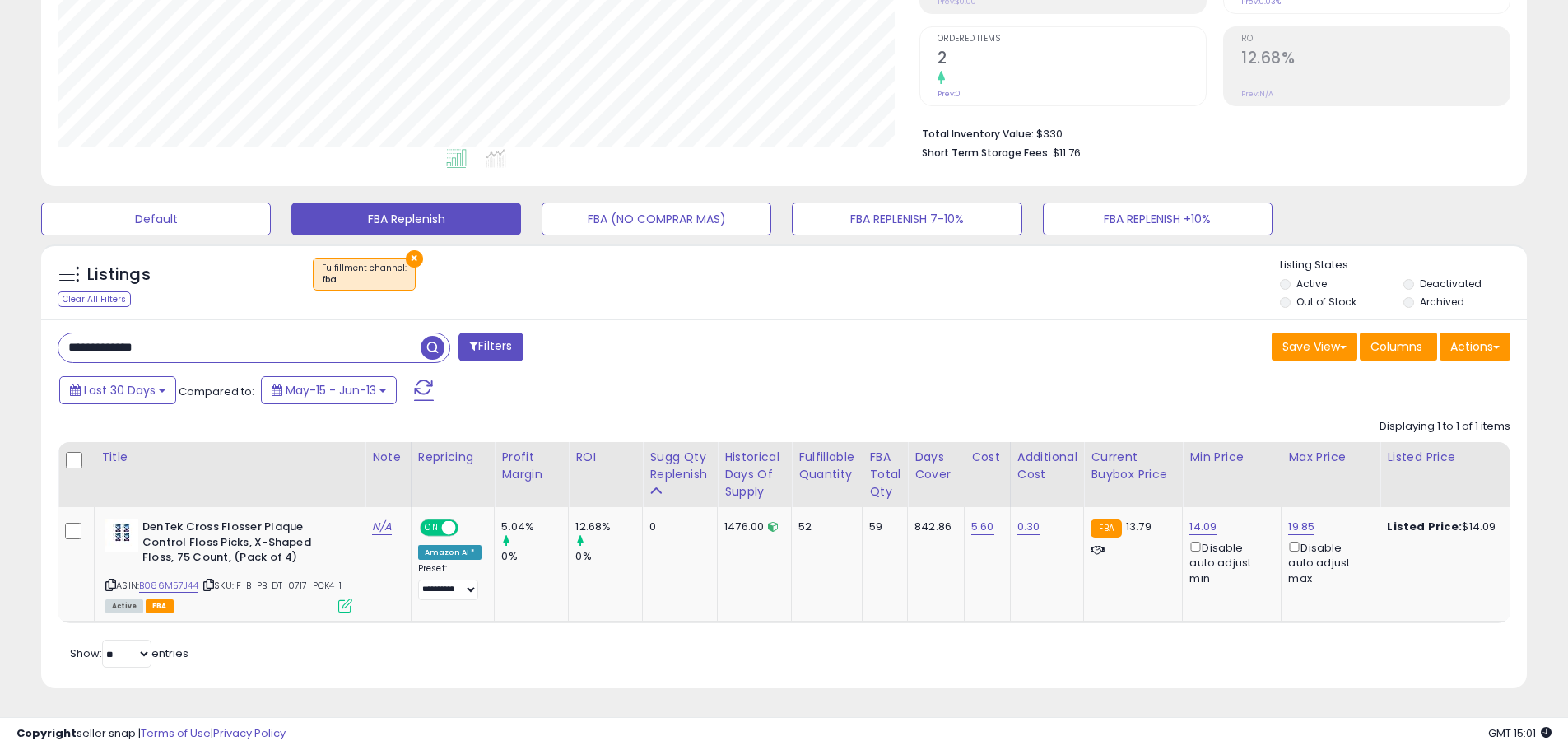 drag, startPoint x: 164, startPoint y: 332, endPoint x: -1, endPoint y: 298, distance: 168.46661 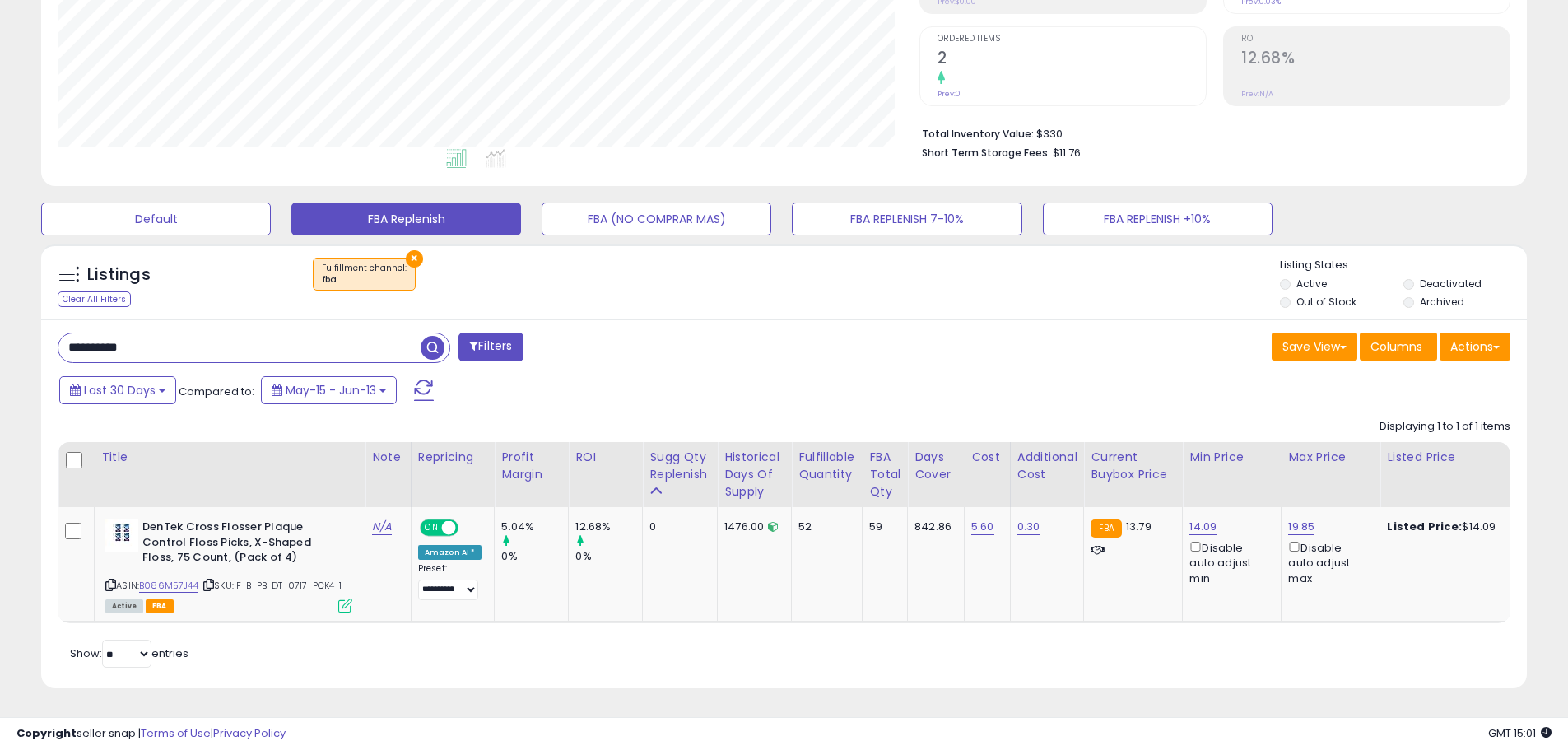 click at bounding box center (432, 347) 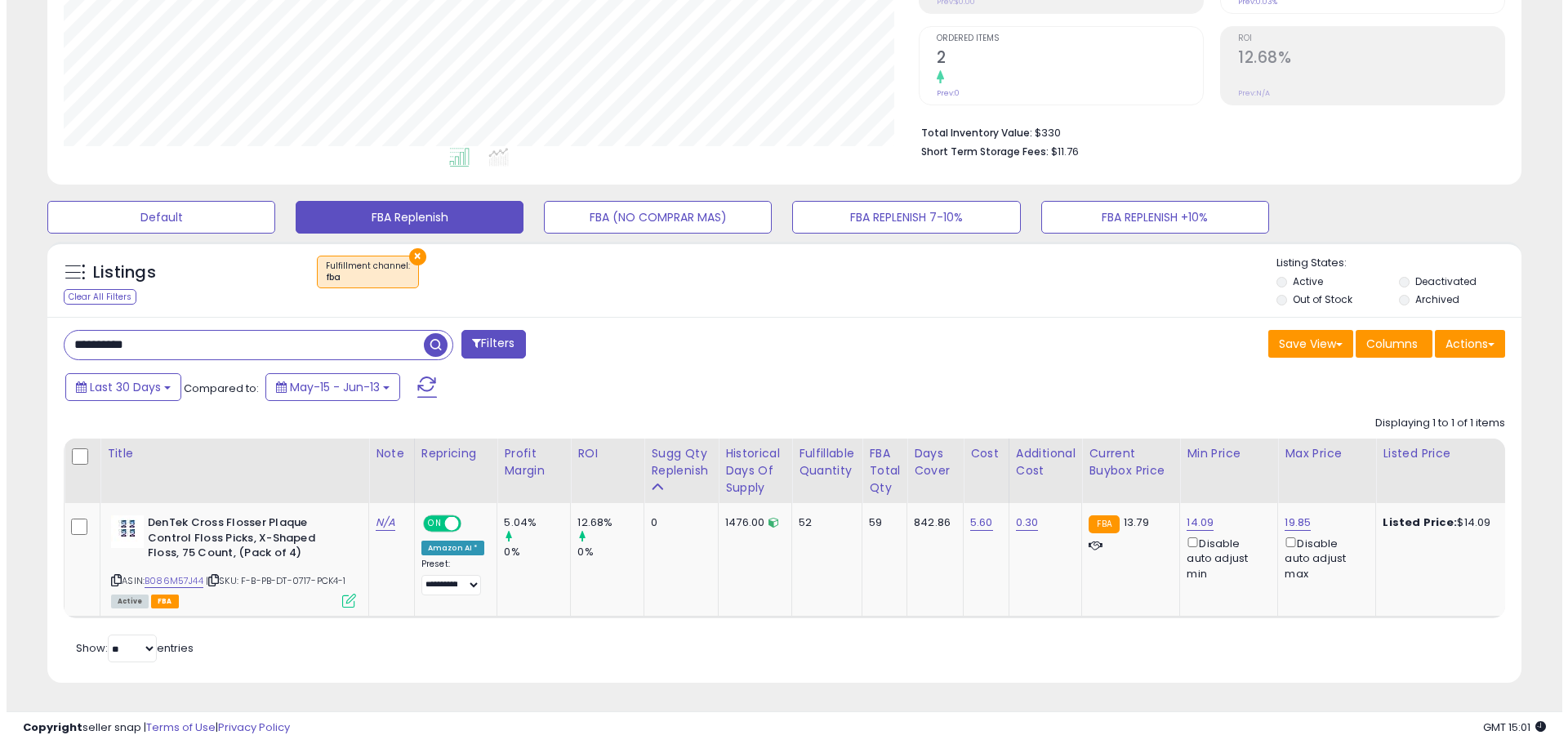 scroll 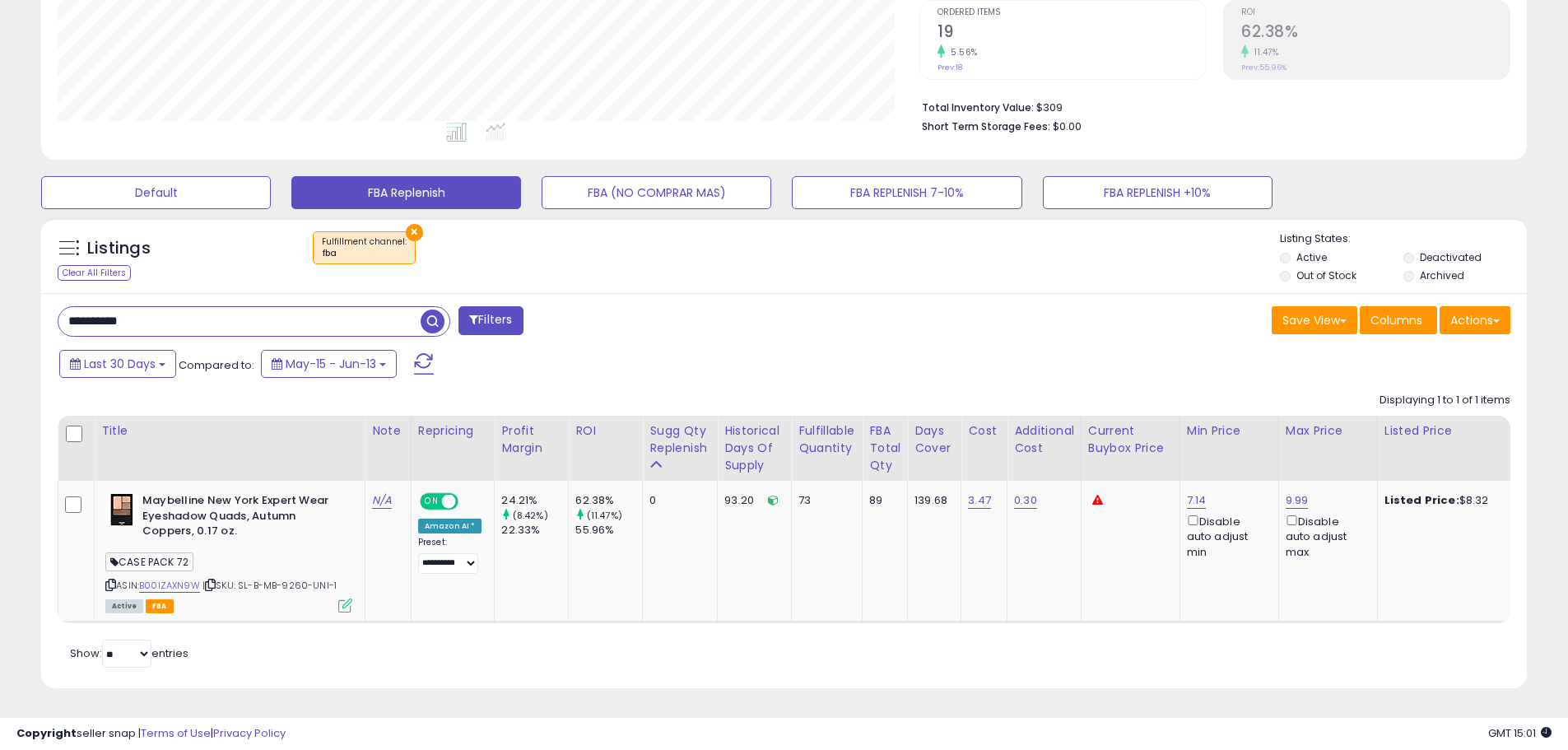 paste 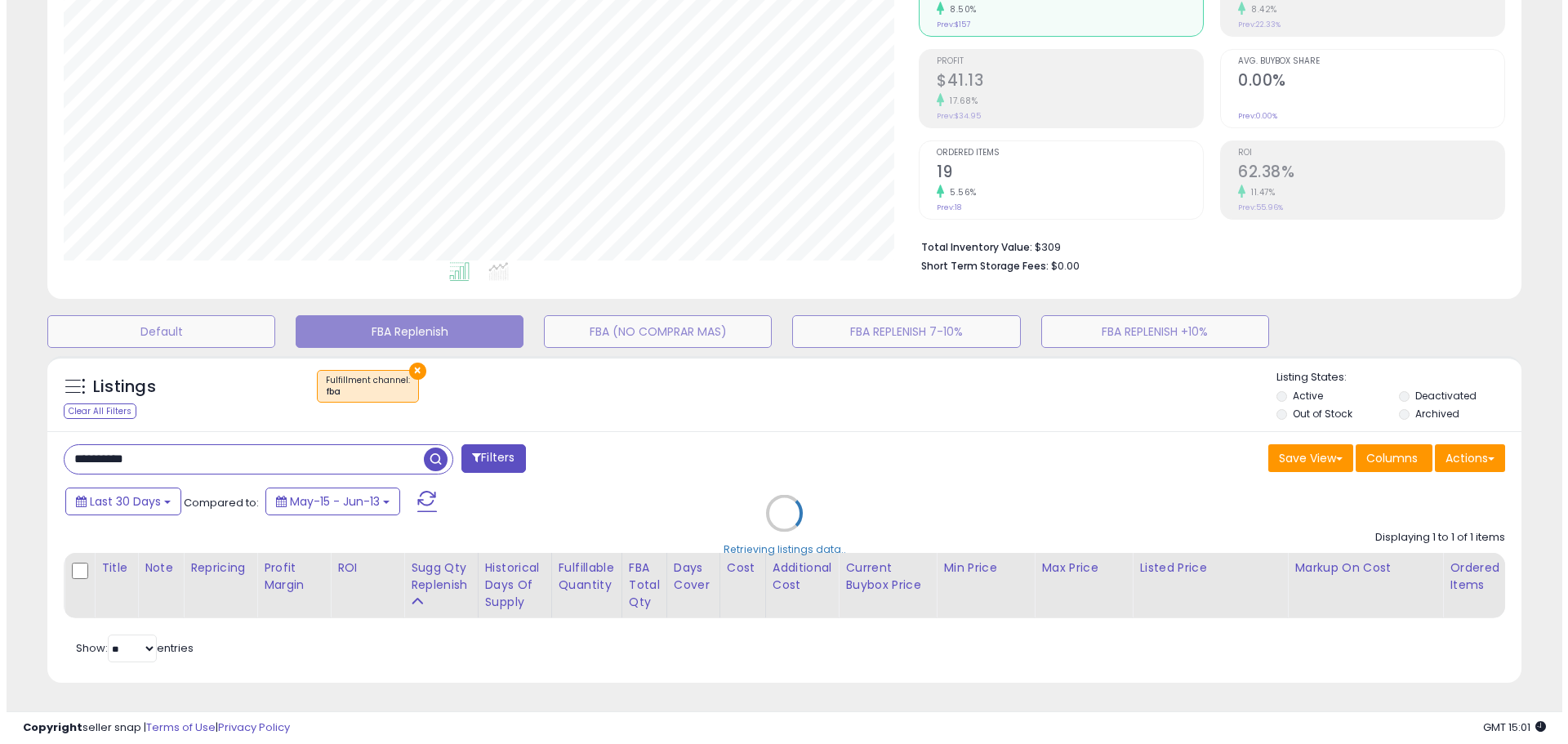 scroll, scrollTop: 212, scrollLeft: 0, axis: vertical 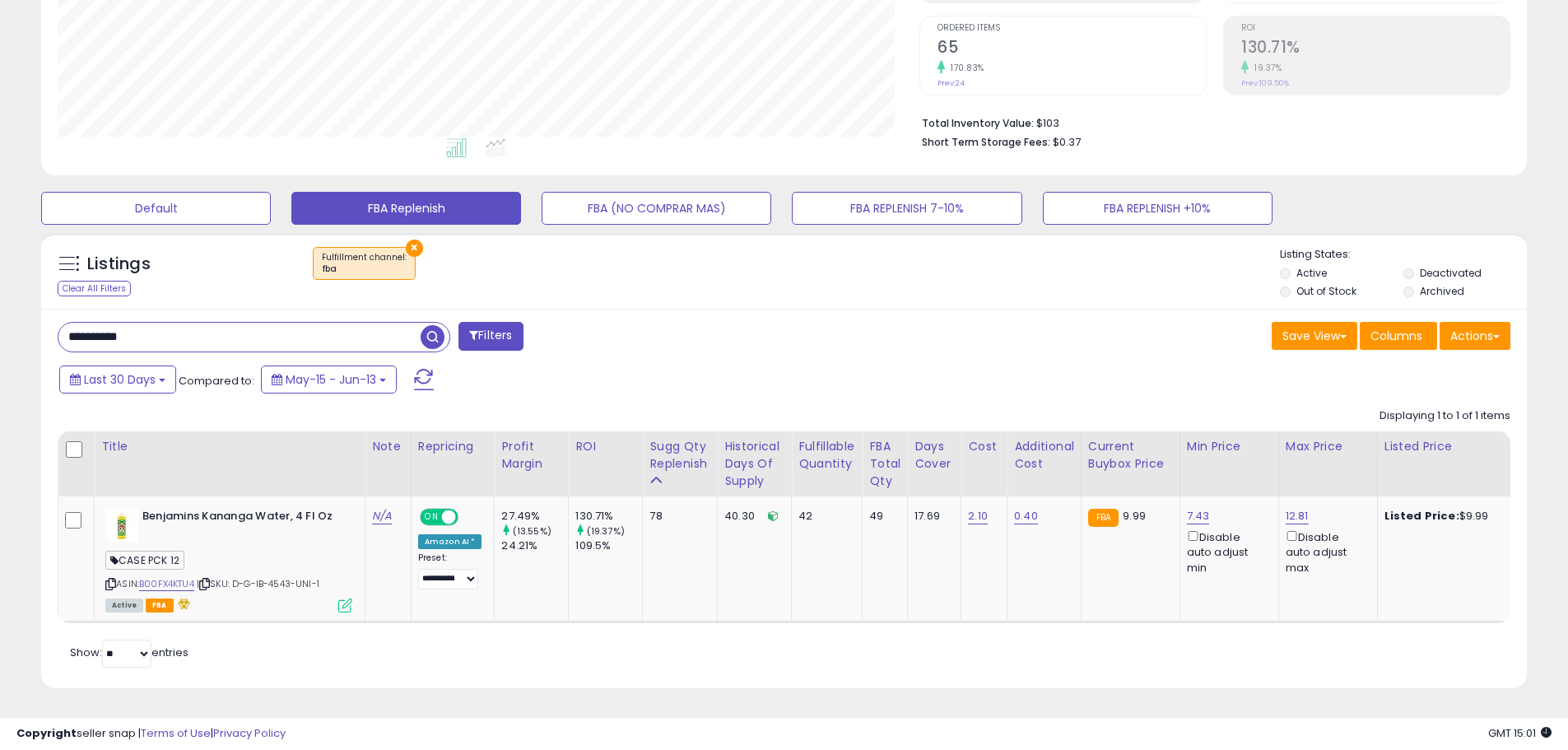 drag, startPoint x: 187, startPoint y: 328, endPoint x: -36, endPoint y: 317, distance: 223.2711 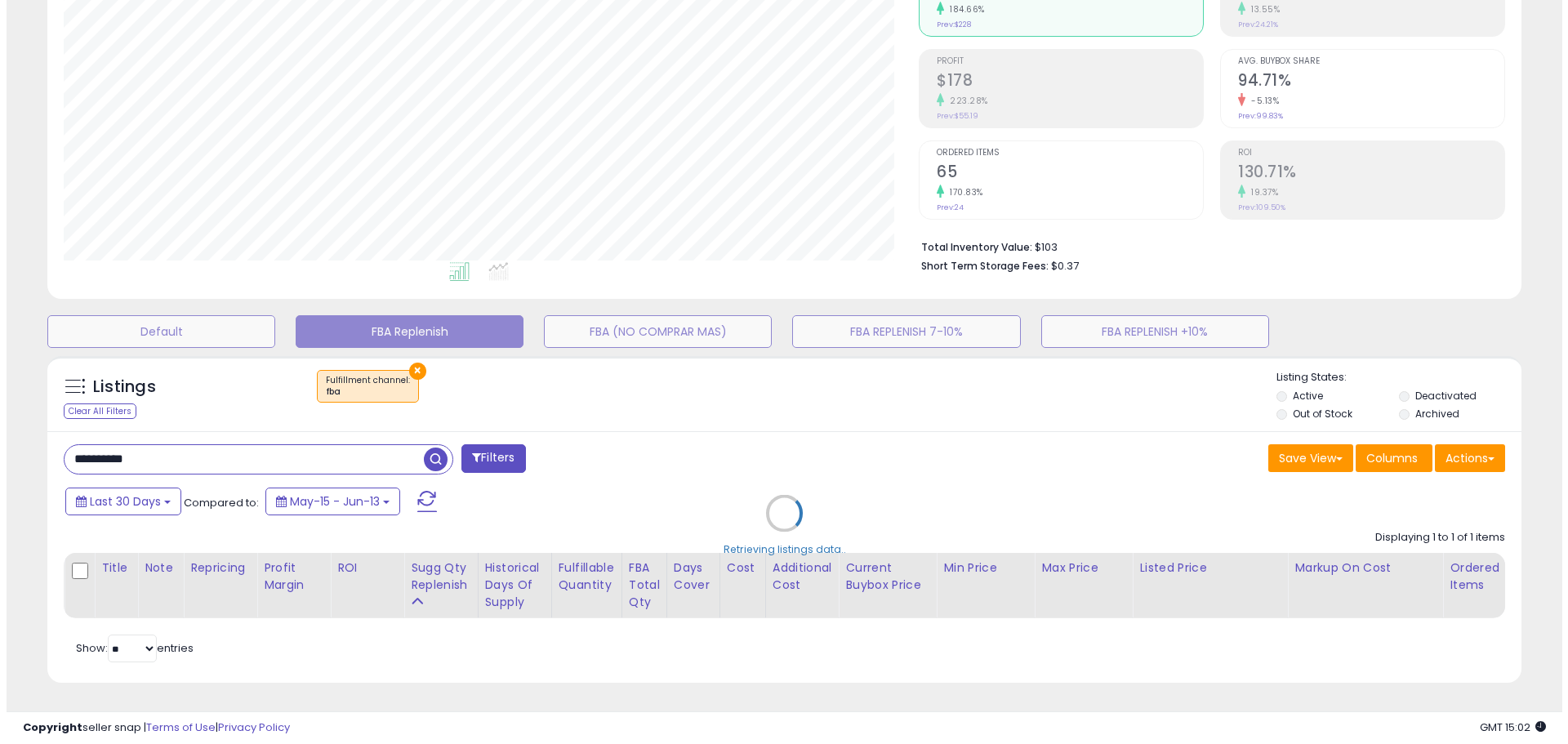 scroll, scrollTop: 212, scrollLeft: 0, axis: vertical 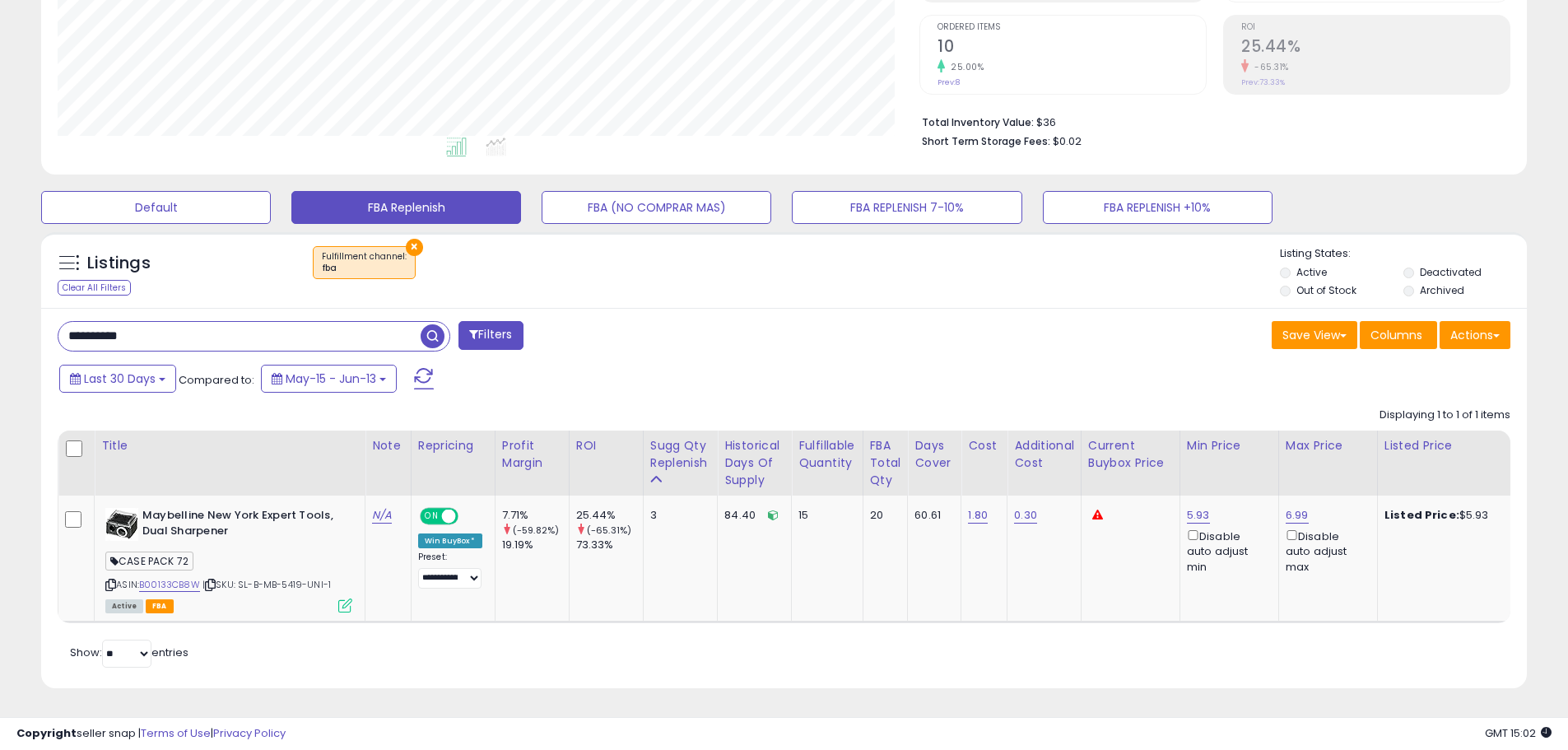 click on "Unable to login
Retrieving listings data..
has not yet accepted the Terms of Use. Once the Terms of Use have been
accepted, you will be able to login.
Logout
Overview
Listings
Help" at bounding box center [784, 47] 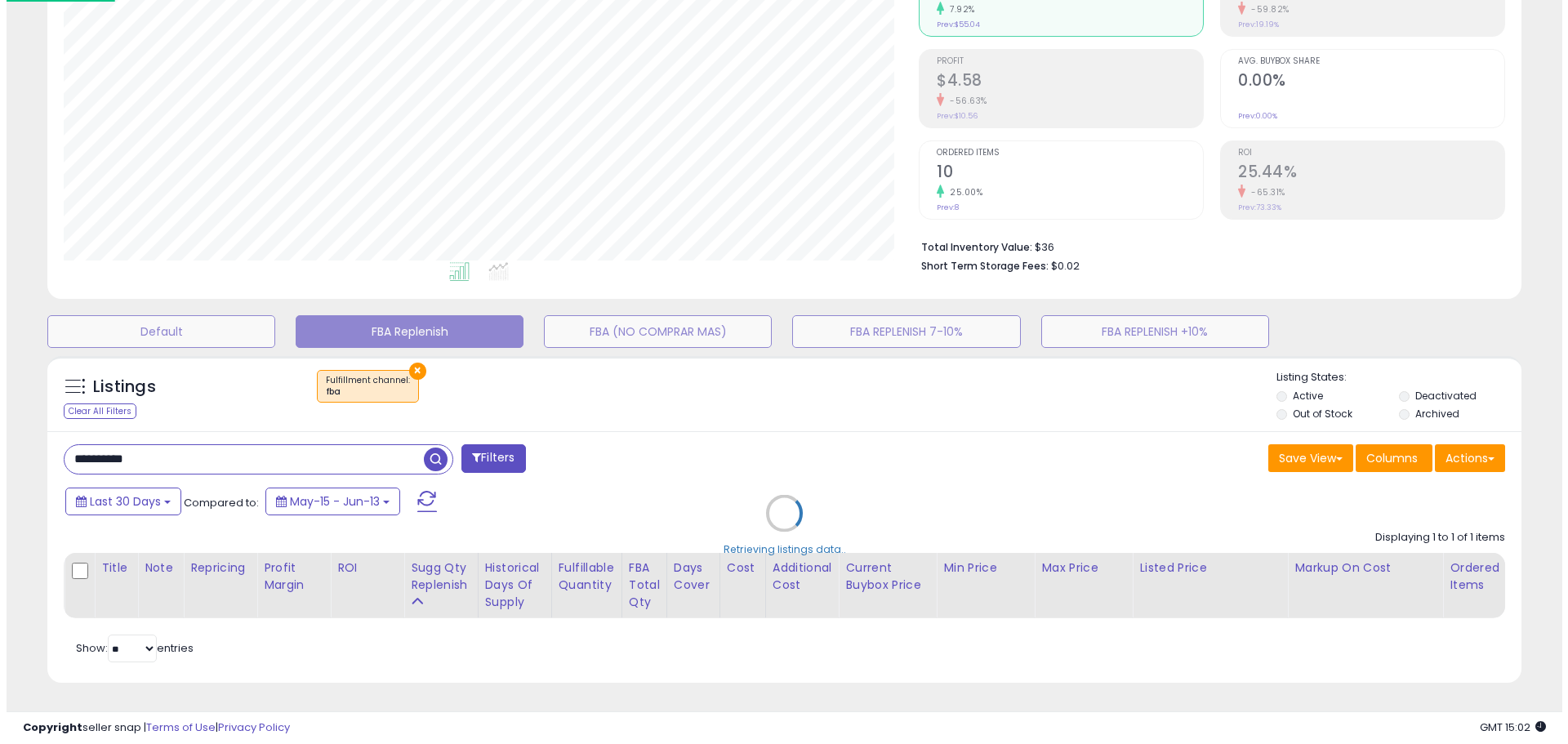 scroll, scrollTop: 212, scrollLeft: 0, axis: vertical 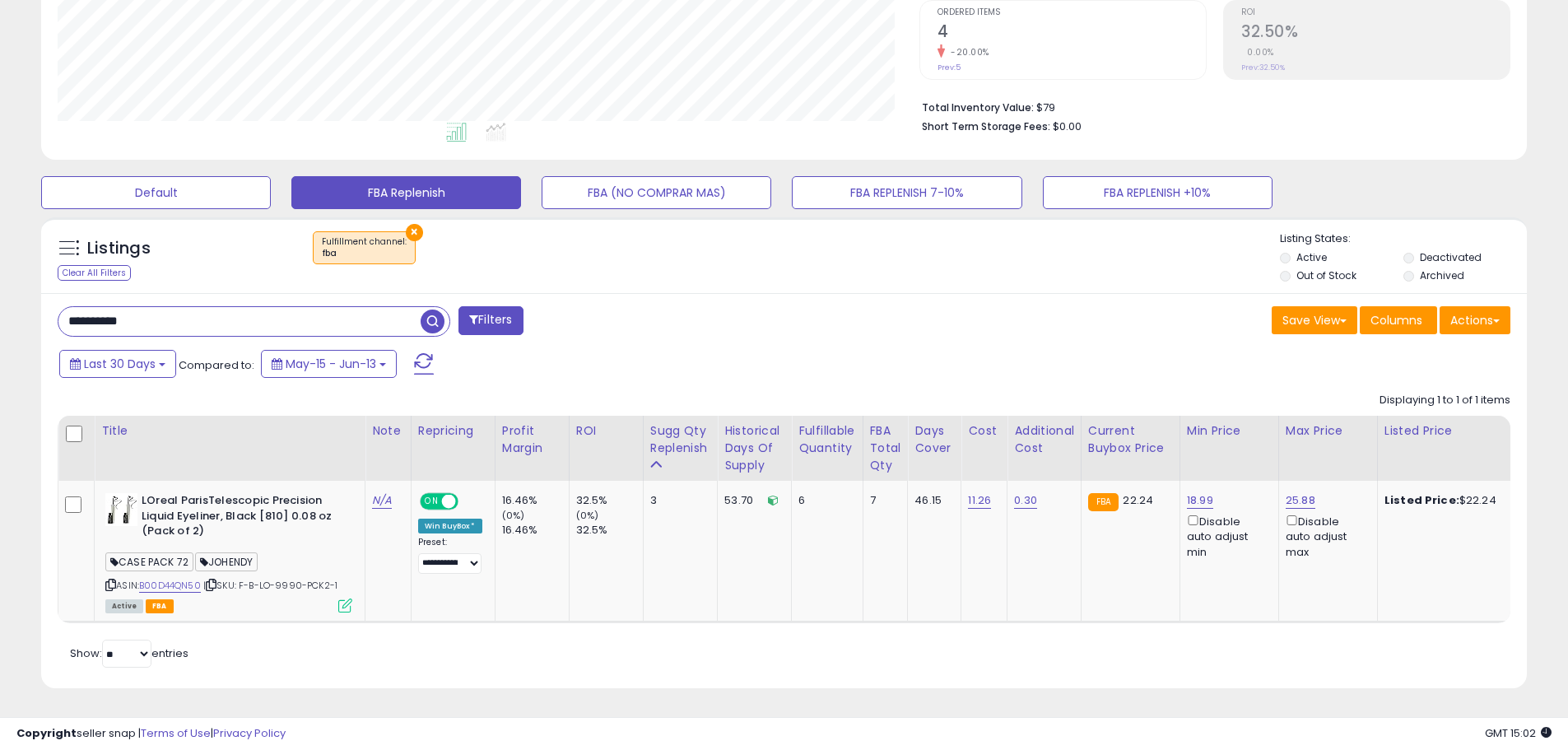 paste 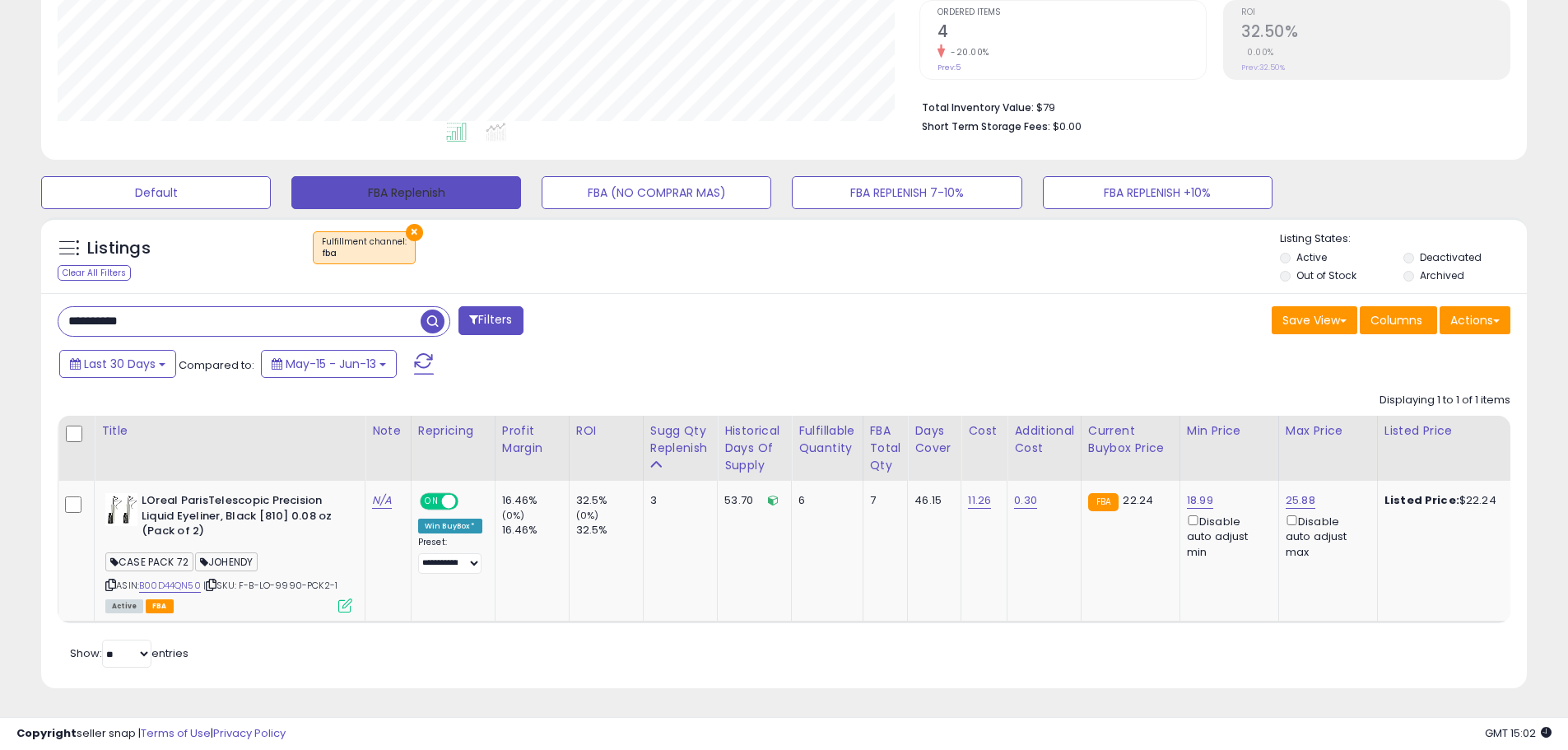 scroll, scrollTop: 822934, scrollLeft: 822228, axis: both 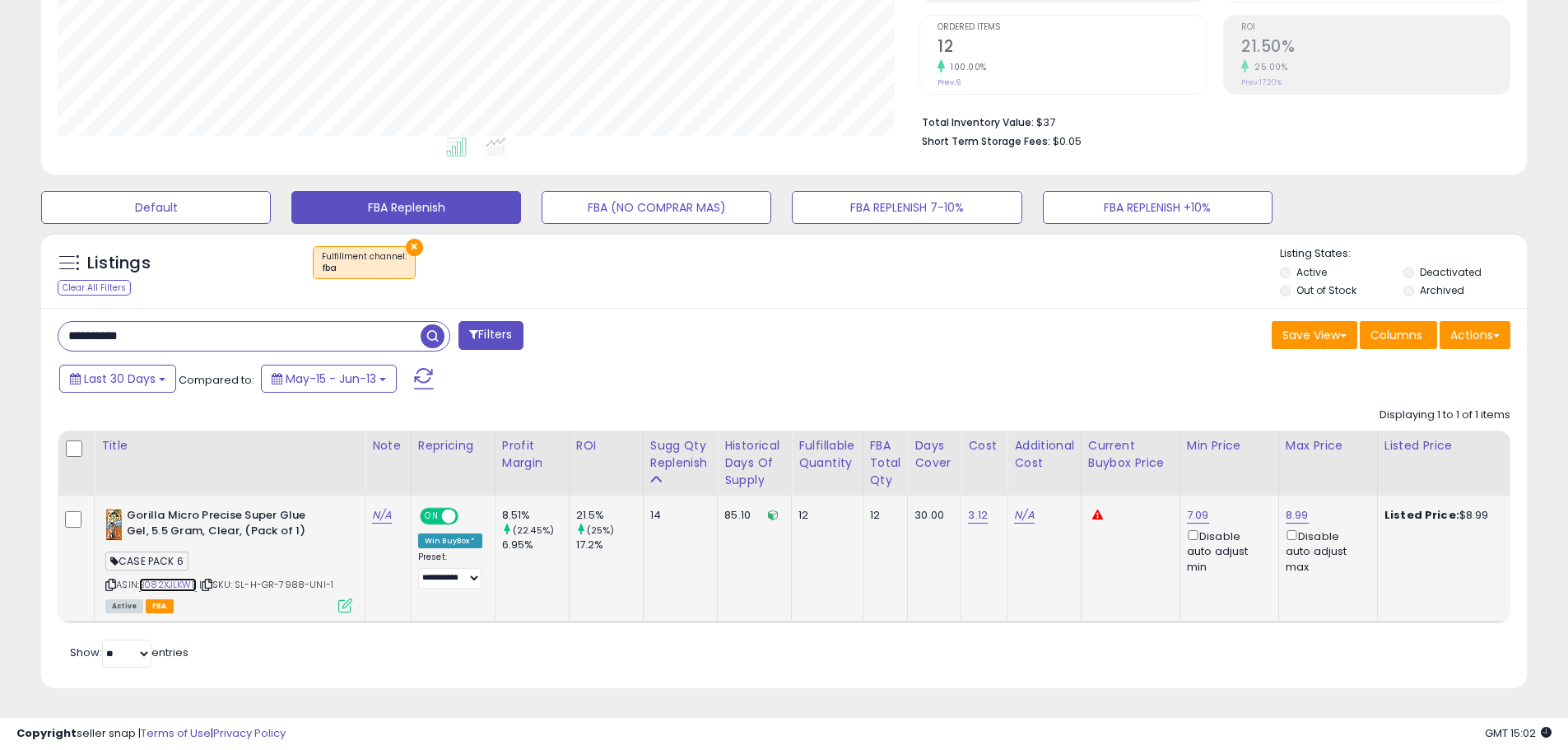click on "B082XJLKWB" at bounding box center [168, 585] 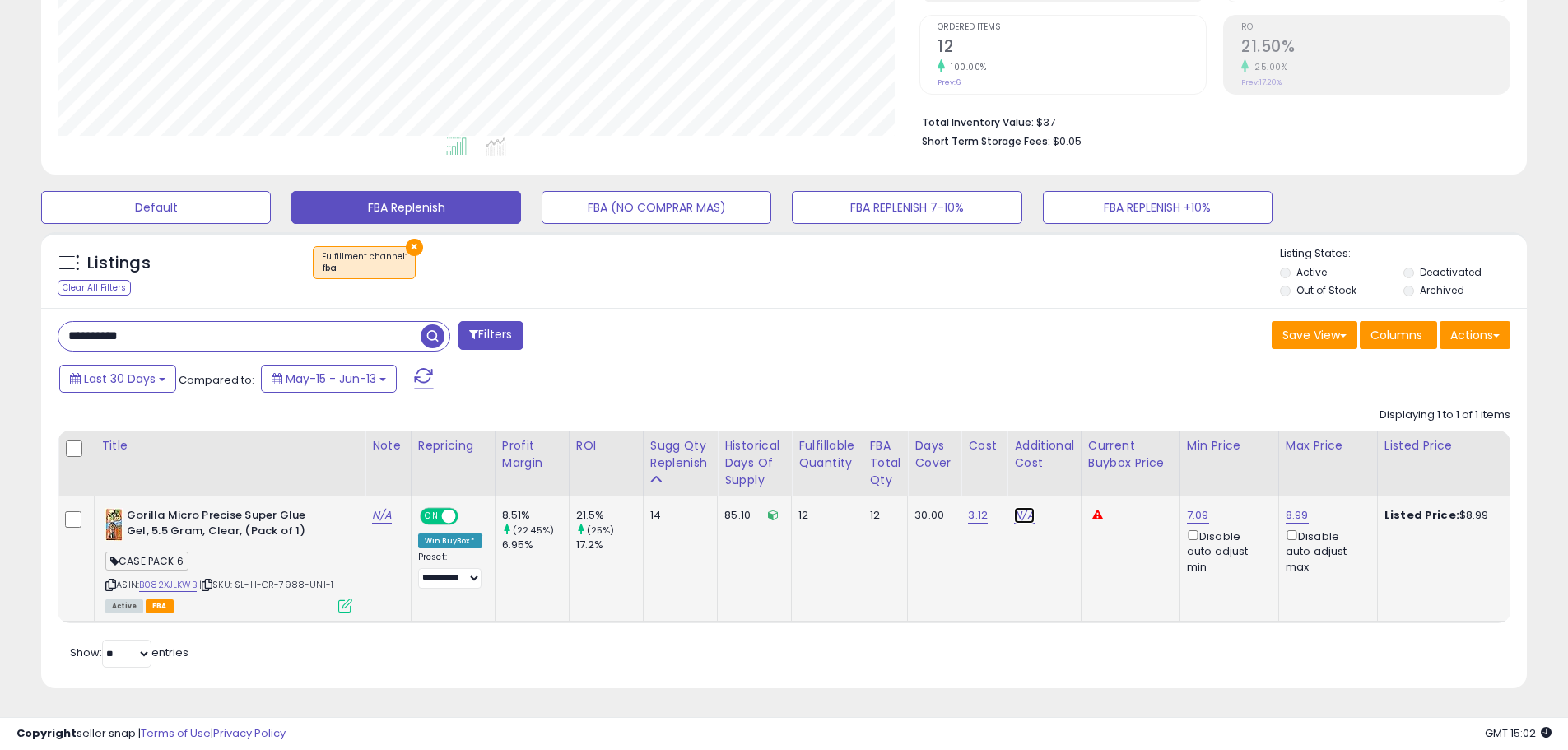 click on "N/A" at bounding box center [1024, 515] 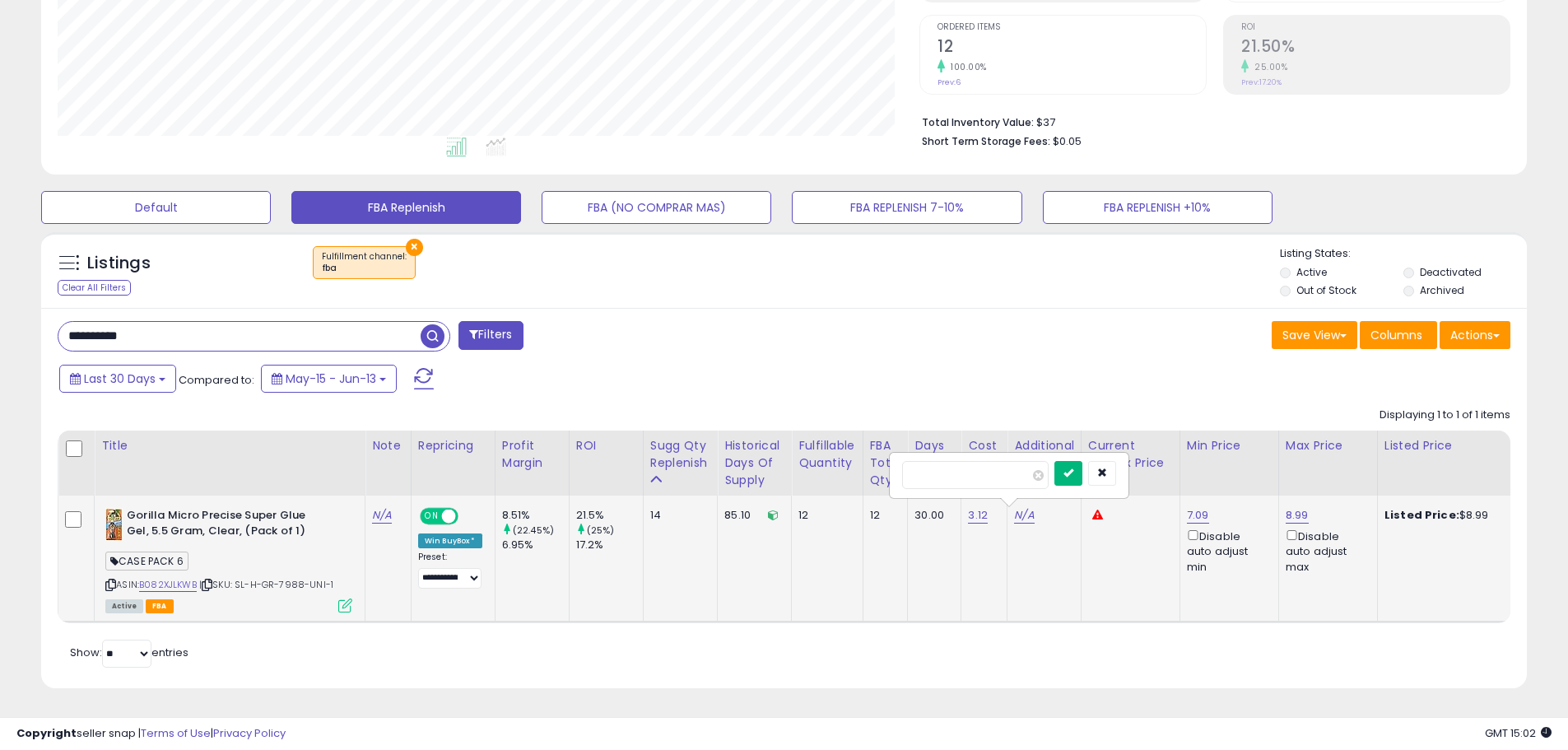 type on "****" 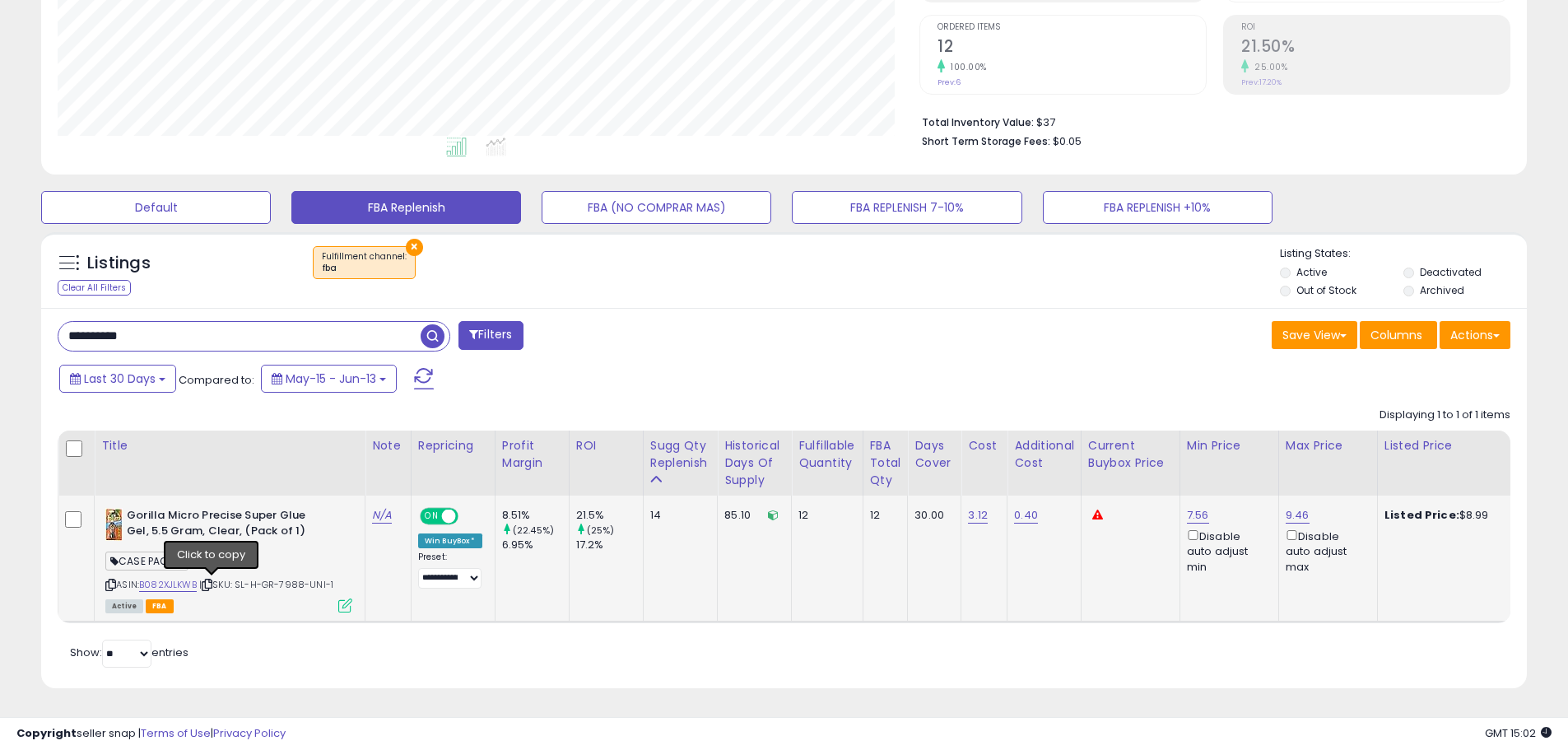 click at bounding box center (207, 585) 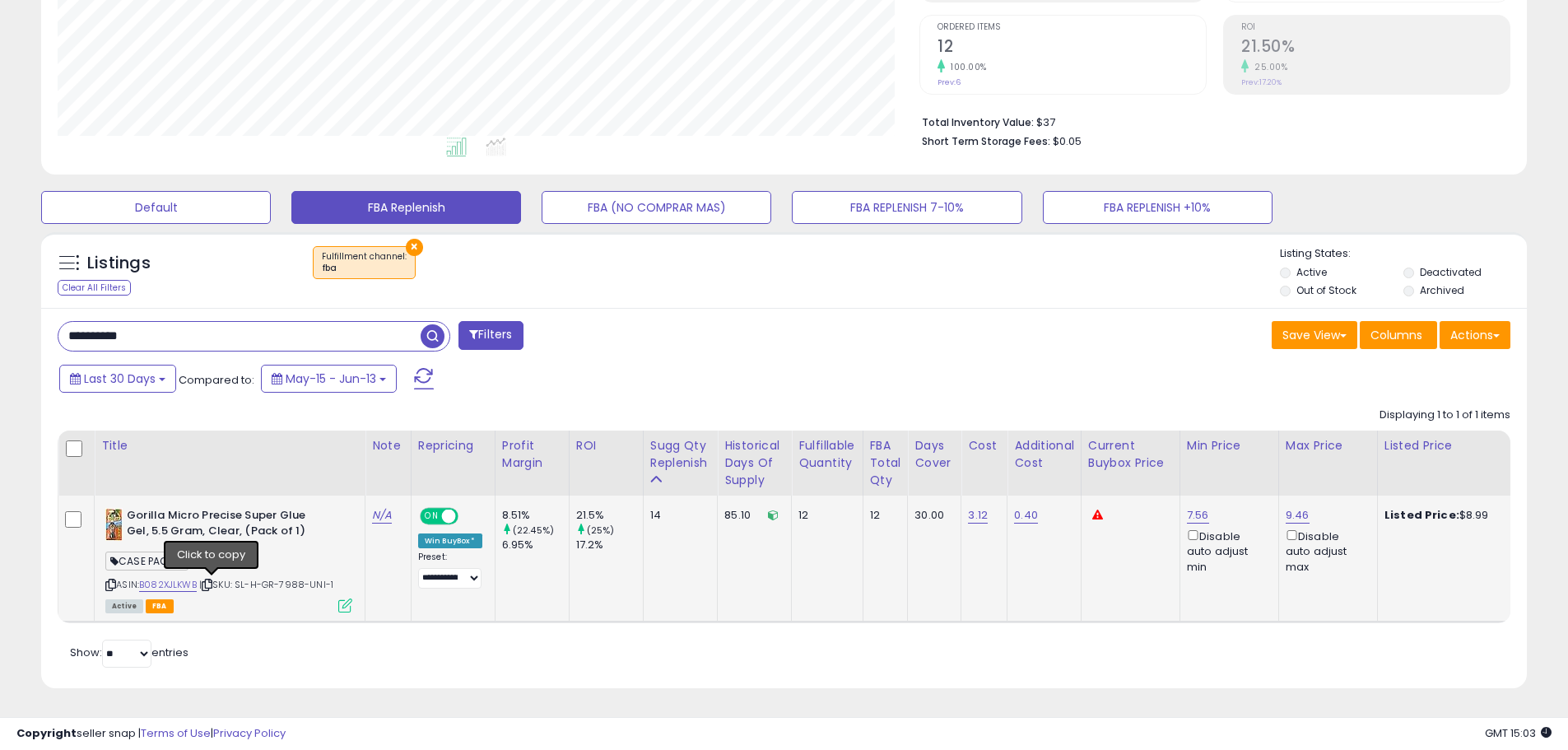 click at bounding box center [207, 585] 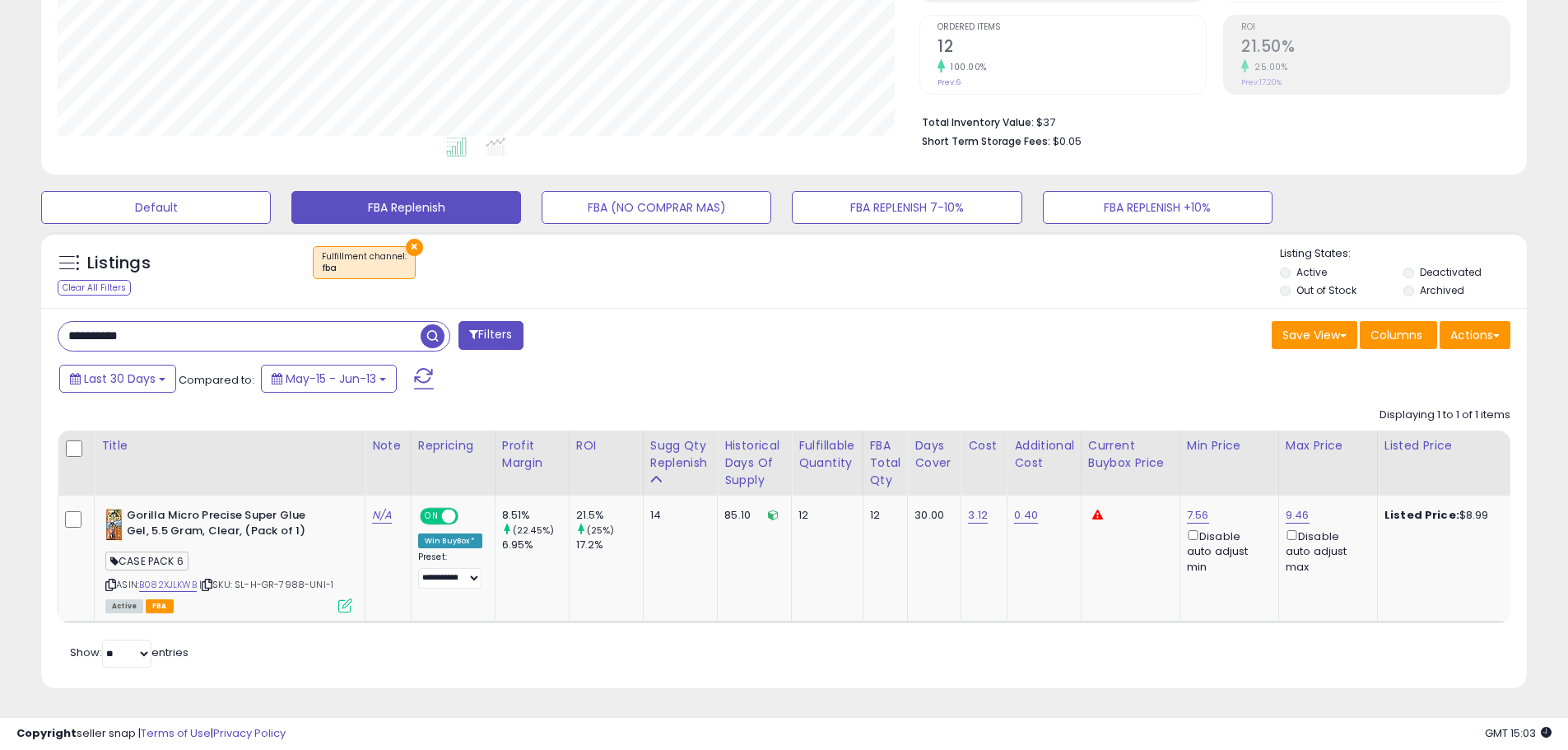 paste on "***" 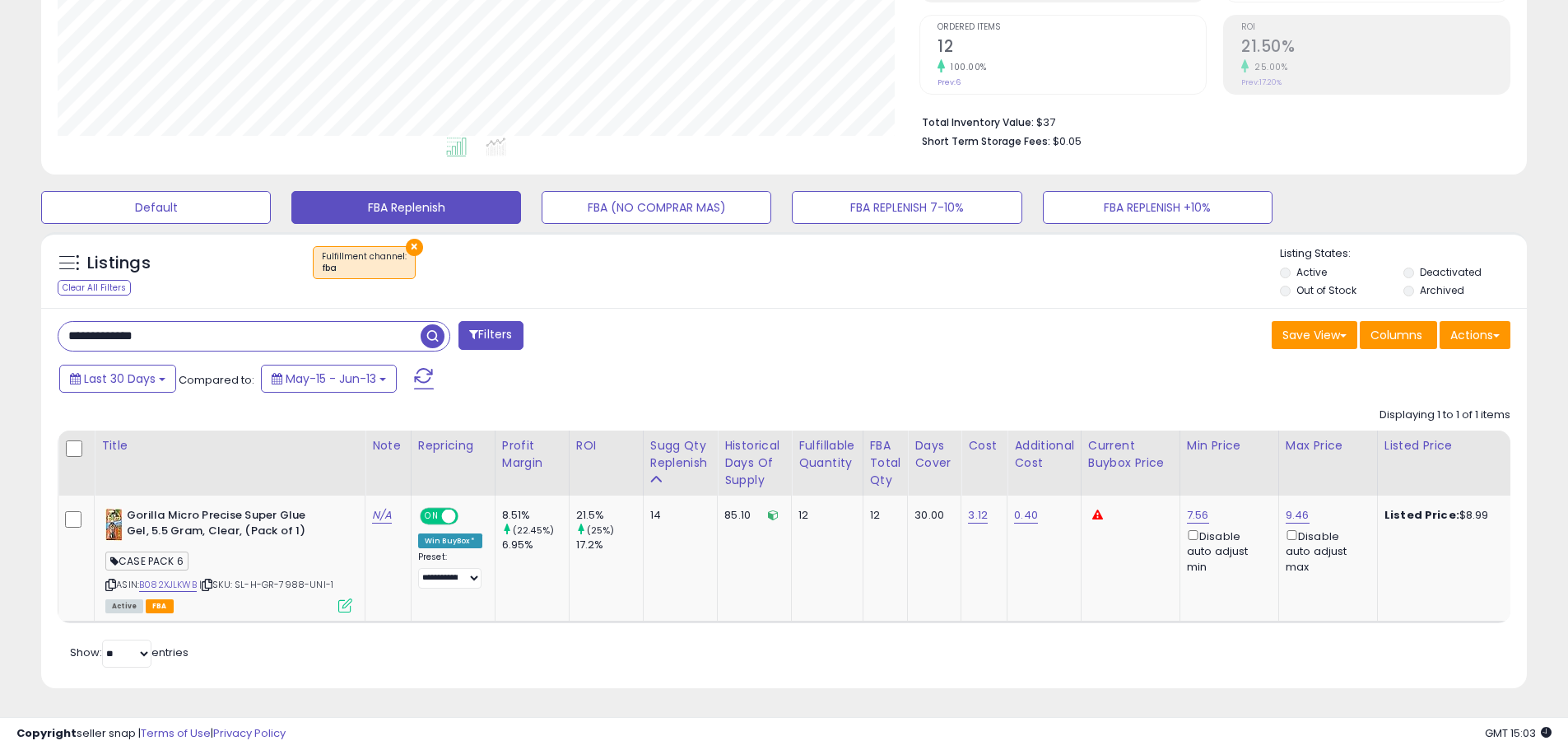 drag, startPoint x: 173, startPoint y: 322, endPoint x: -45, endPoint y: 273, distance: 223.43903 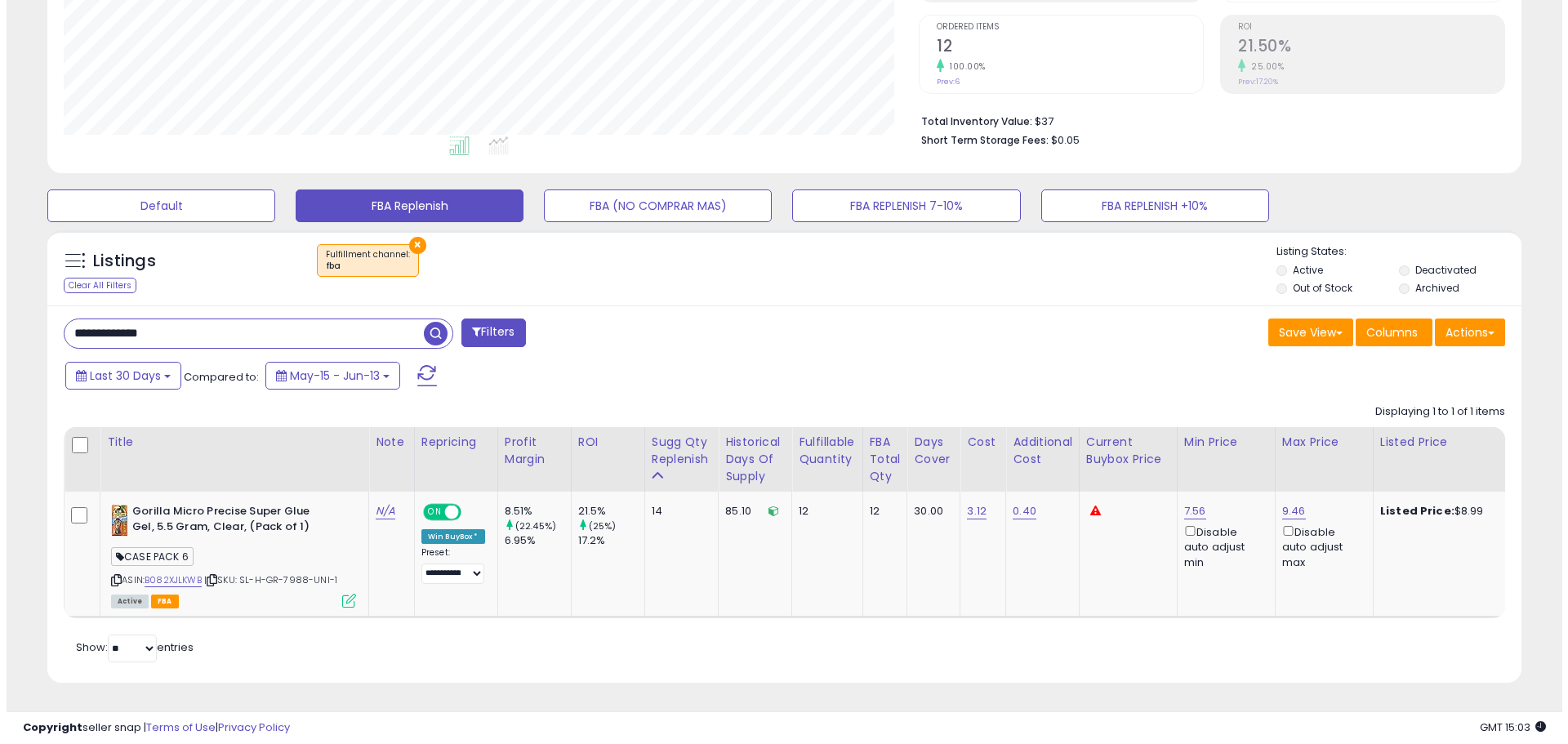 scroll, scrollTop: 212, scrollLeft: 0, axis: vertical 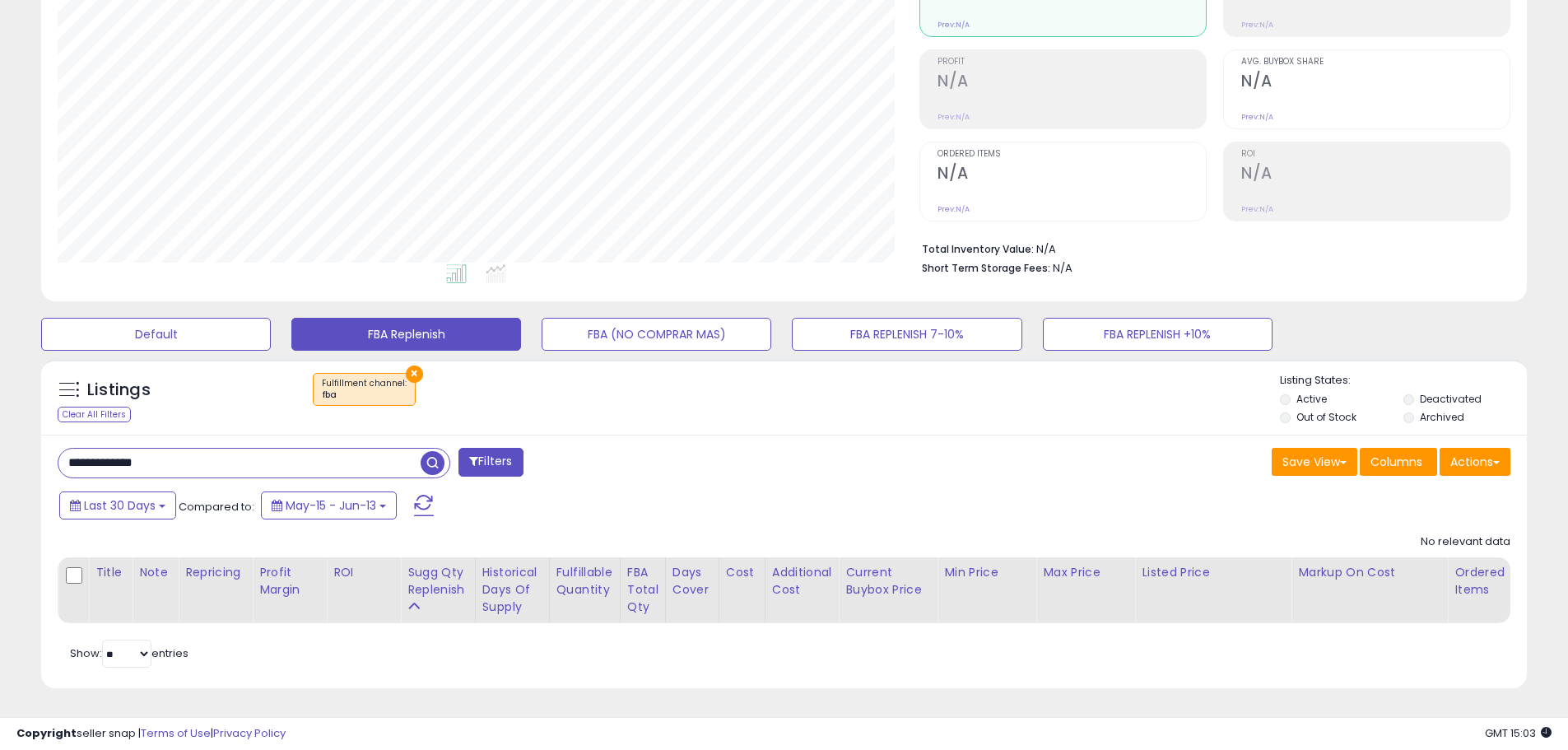 drag, startPoint x: 184, startPoint y: 454, endPoint x: -8, endPoint y: 477, distance: 193.3727 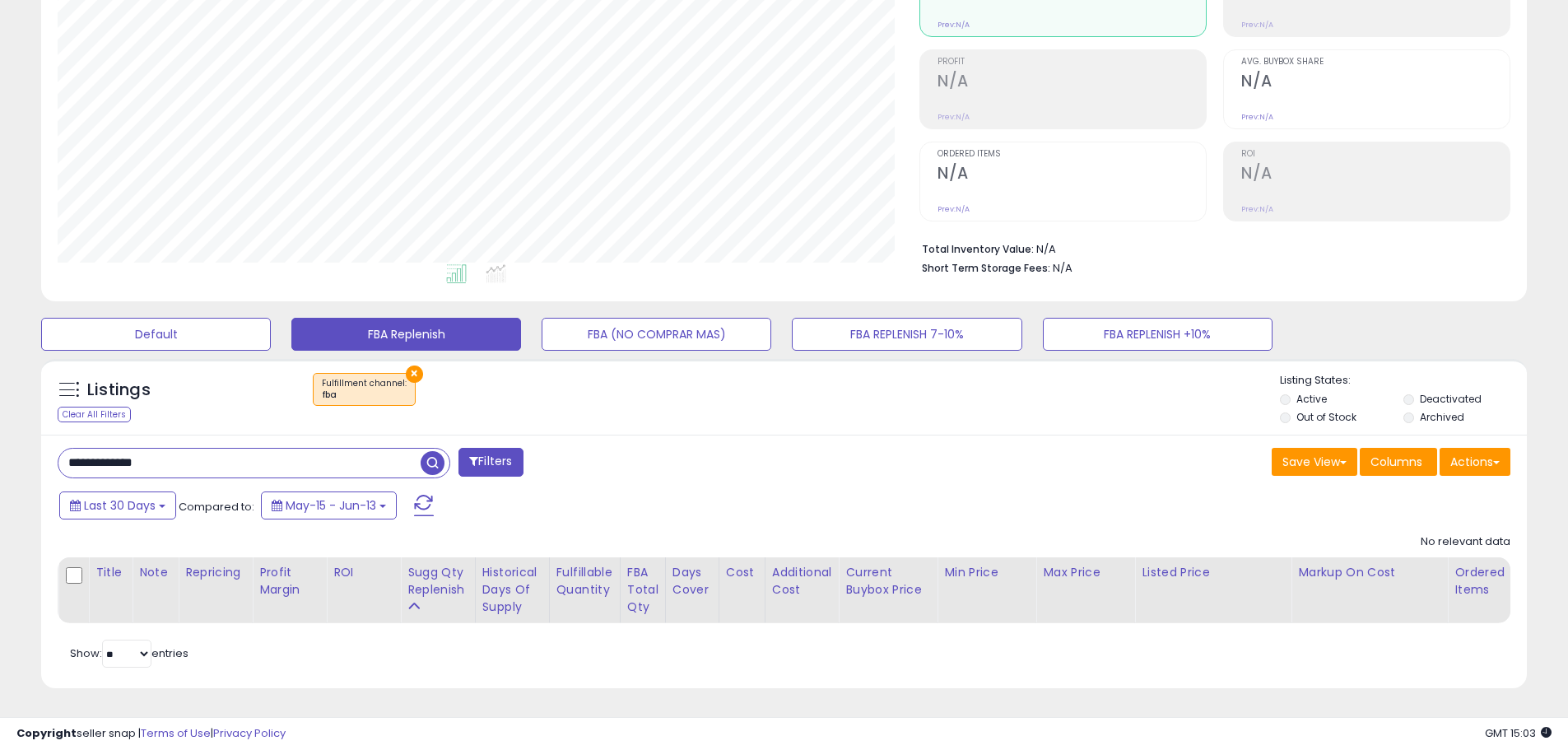 type on "**********" 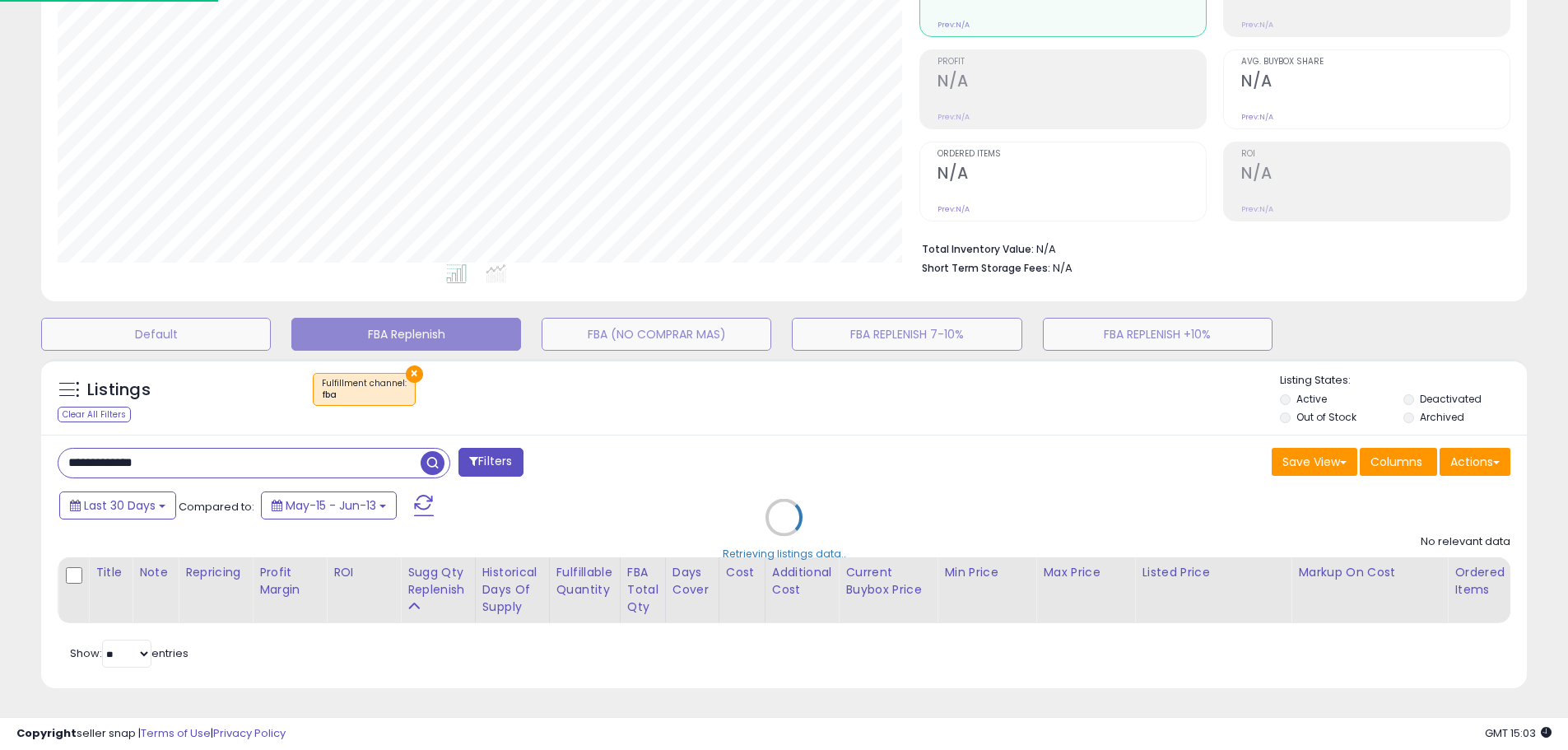 scroll, scrollTop: 822934, scrollLeft: 822228, axis: both 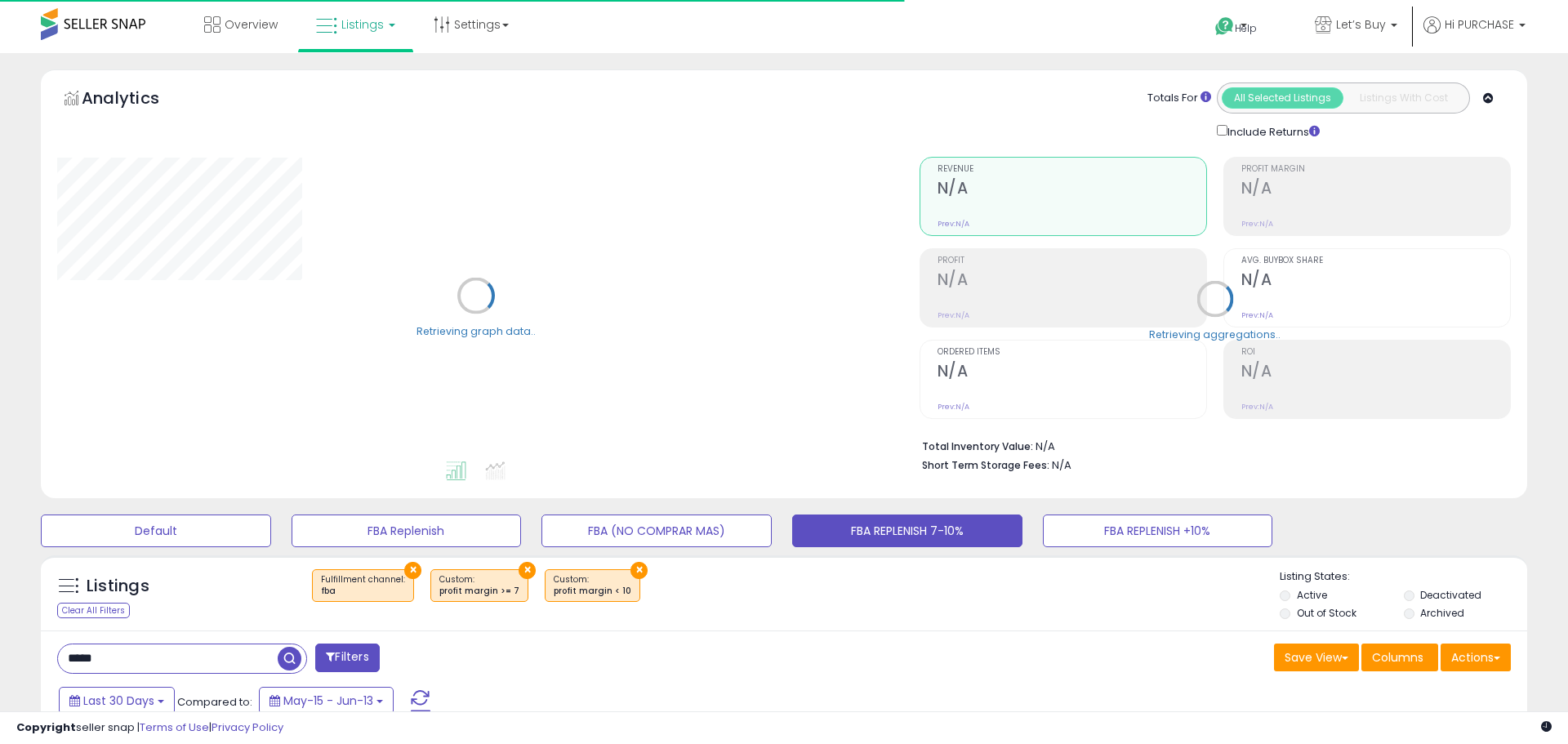 select on "**" 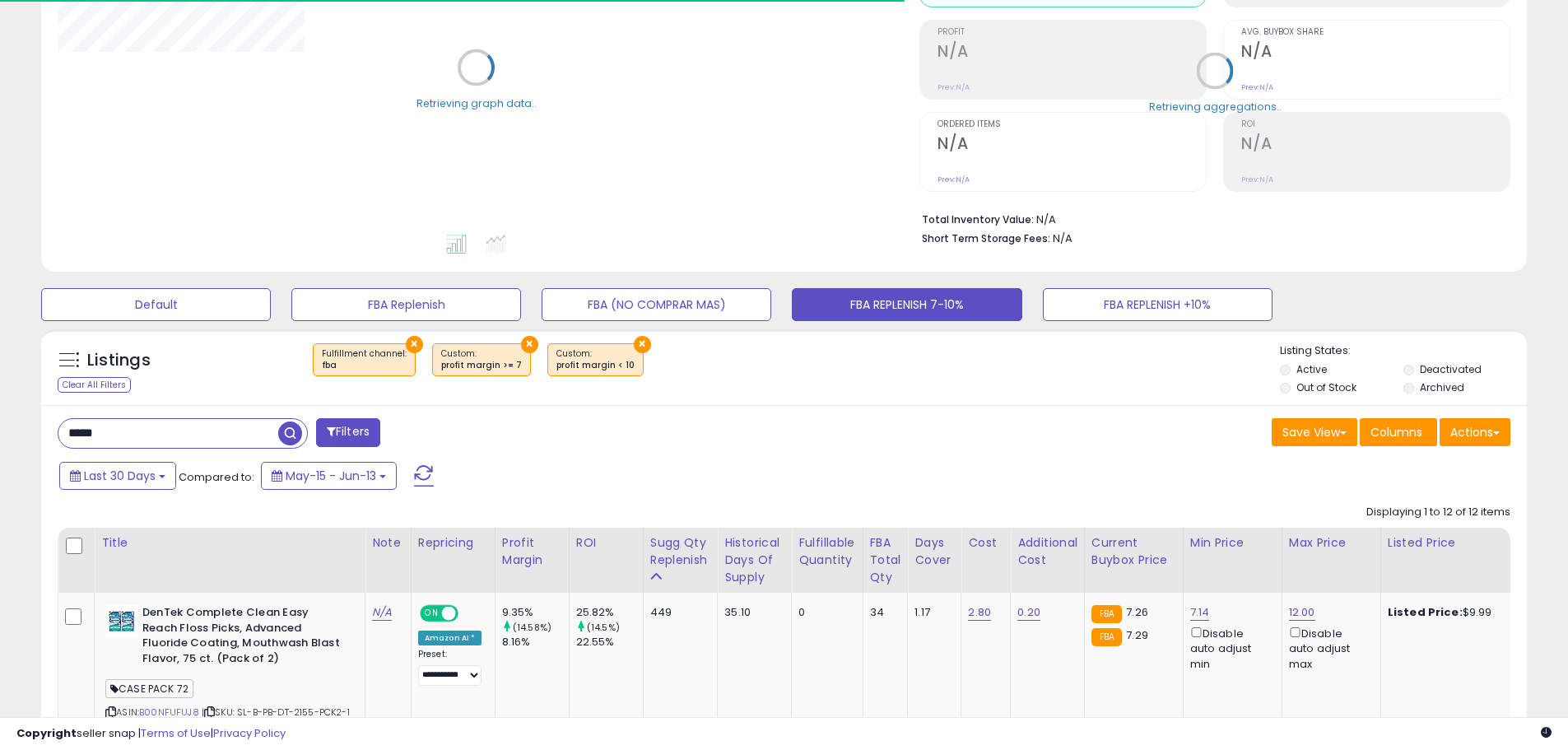 scroll, scrollTop: 231, scrollLeft: 0, axis: vertical 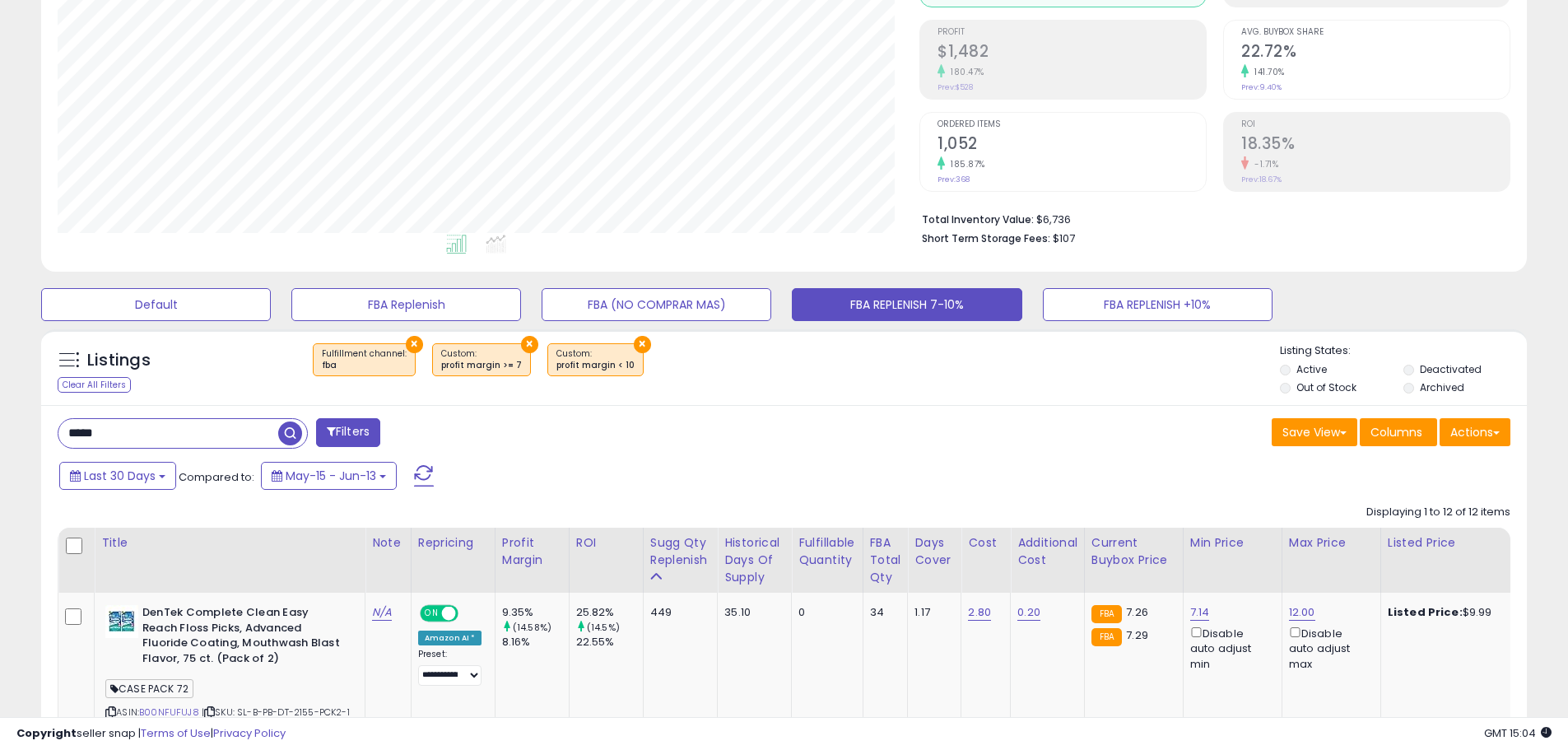 click on "×" at bounding box center [642, 344] 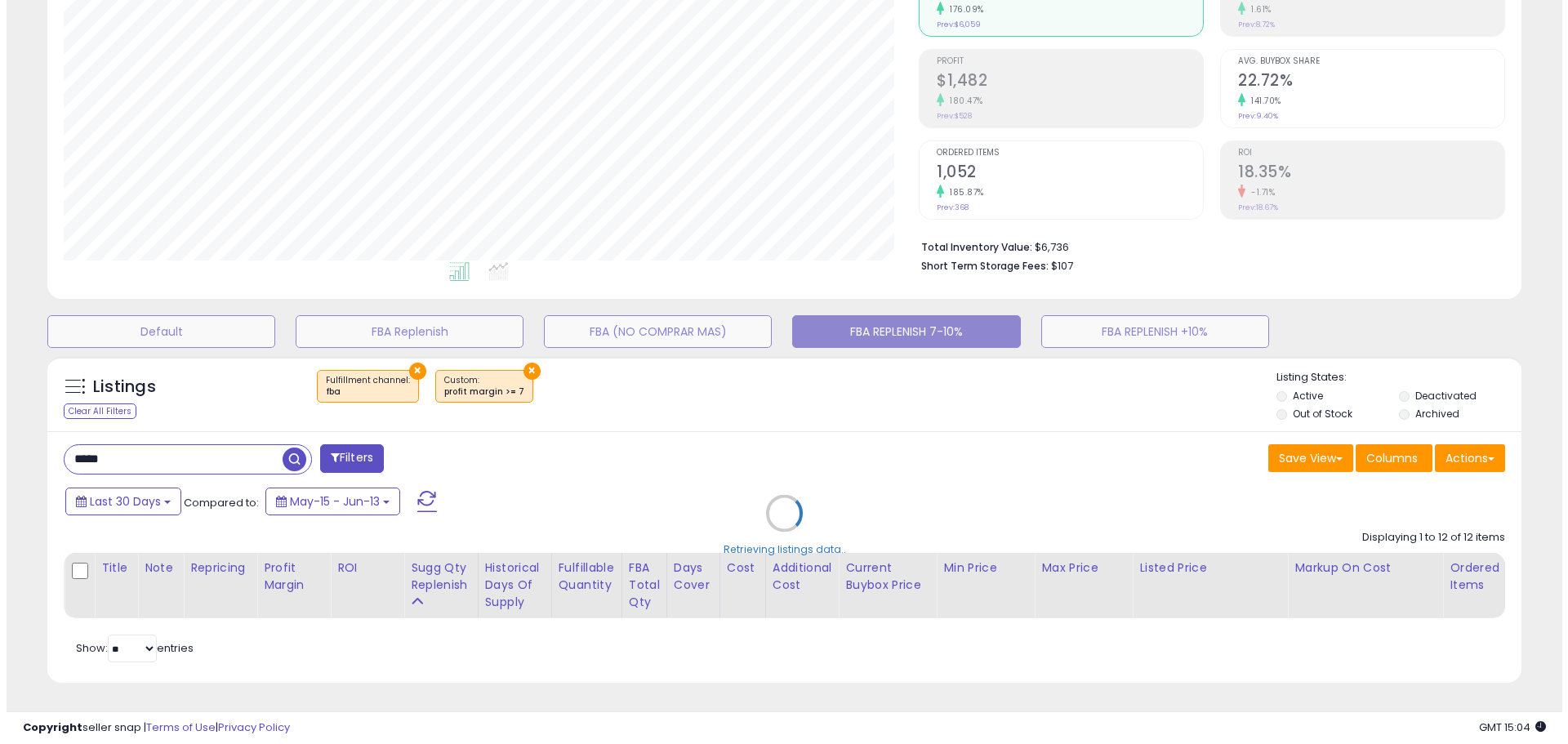 scroll, scrollTop: 212, scrollLeft: 0, axis: vertical 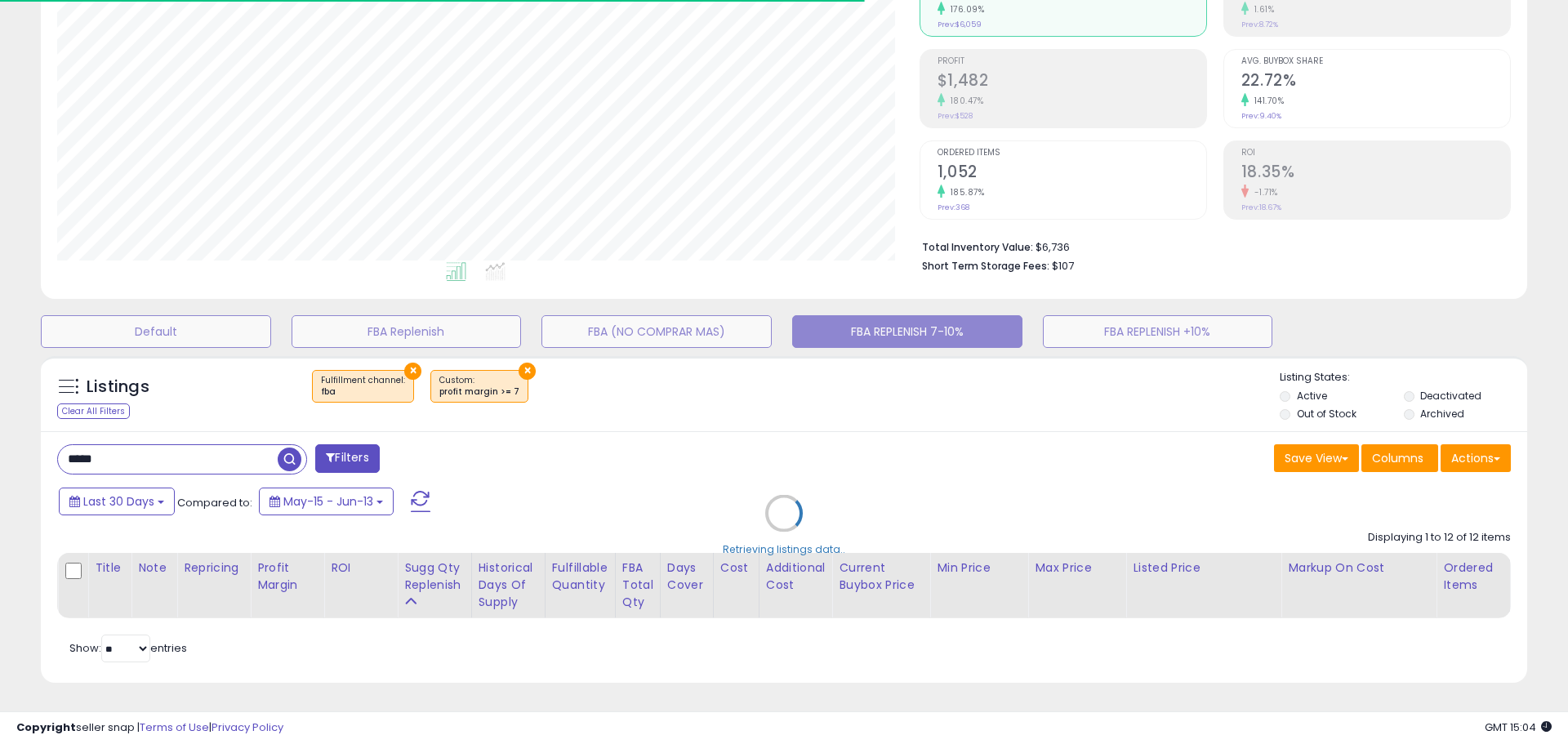 click on "Retrieving listings data.." at bounding box center [784, 525] 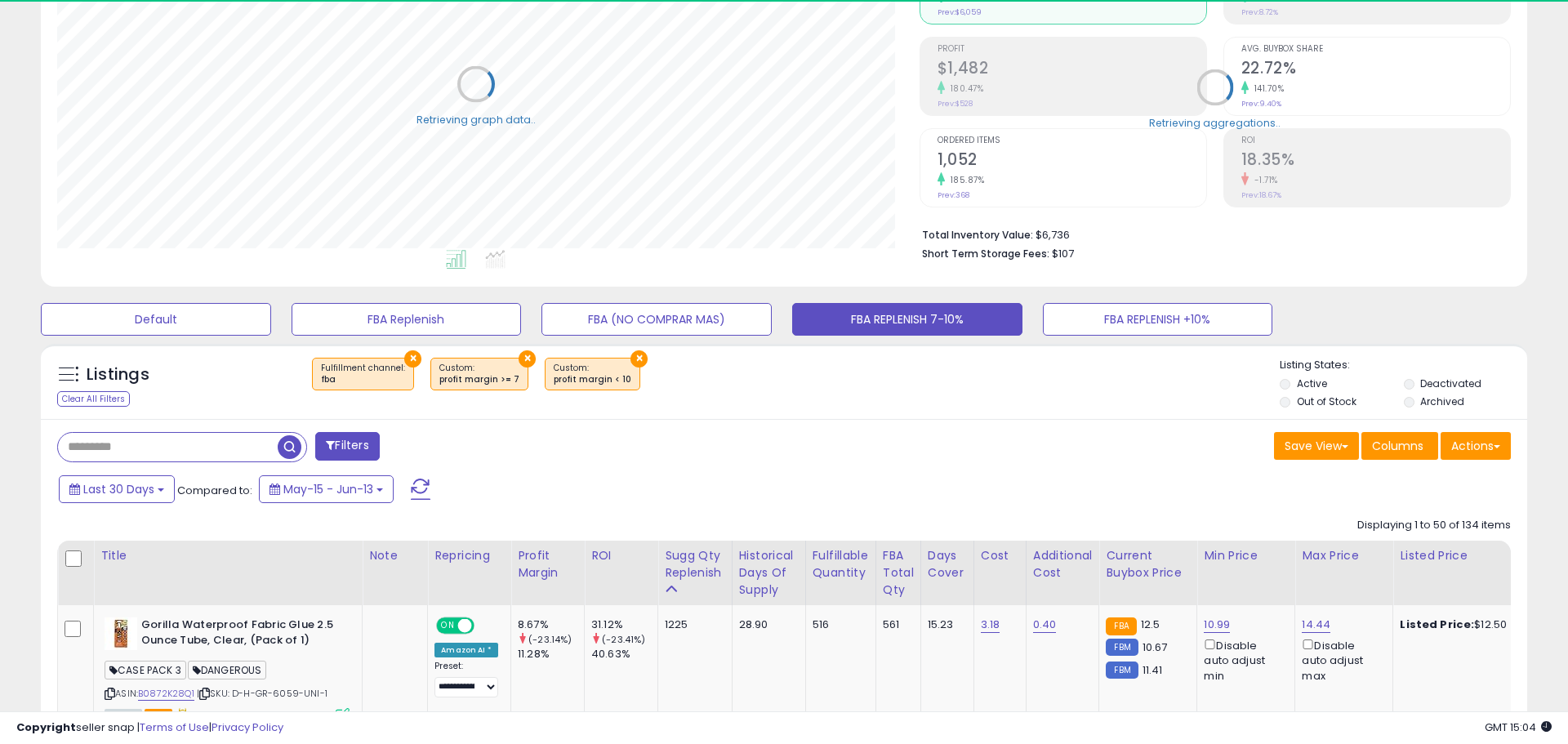 click on "Retrieving listings data.." at bounding box center (784, 3832) 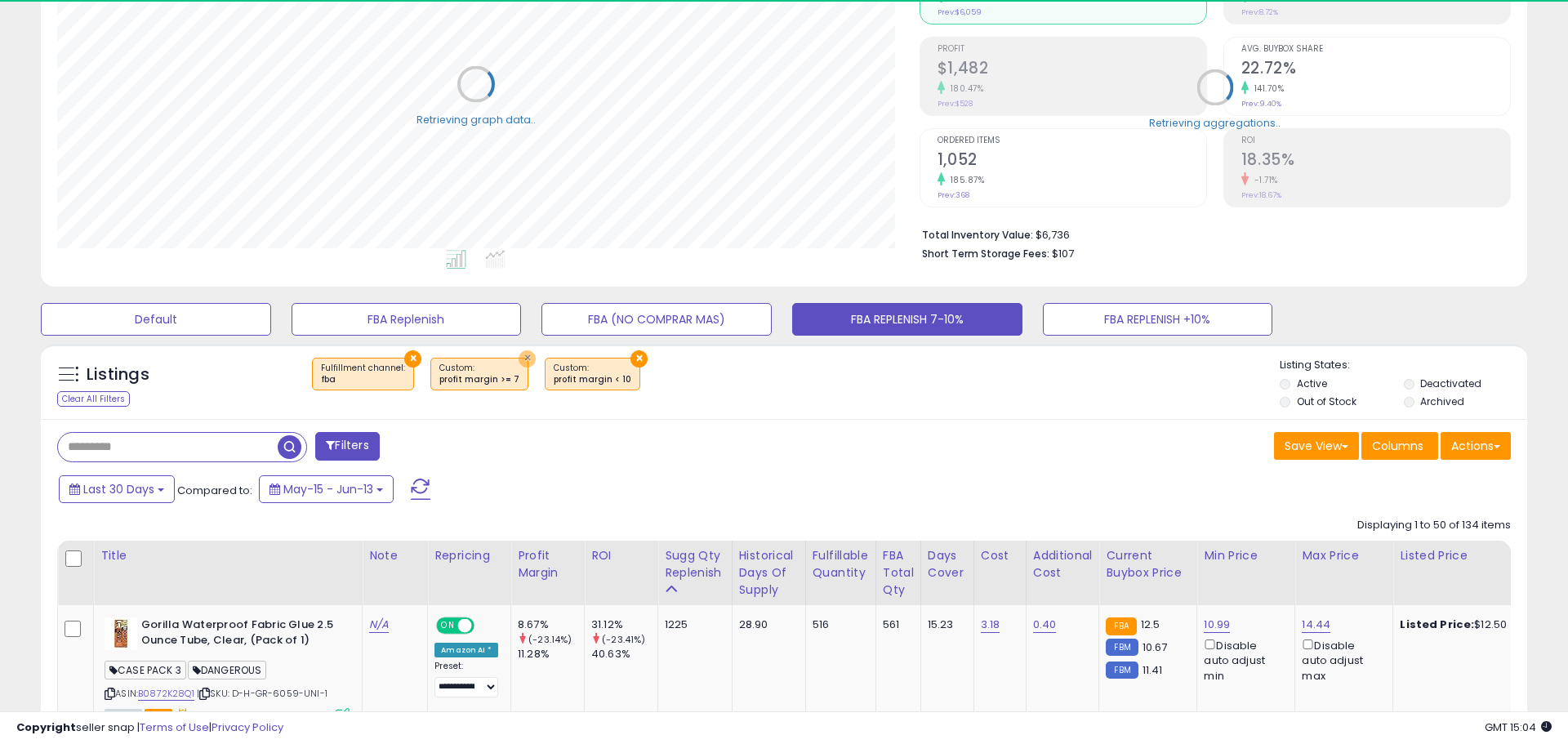 click on "×" at bounding box center [527, 359] 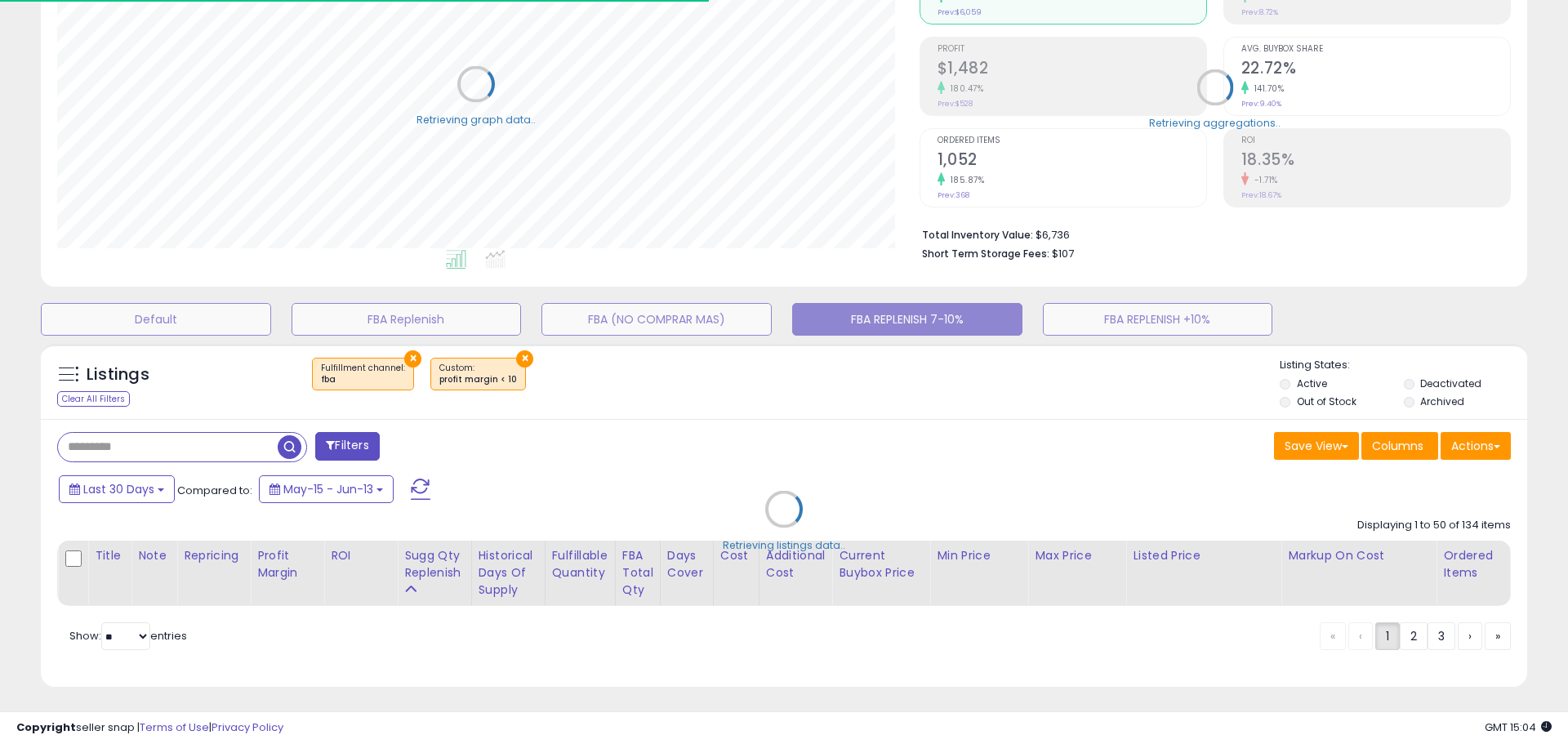scroll, scrollTop: 335, scrollLeft: 855, axis: both 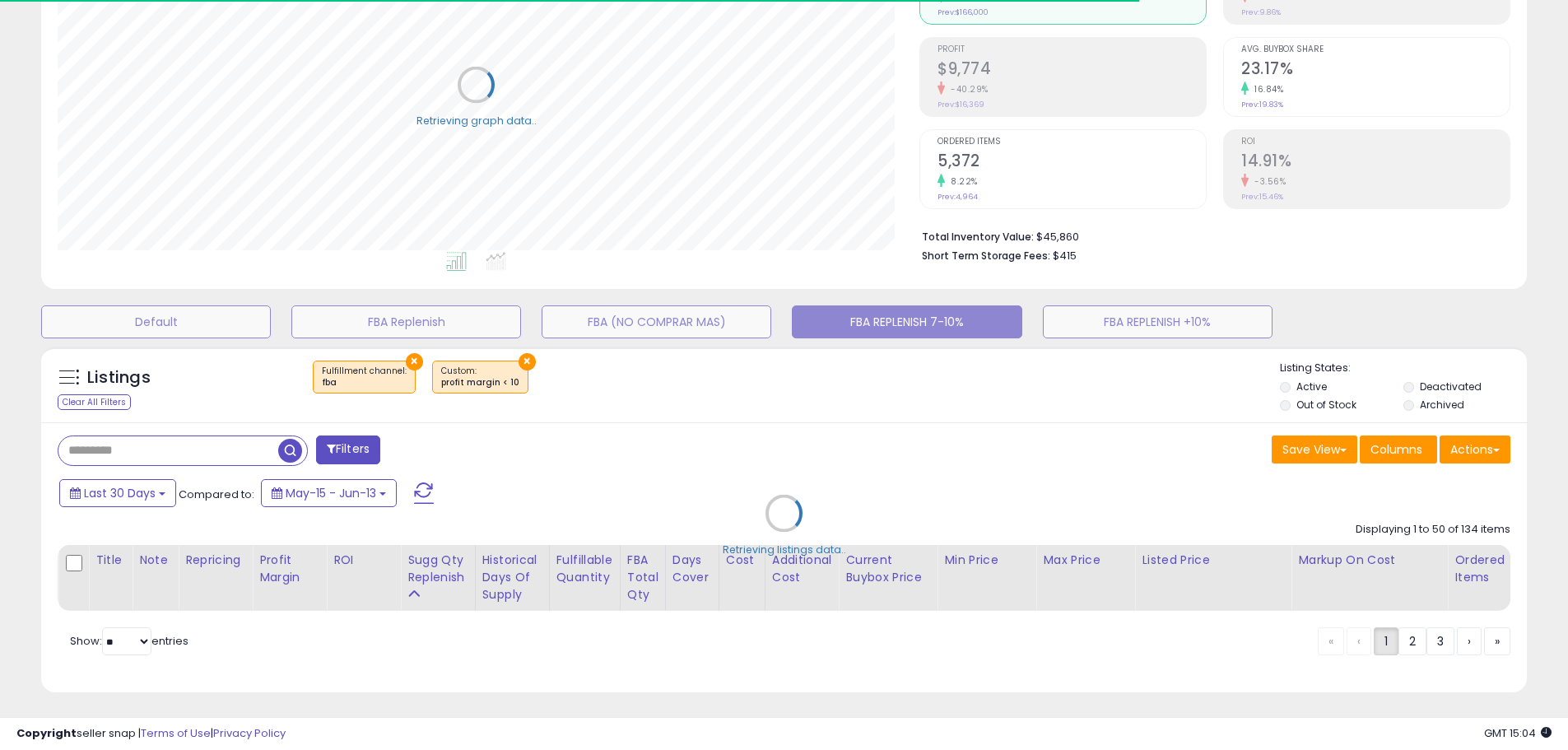 click on "Retrieving listings data.." at bounding box center (784, 525) 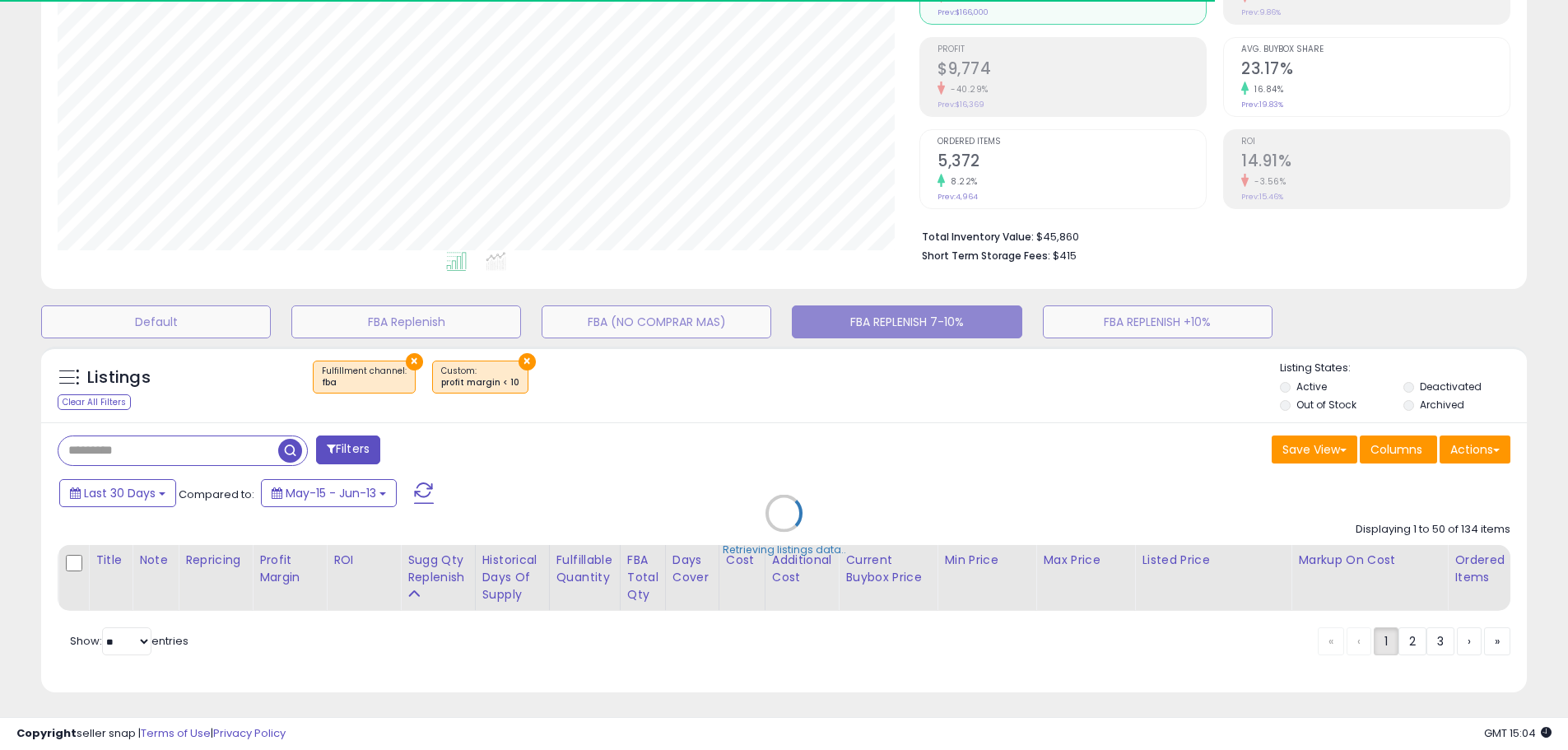 scroll, scrollTop: 822934, scrollLeft: 822235, axis: both 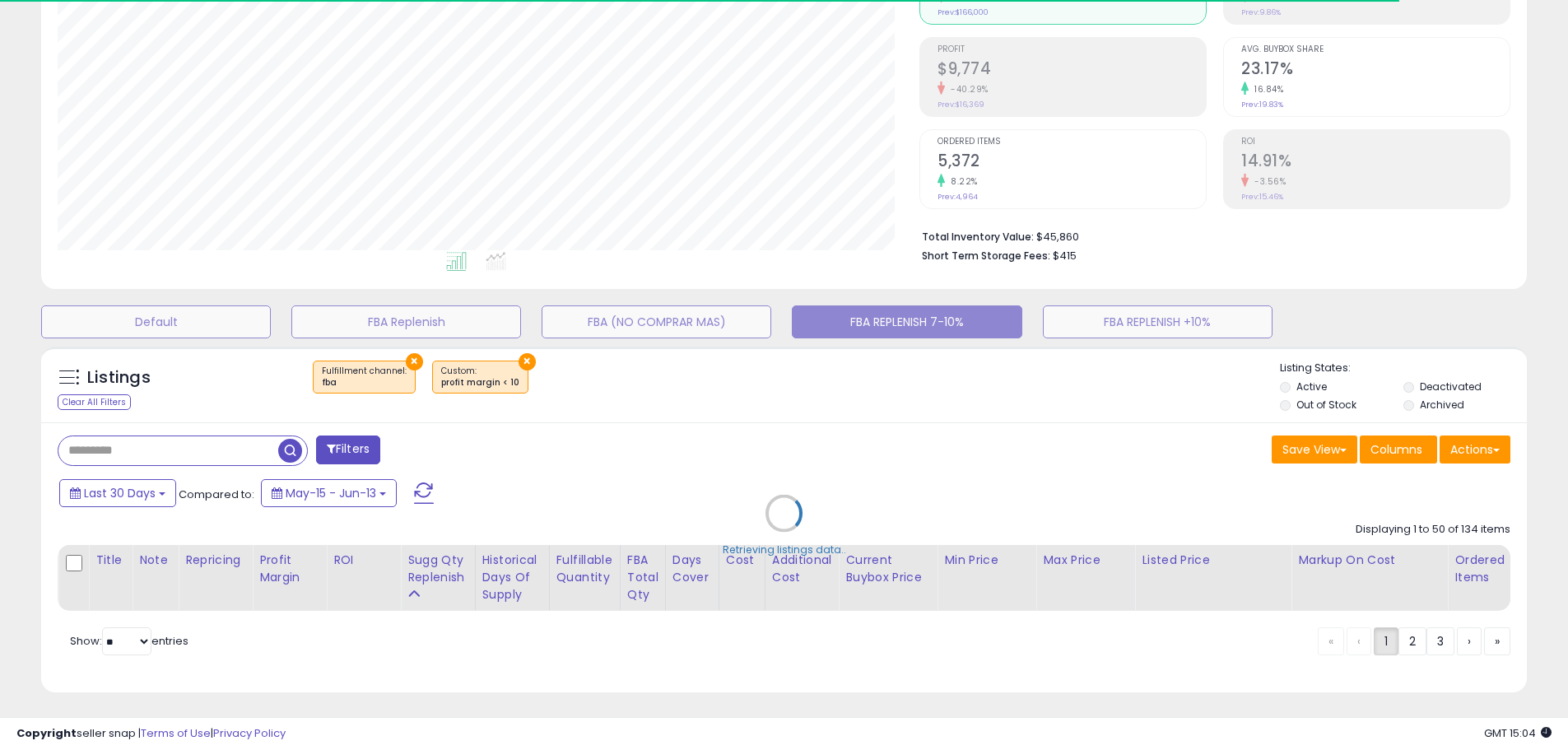 click on "Retrieving listings data.." at bounding box center [784, 525] 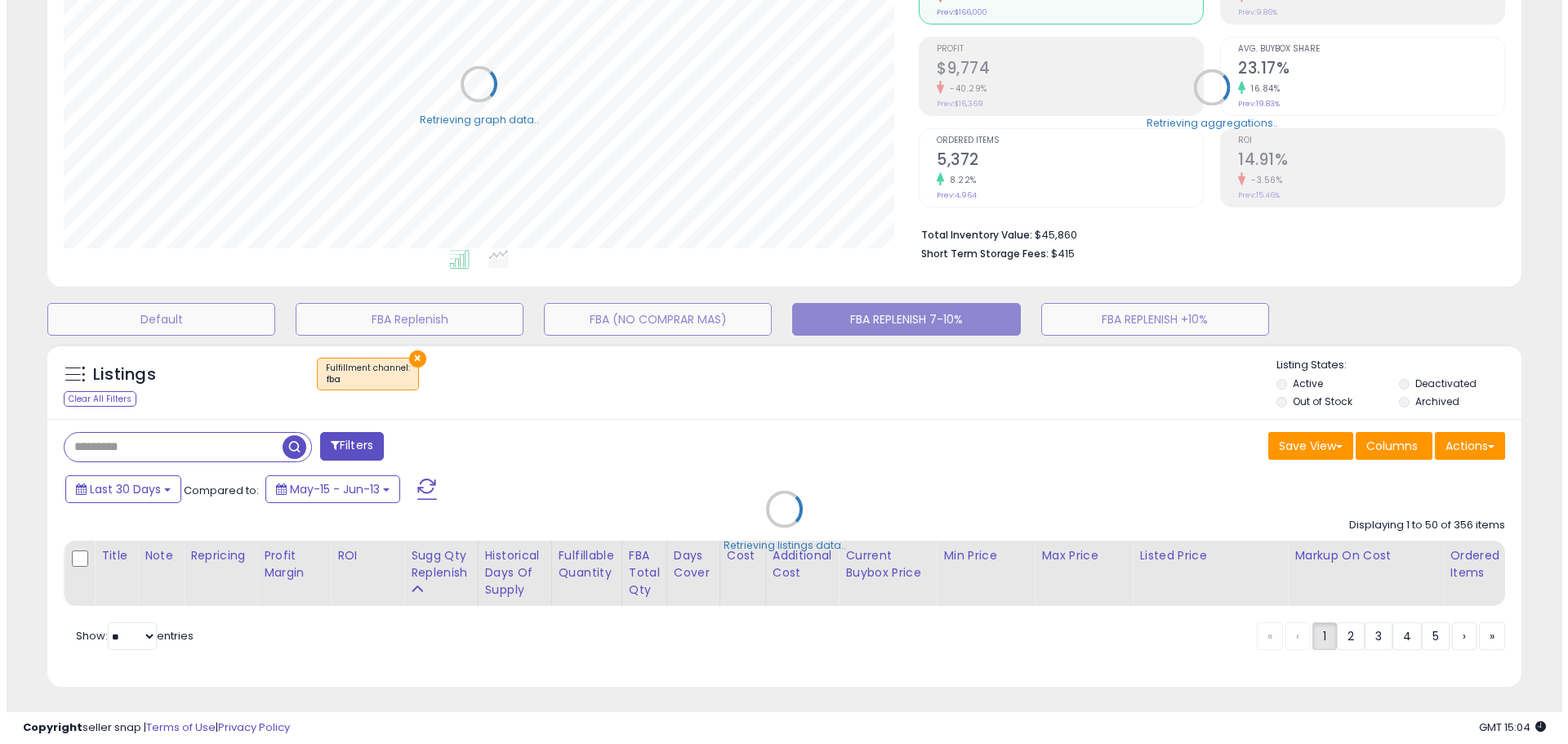 scroll, scrollTop: 816350, scrollLeft: 815804, axis: both 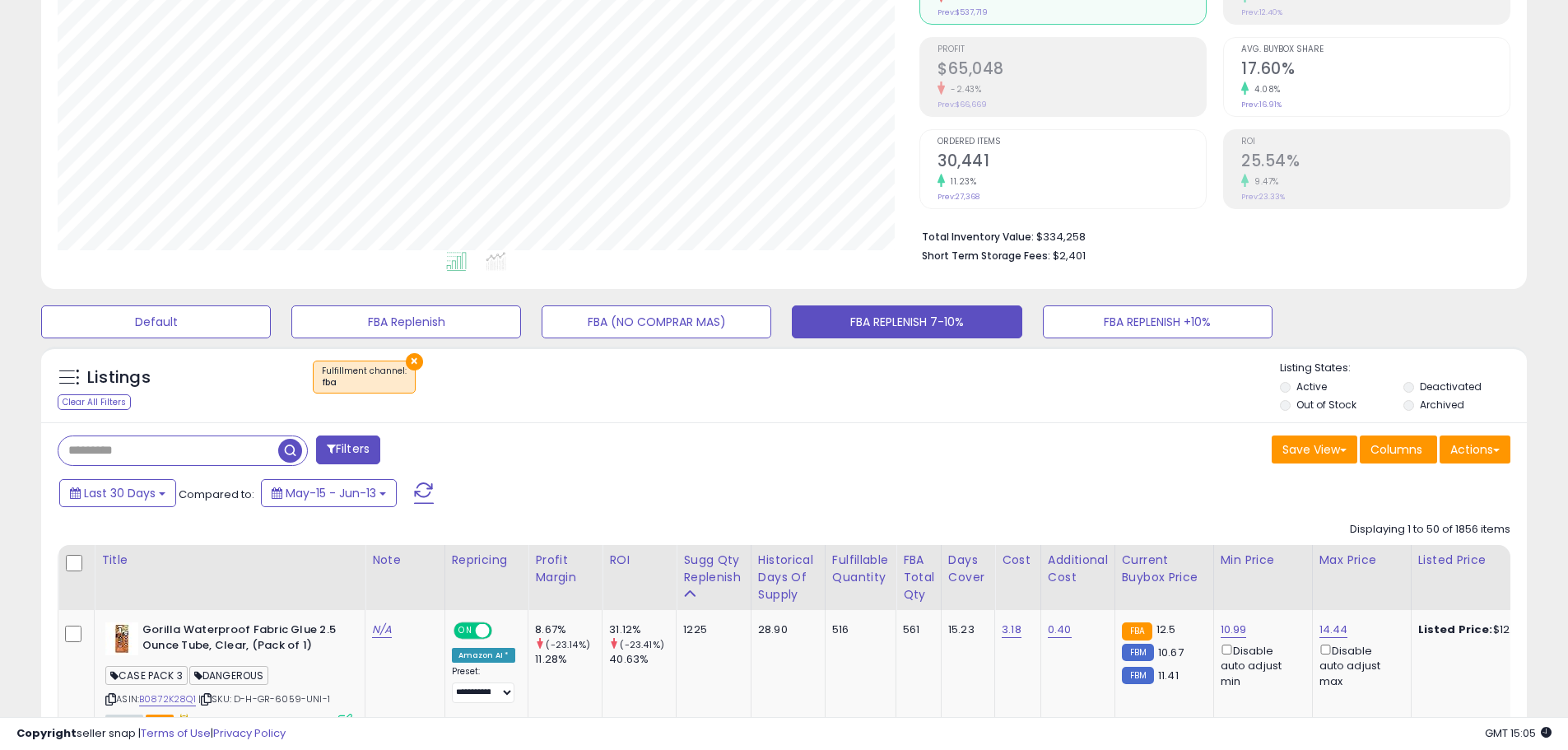 click at bounding box center [168, 450] 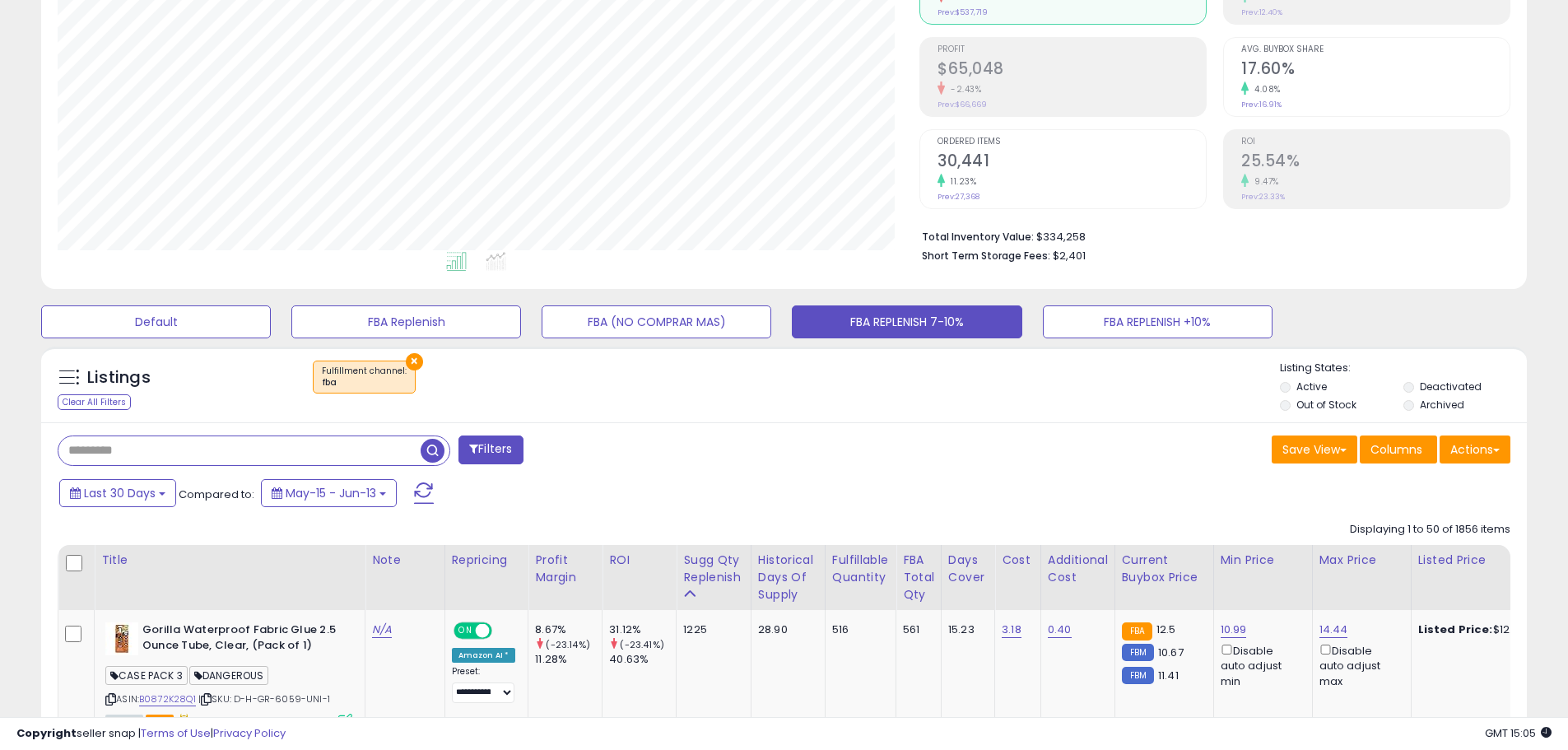 paste on "**********" 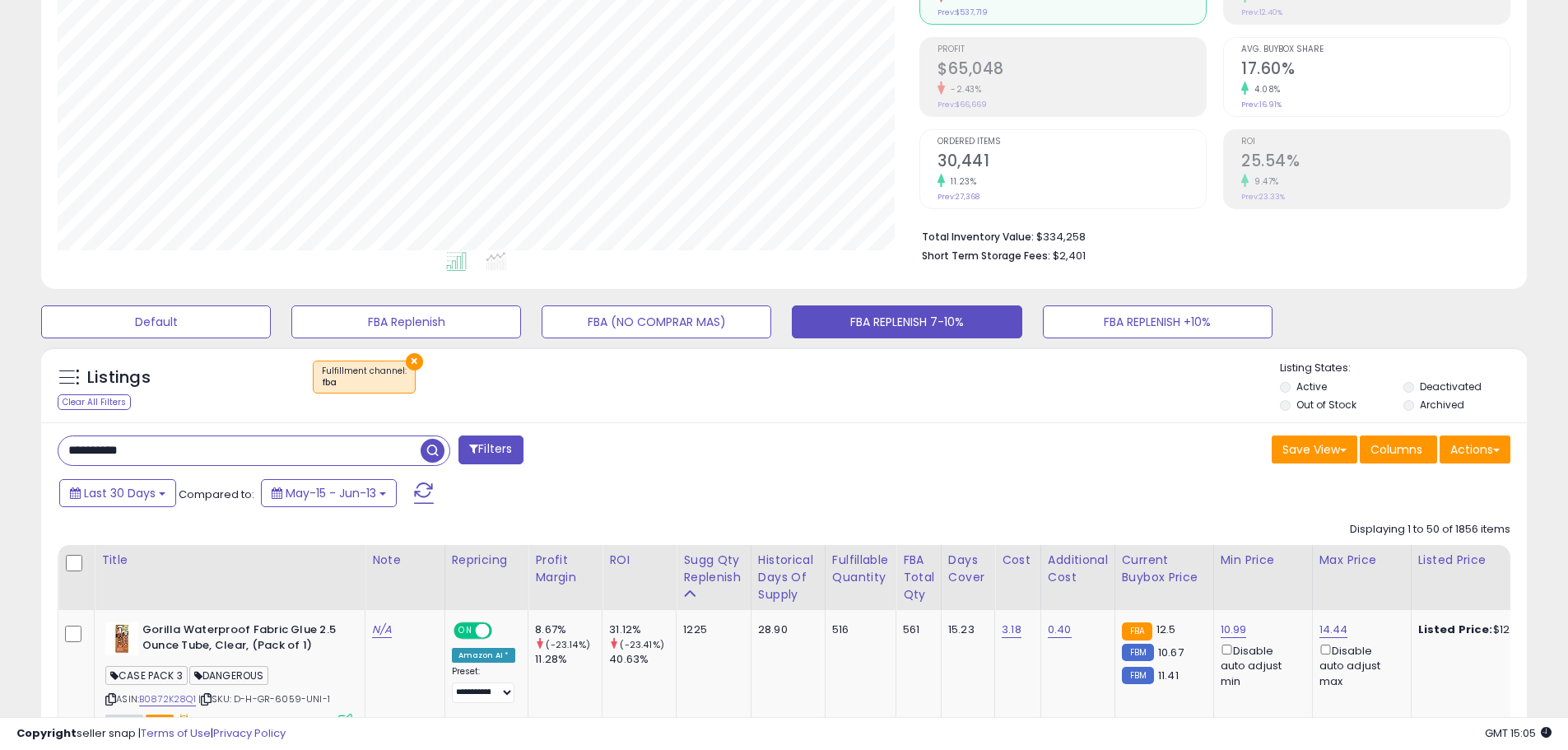 click at bounding box center (432, 450) 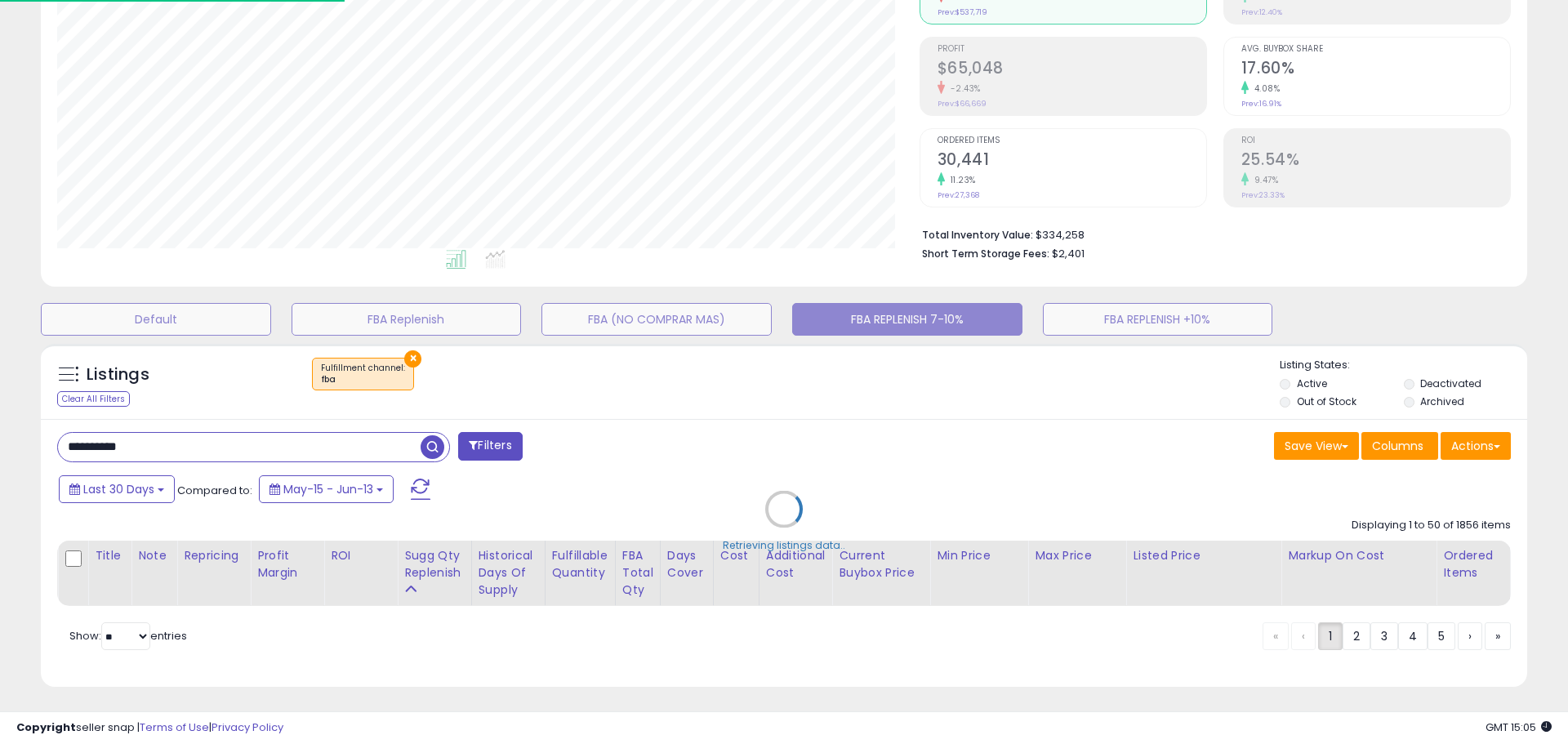 scroll, scrollTop: 816350, scrollLeft: 815804, axis: both 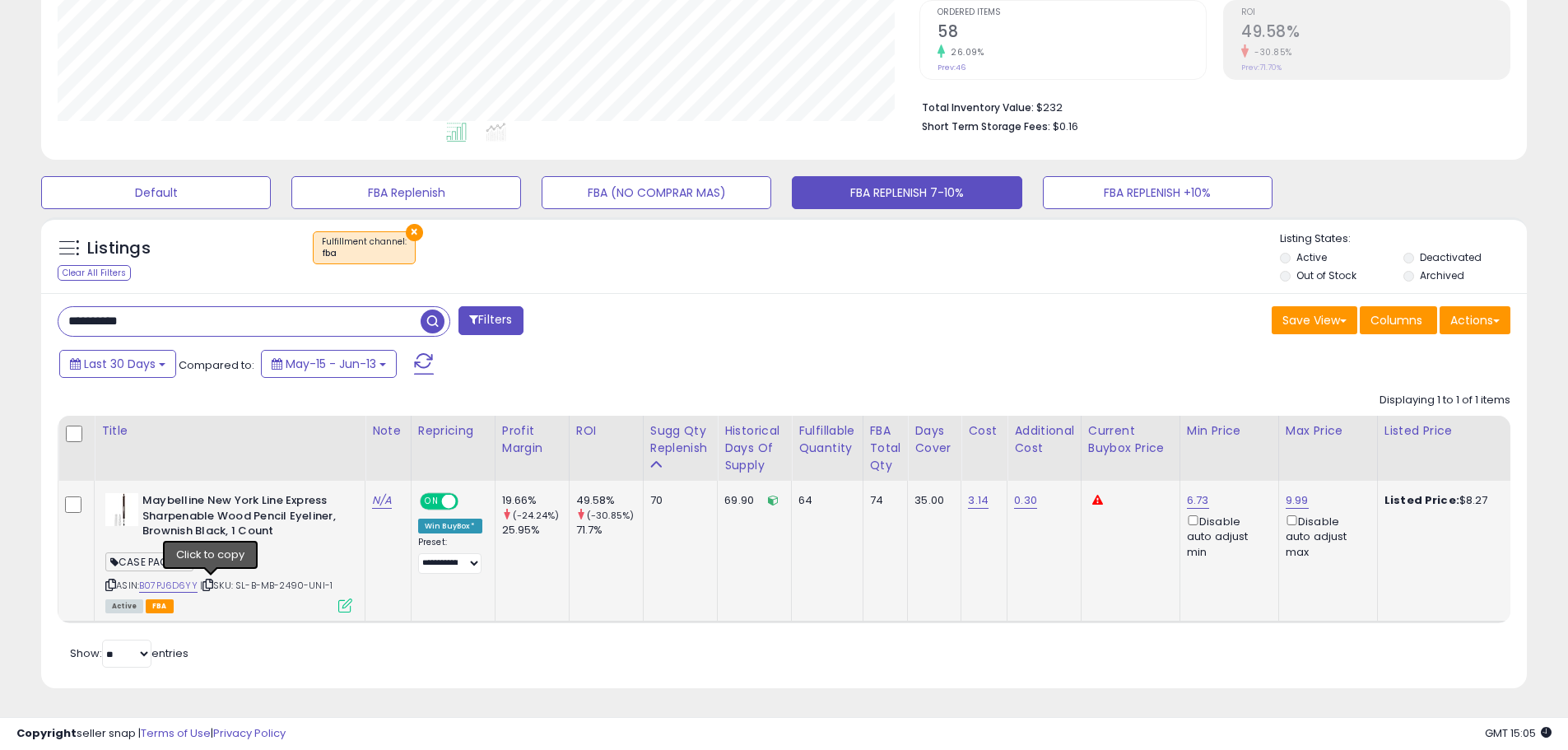 click at bounding box center [207, 585] 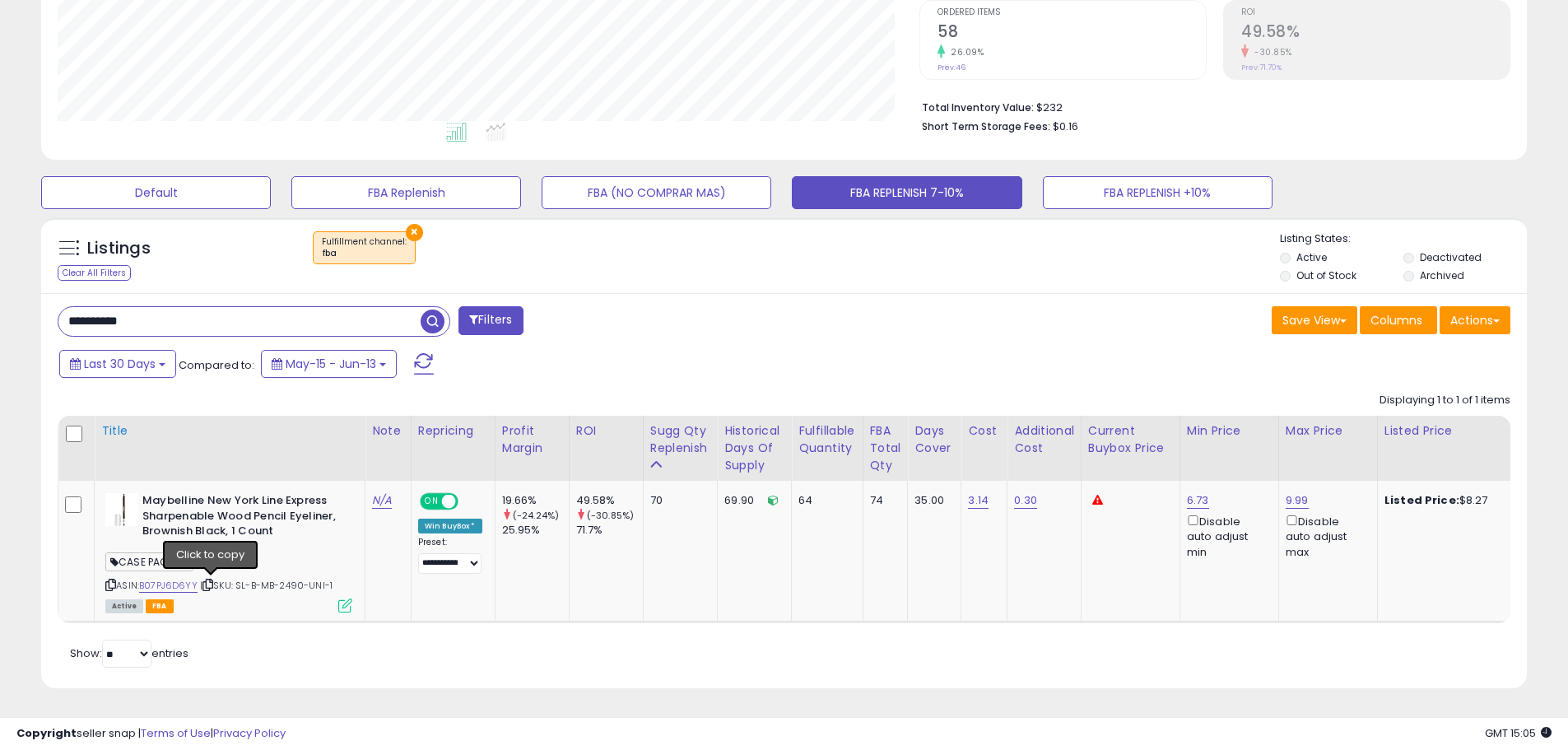 scroll, scrollTop: 822934, scrollLeft: 822235, axis: both 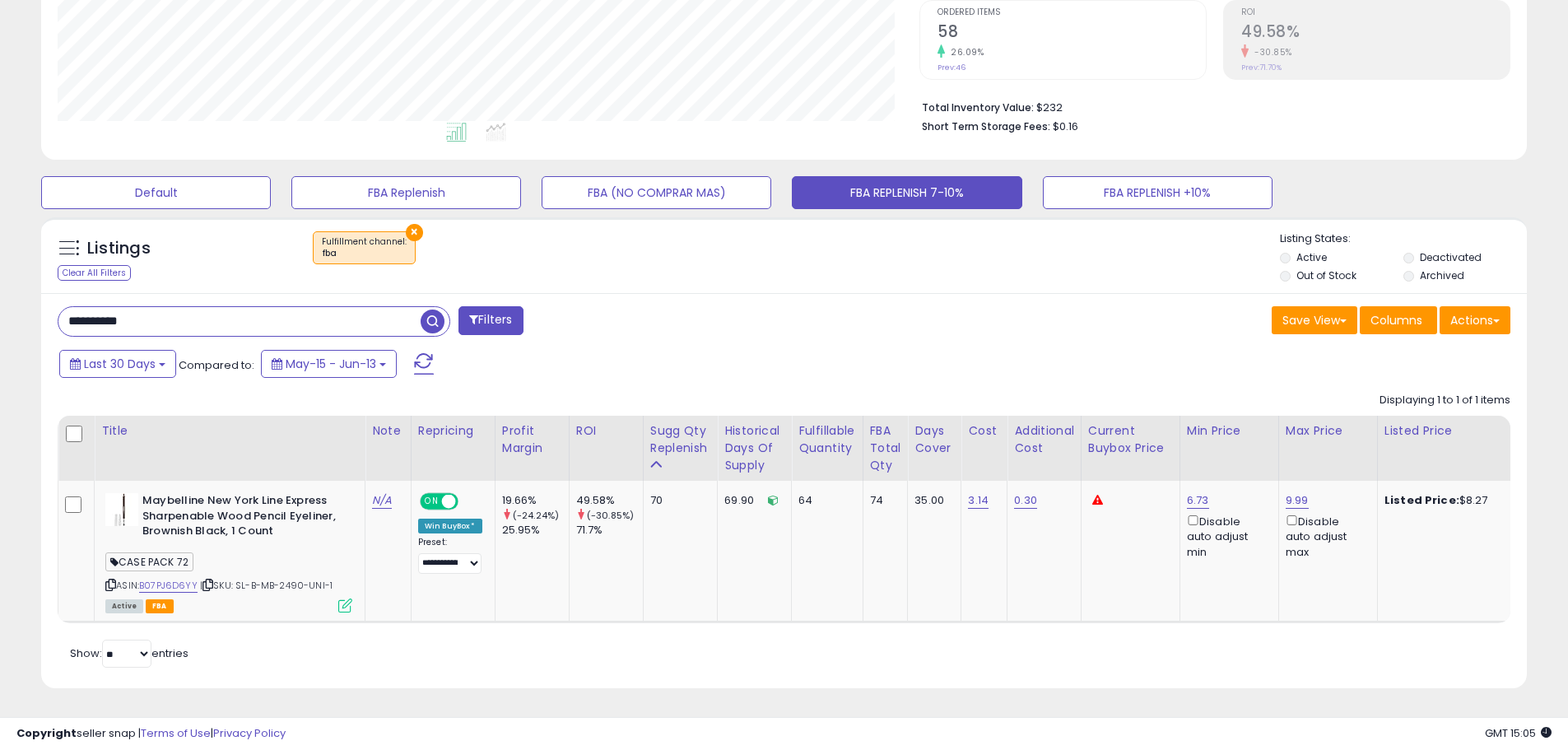 paste 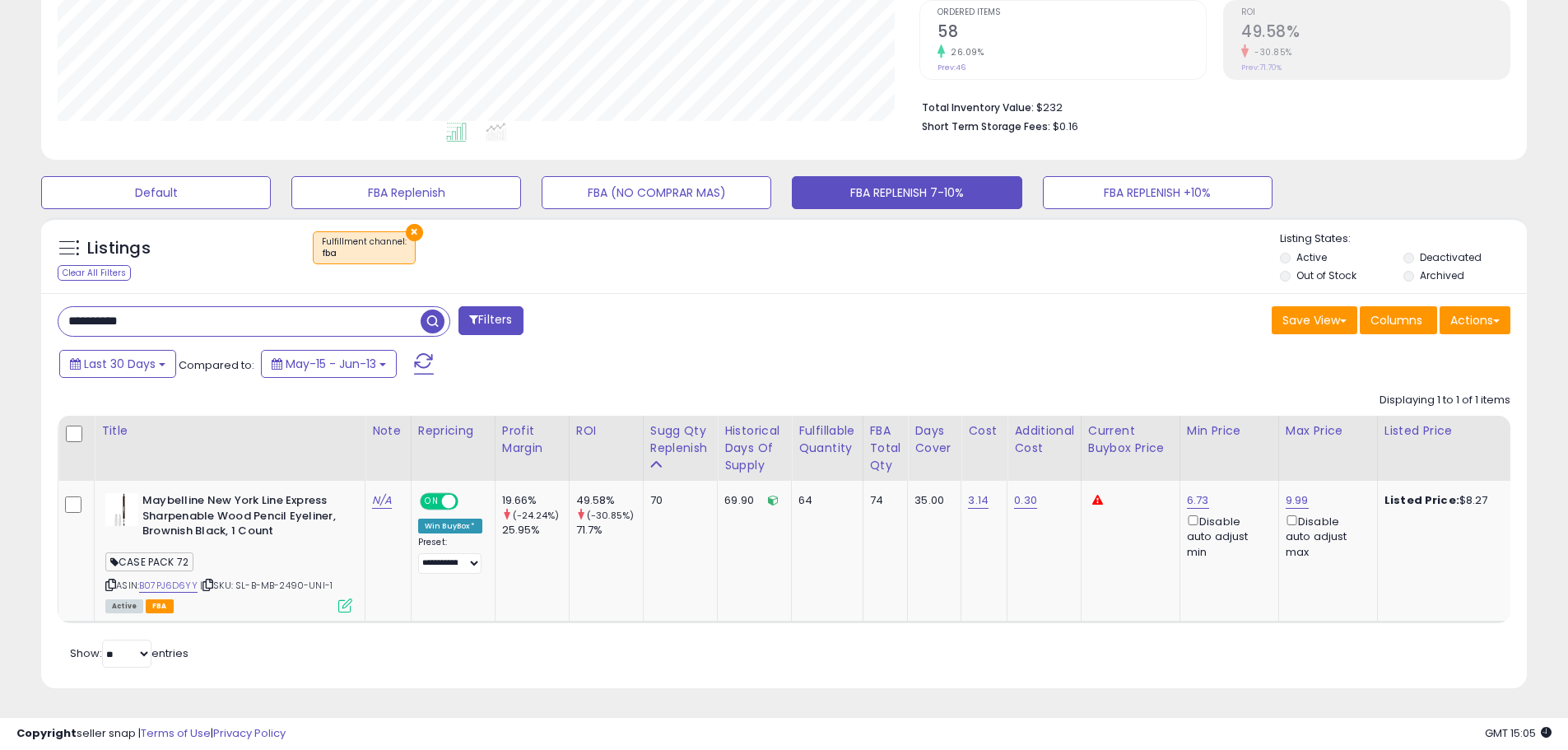 click at bounding box center [435, 319] 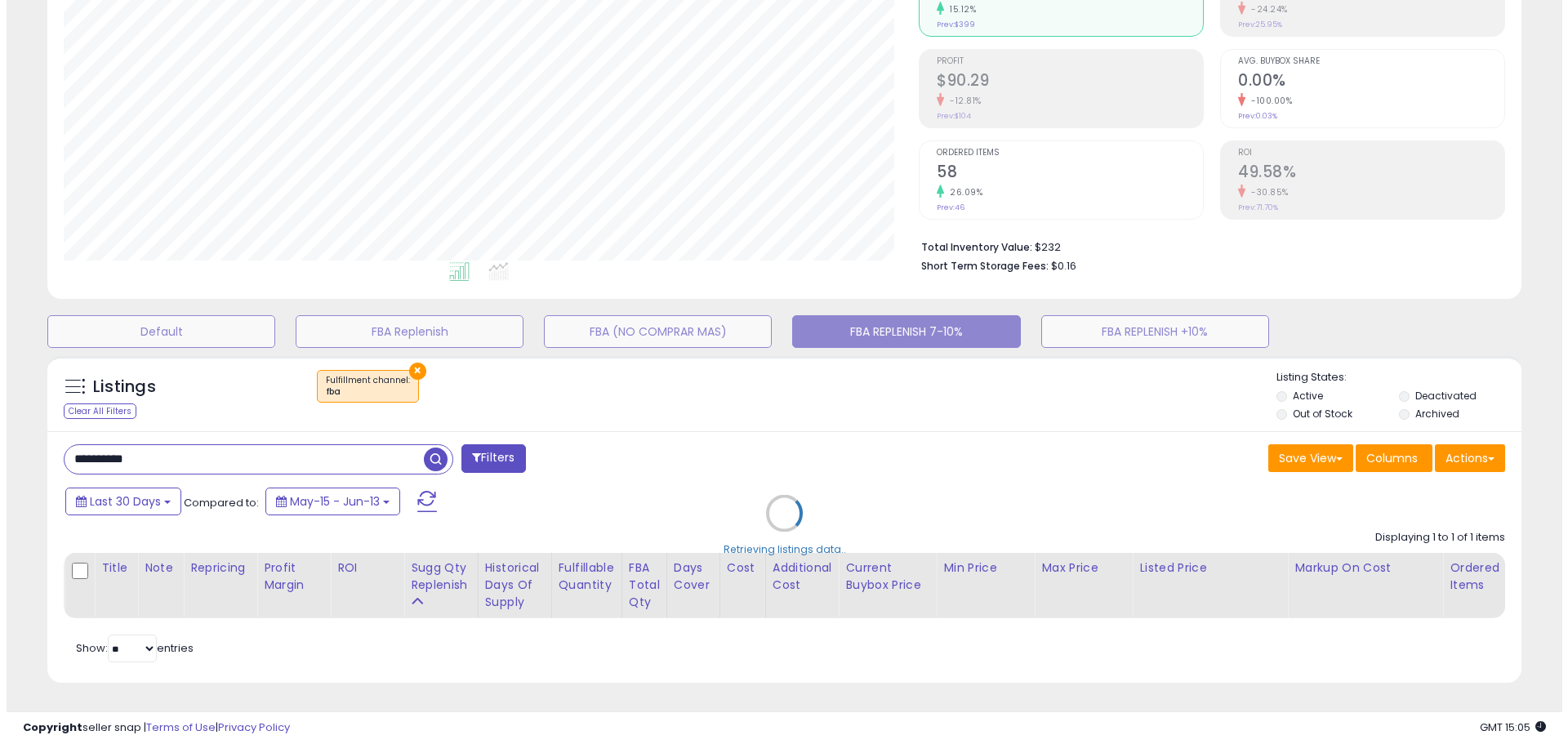 scroll, scrollTop: 212, scrollLeft: 0, axis: vertical 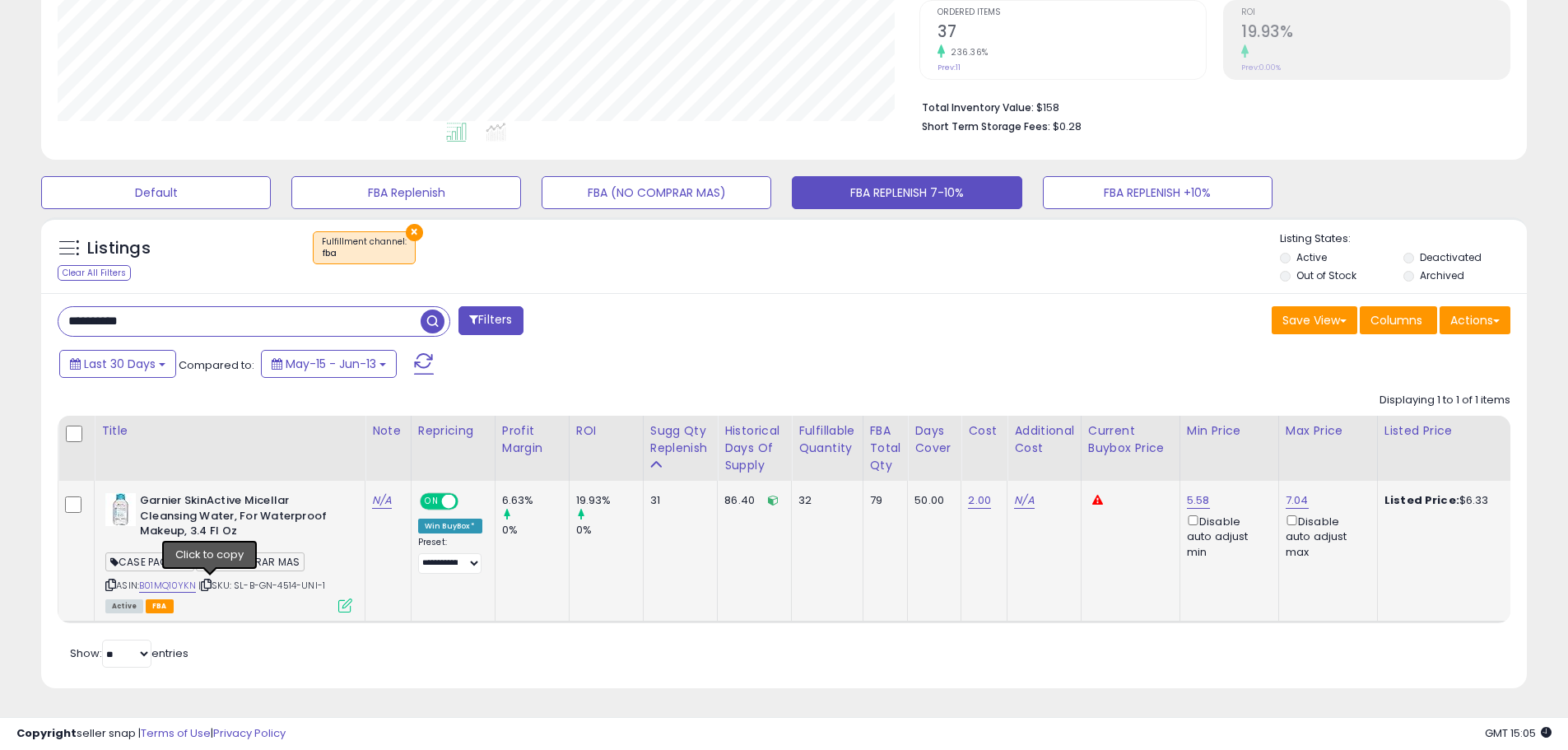 click at bounding box center [206, 585] 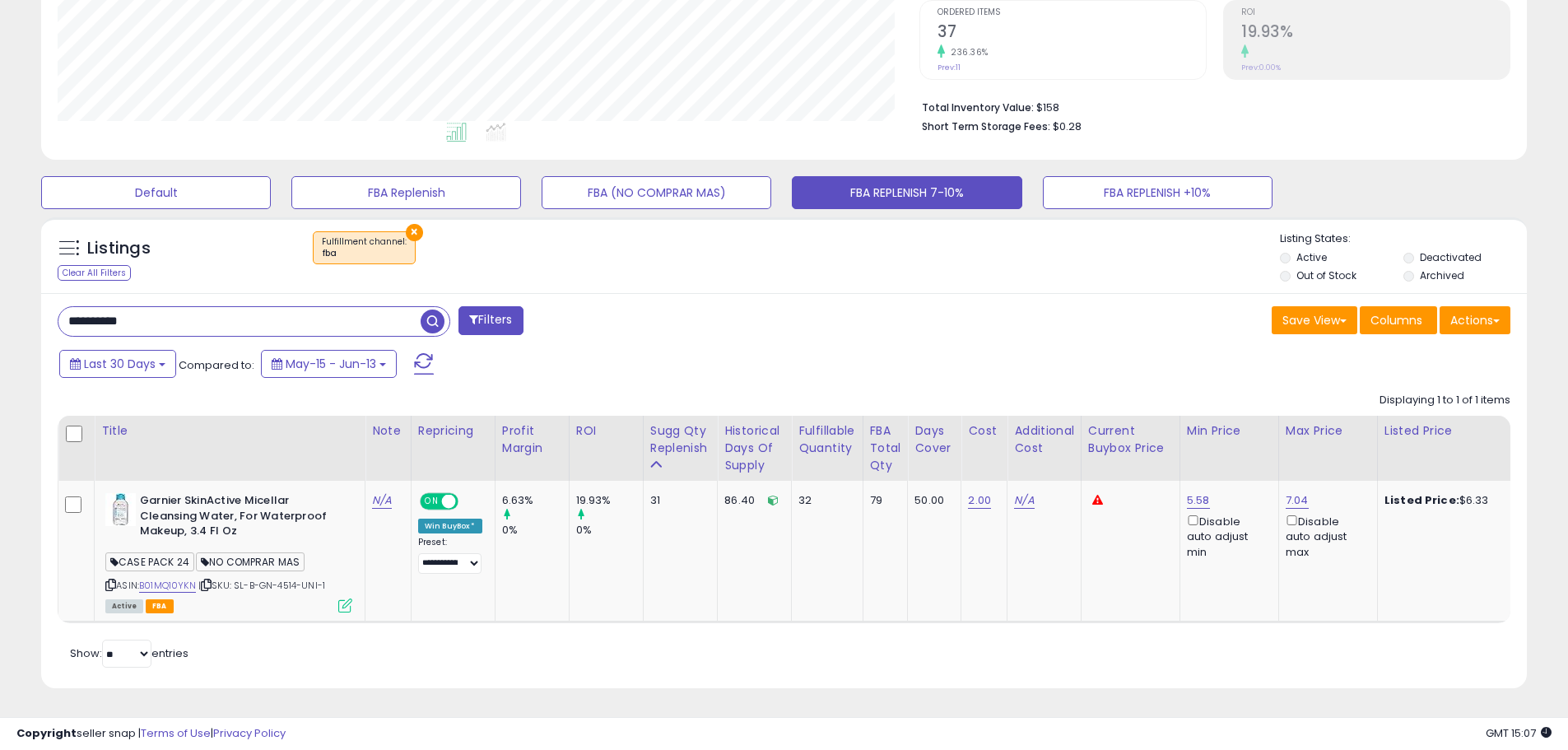 paste 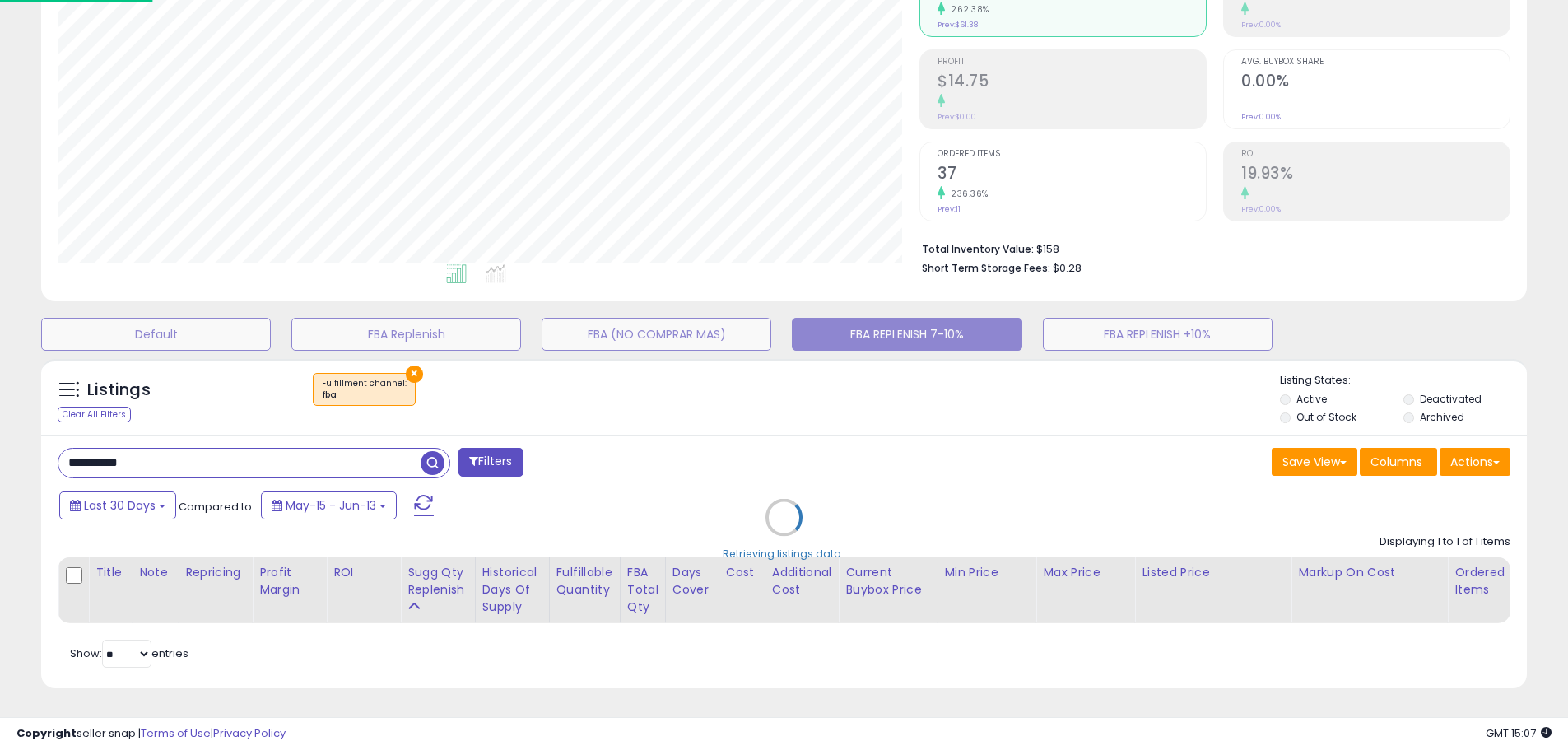 scroll, scrollTop: 822934, scrollLeft: 822228, axis: both 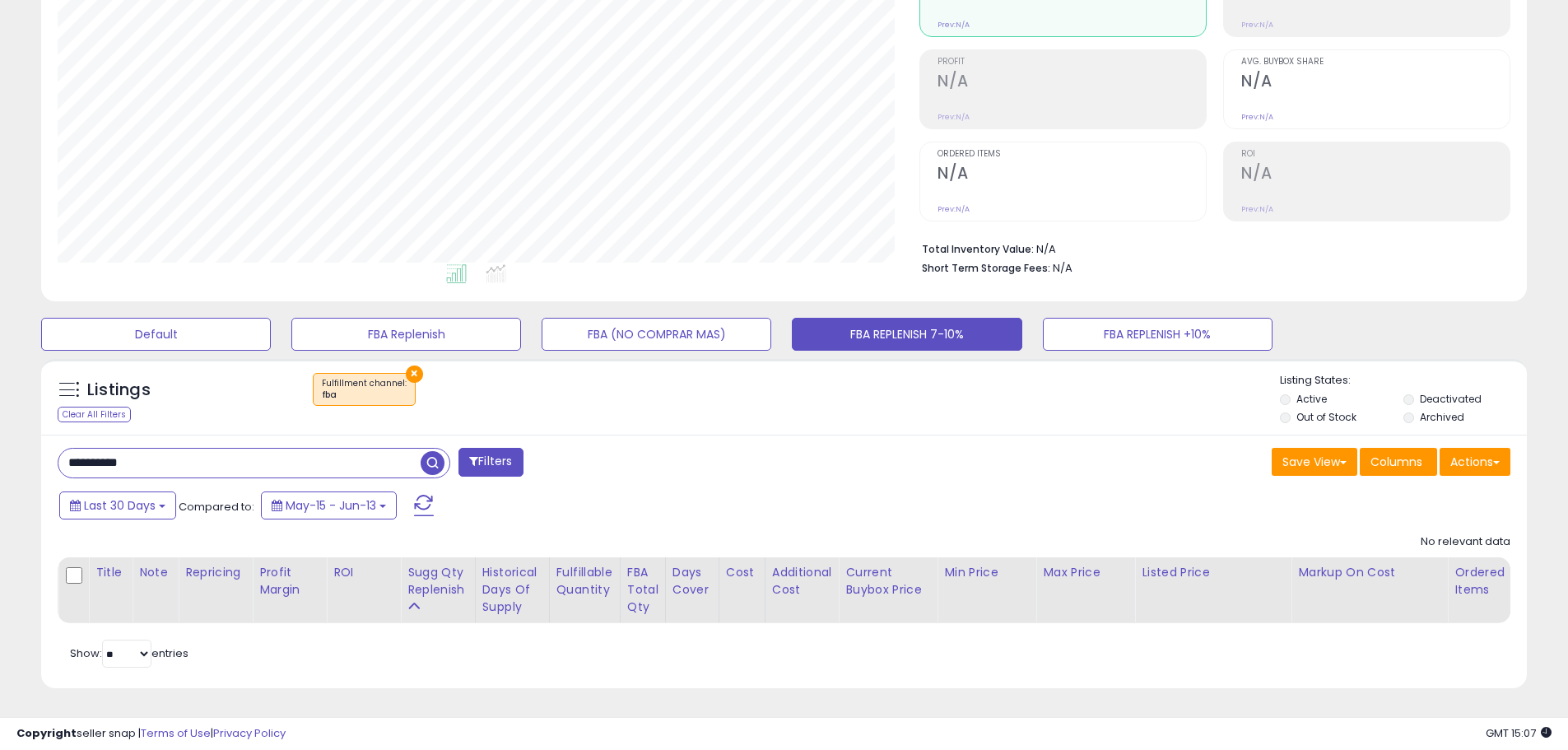 drag, startPoint x: 174, startPoint y: 439, endPoint x: 54, endPoint y: 442, distance: 120.03749 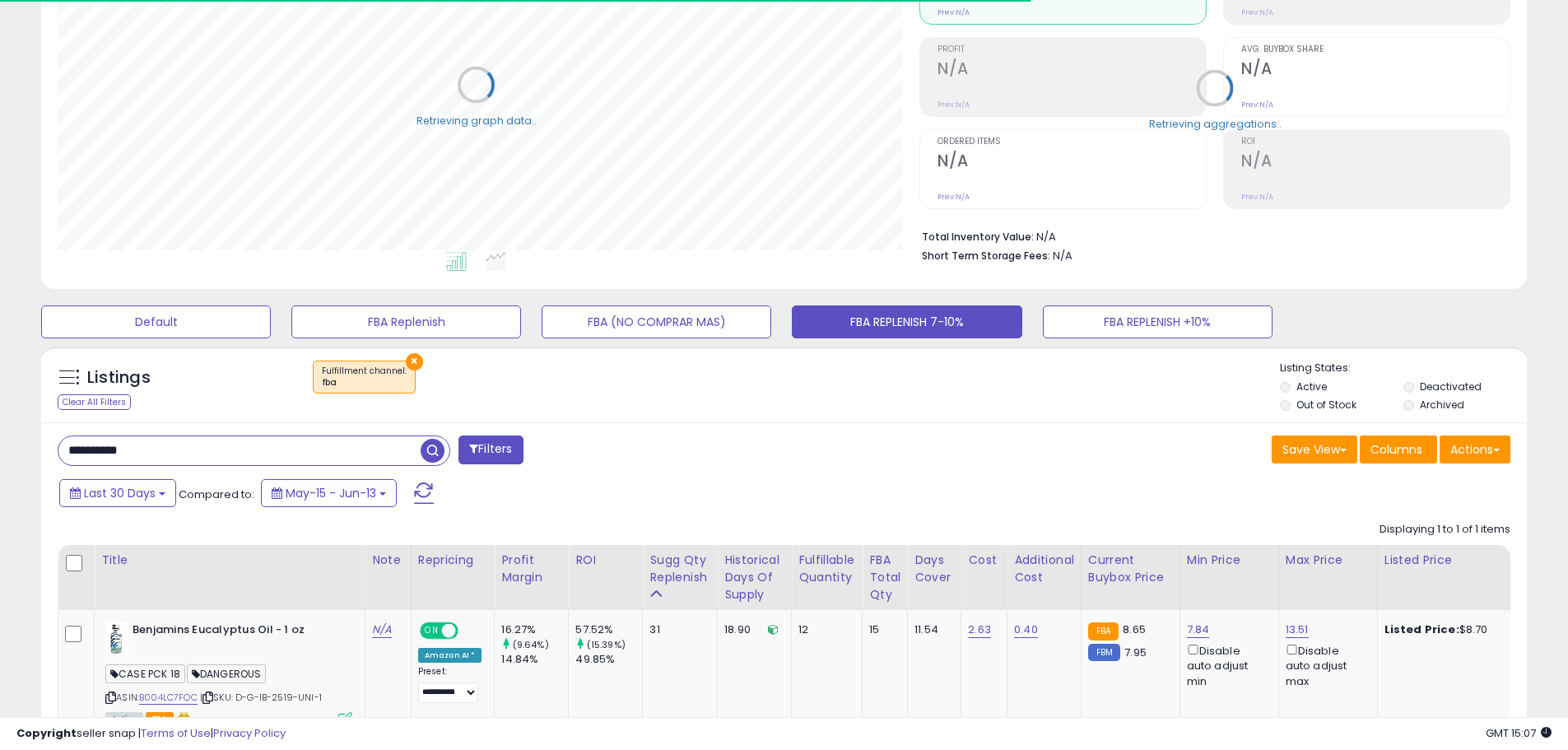 scroll, scrollTop: 338, scrollLeft: 862, axis: both 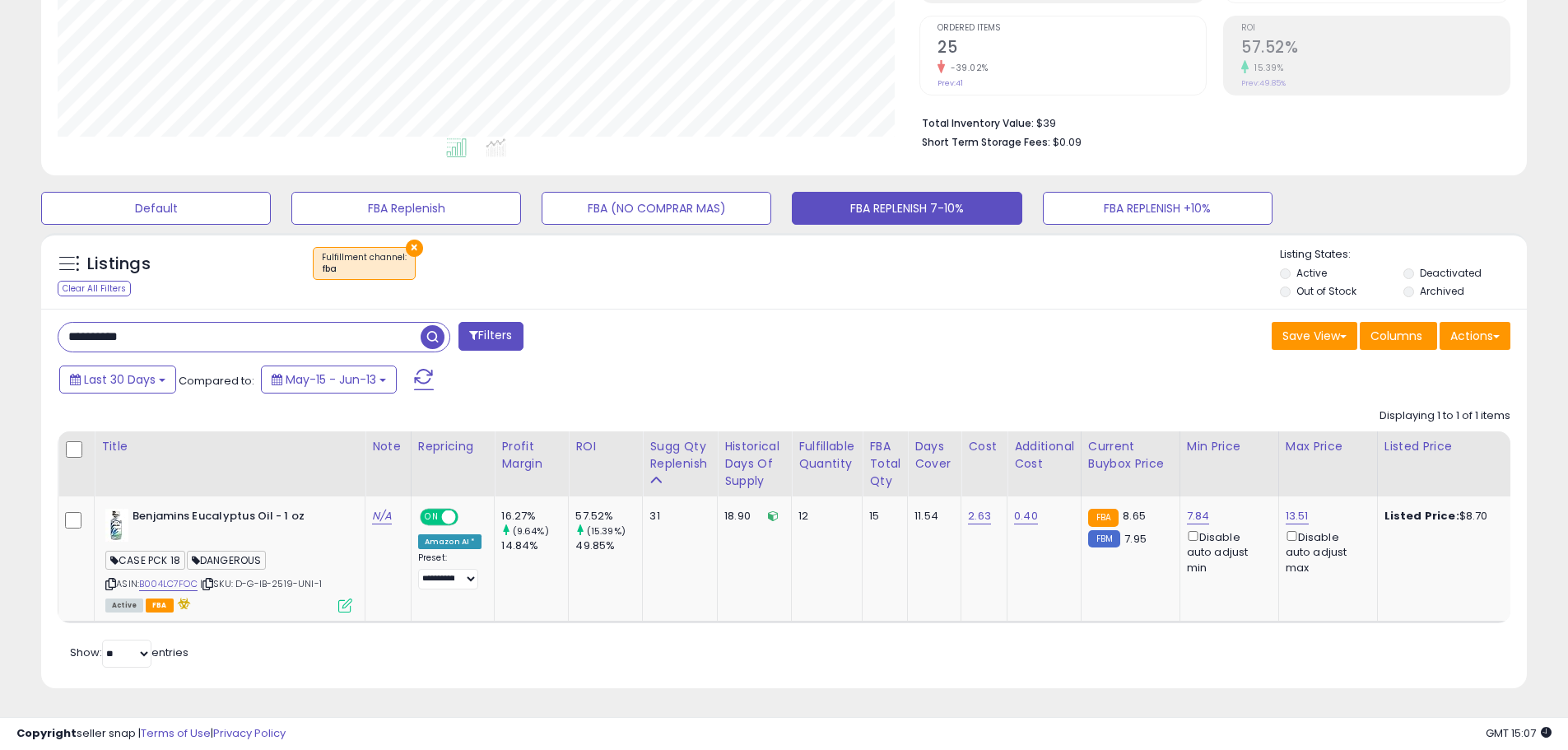 paste 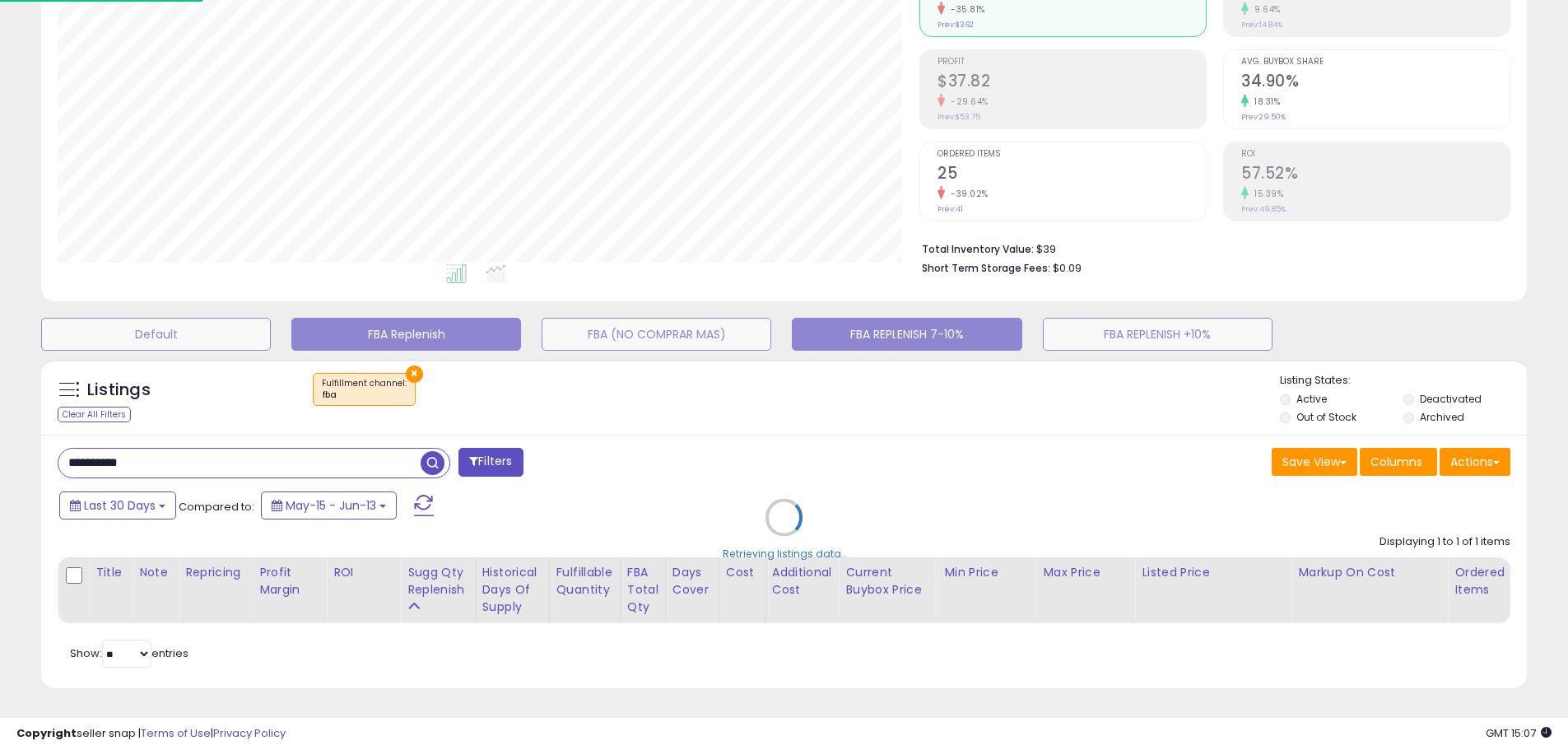 scroll, scrollTop: 822934, scrollLeft: 822228, axis: both 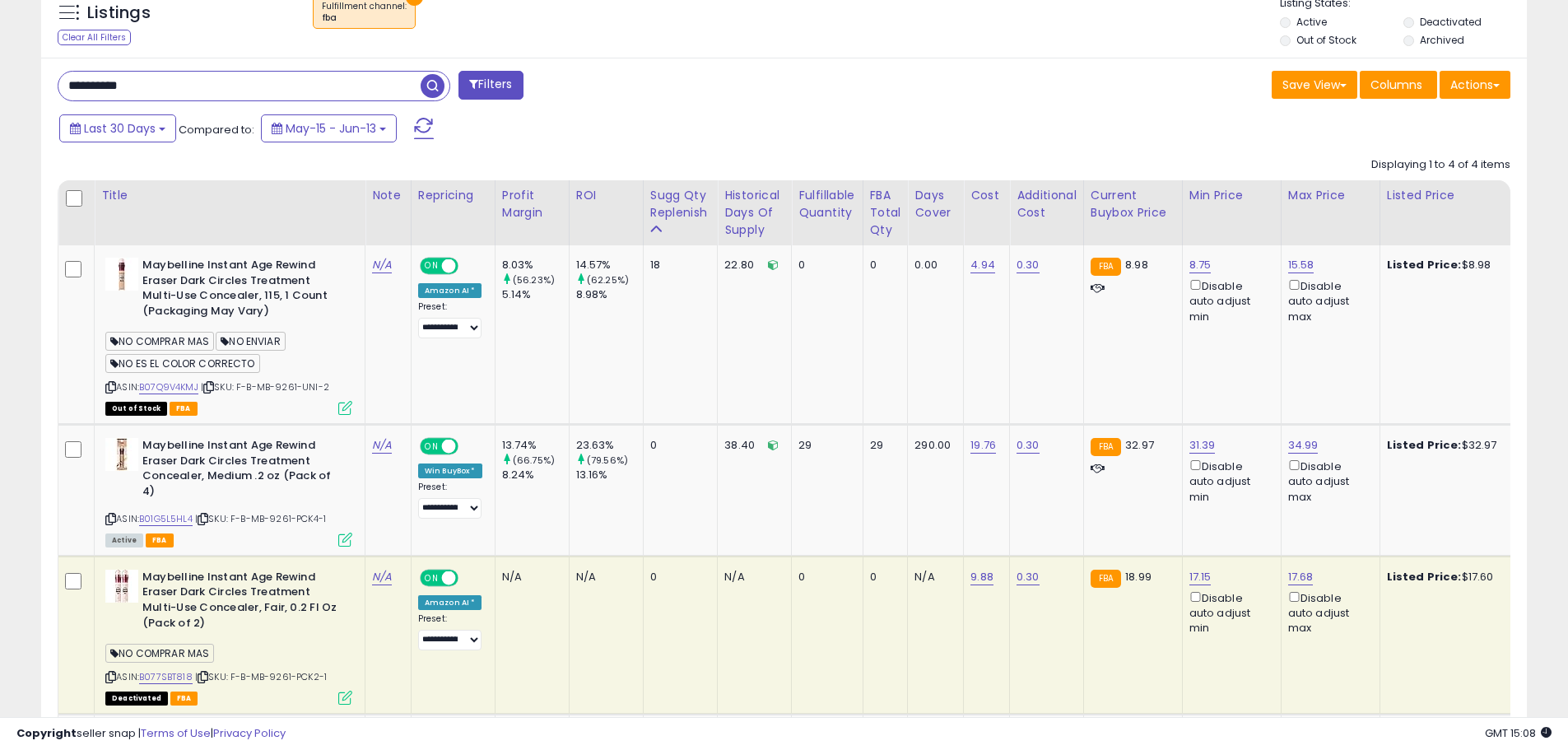 paste on "***" 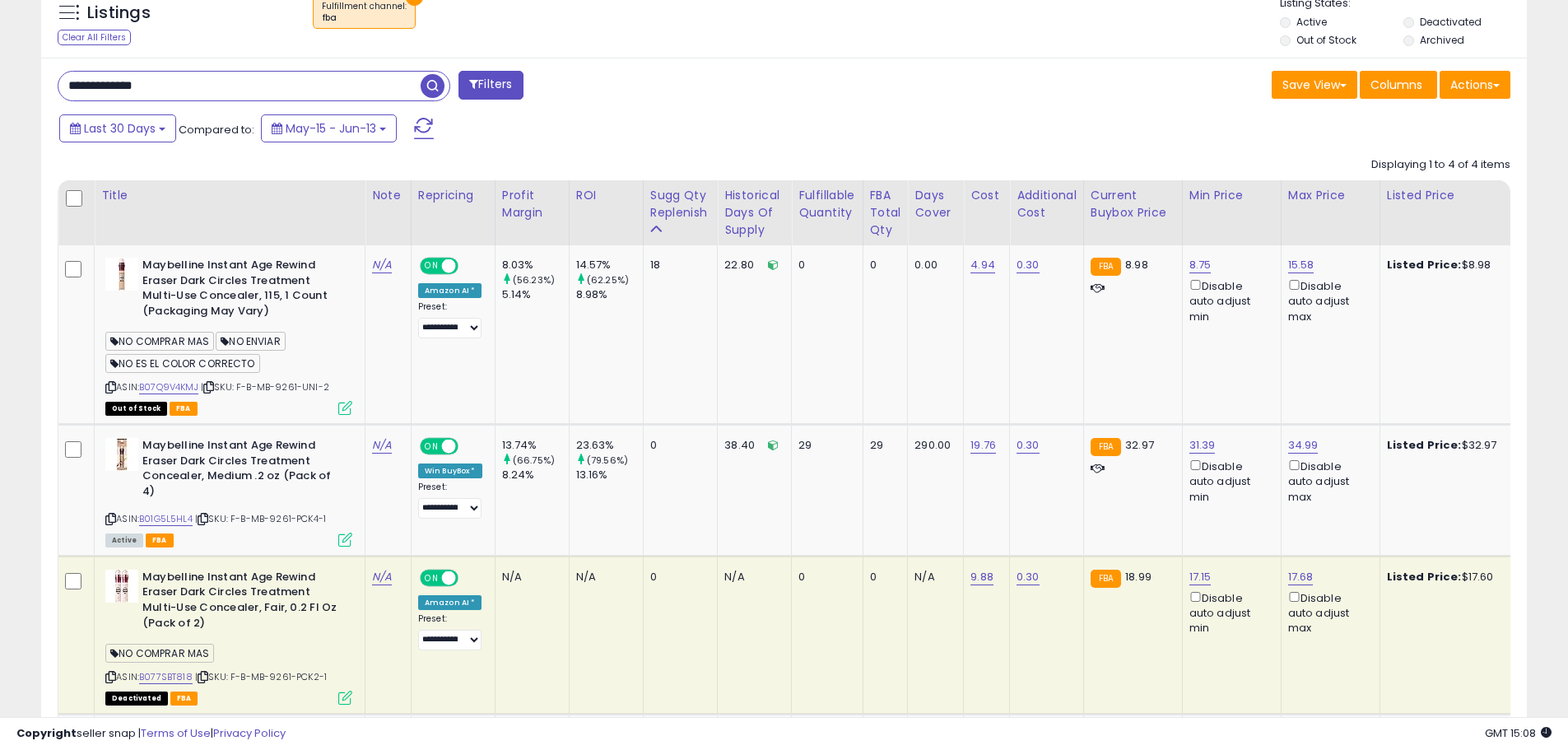 drag, startPoint x: 200, startPoint y: 90, endPoint x: -37, endPoint y: 40, distance: 242.2168 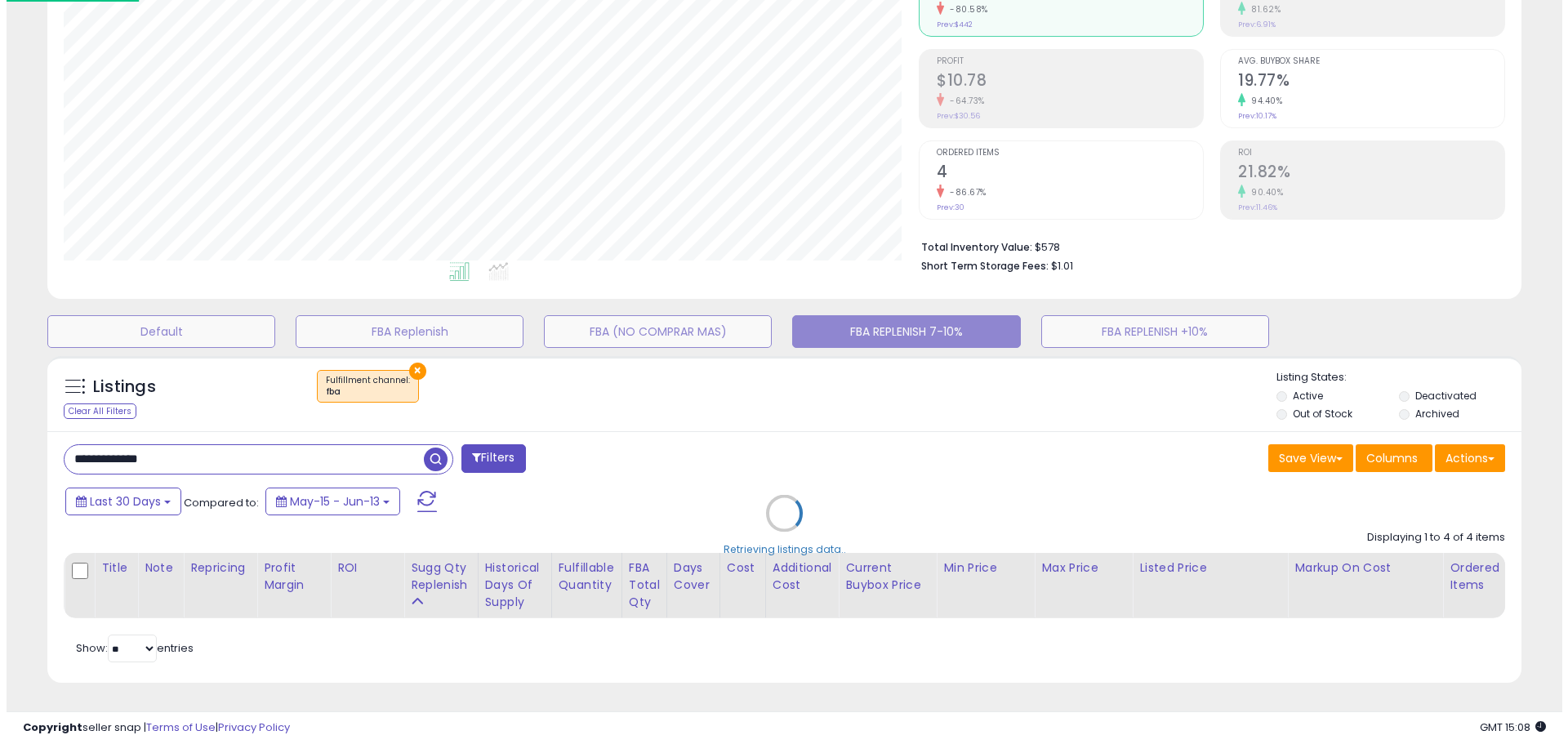 scroll, scrollTop: 212, scrollLeft: 0, axis: vertical 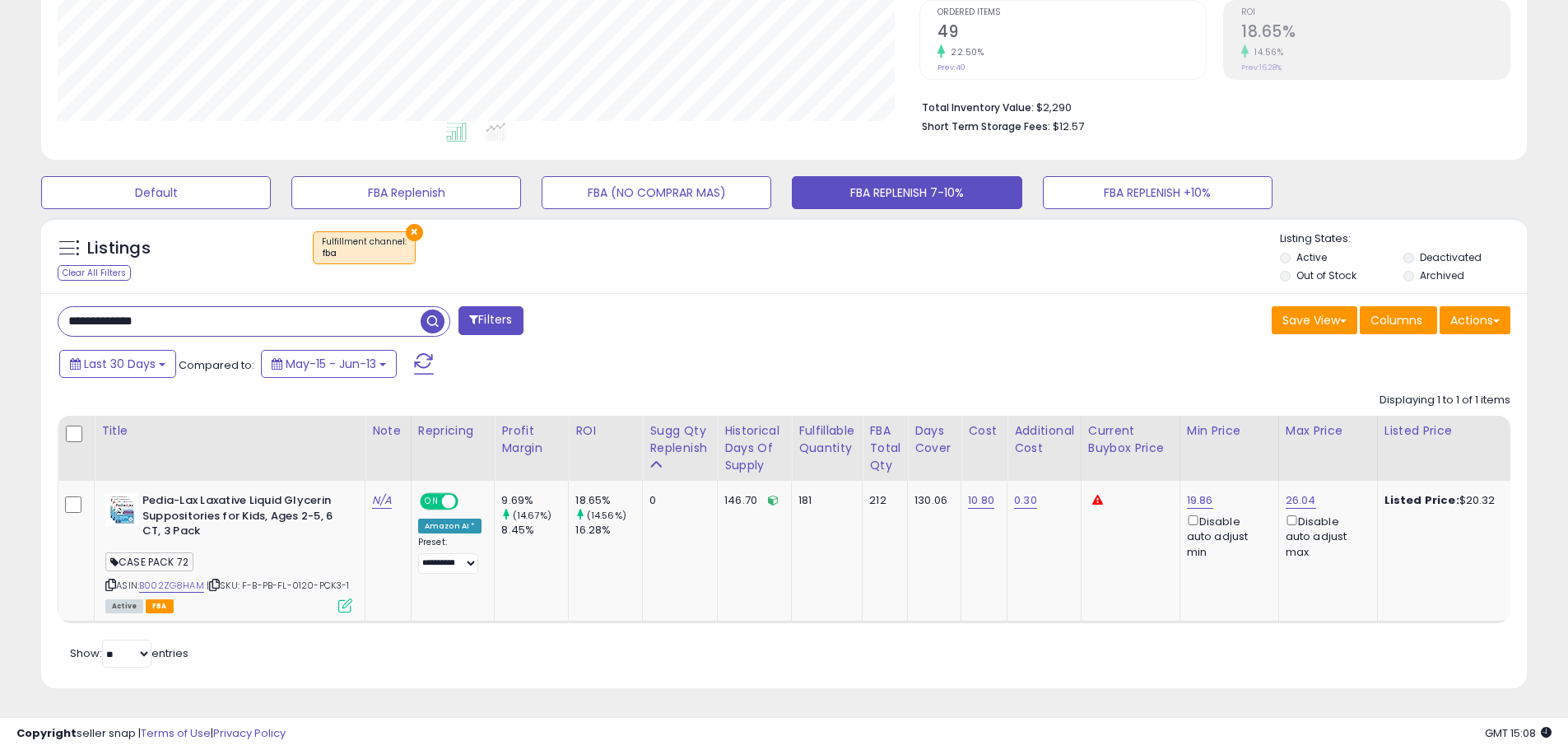 paste on "*" 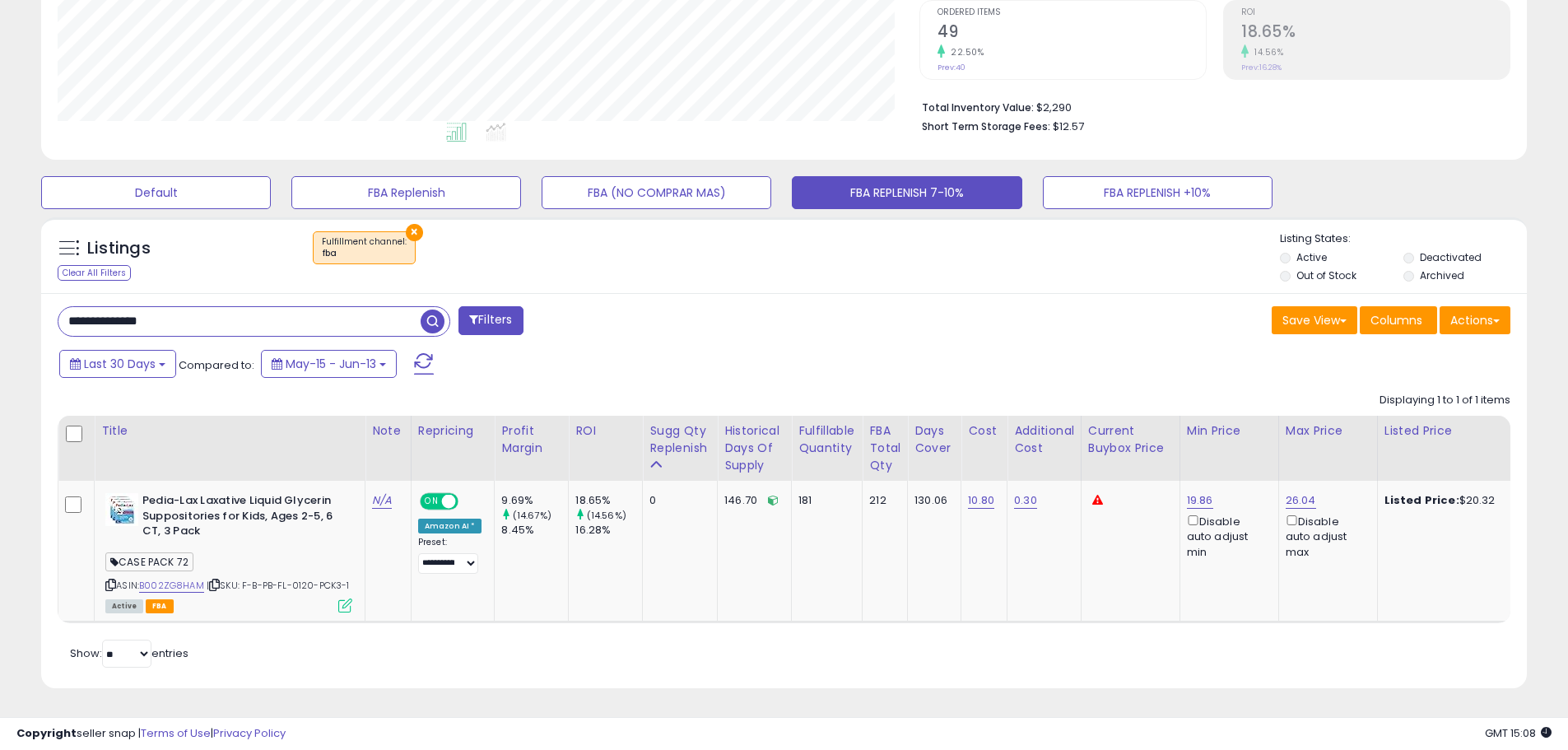 drag, startPoint x: 165, startPoint y: 301, endPoint x: 4, endPoint y: 286, distance: 161.6972 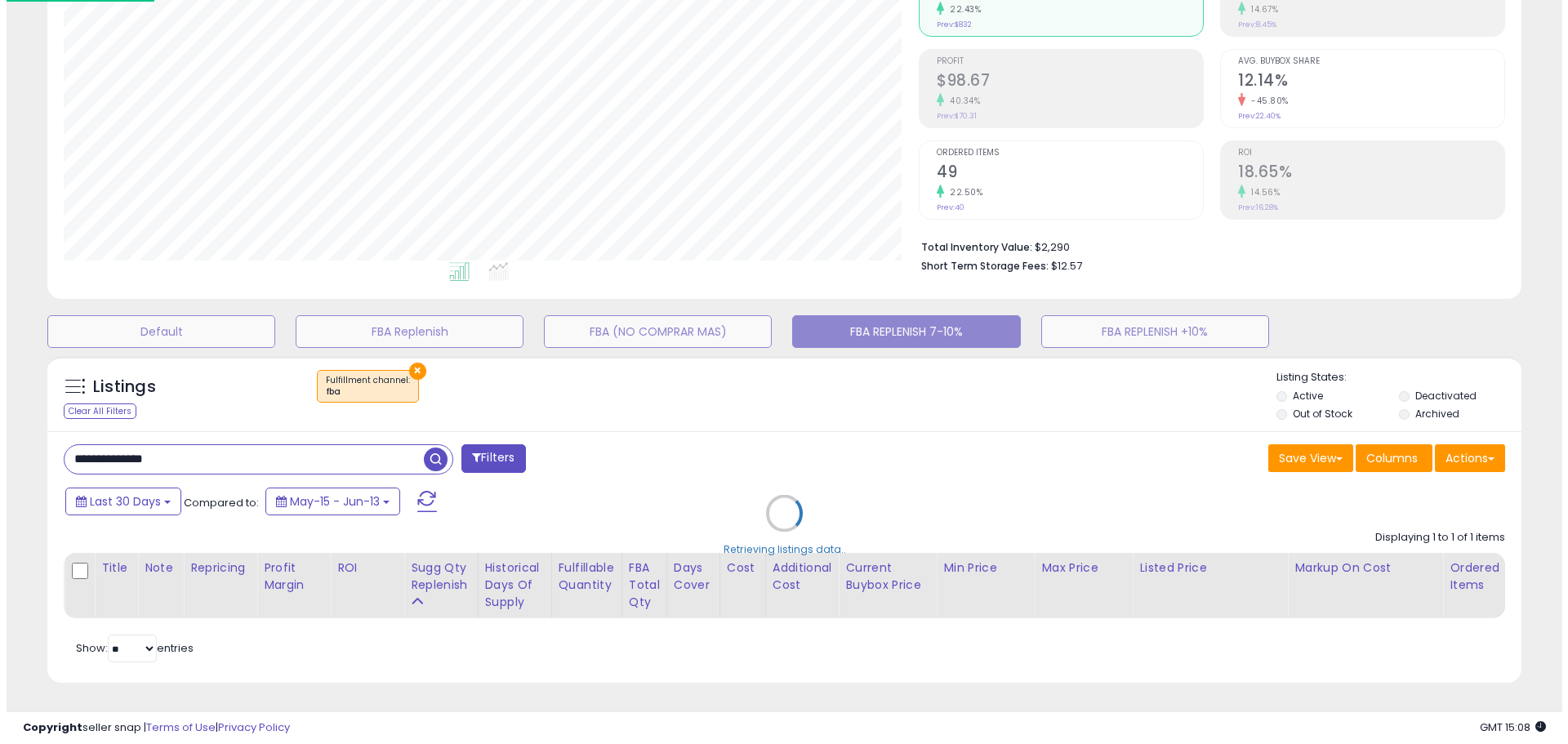 scroll, scrollTop: 212, scrollLeft: 0, axis: vertical 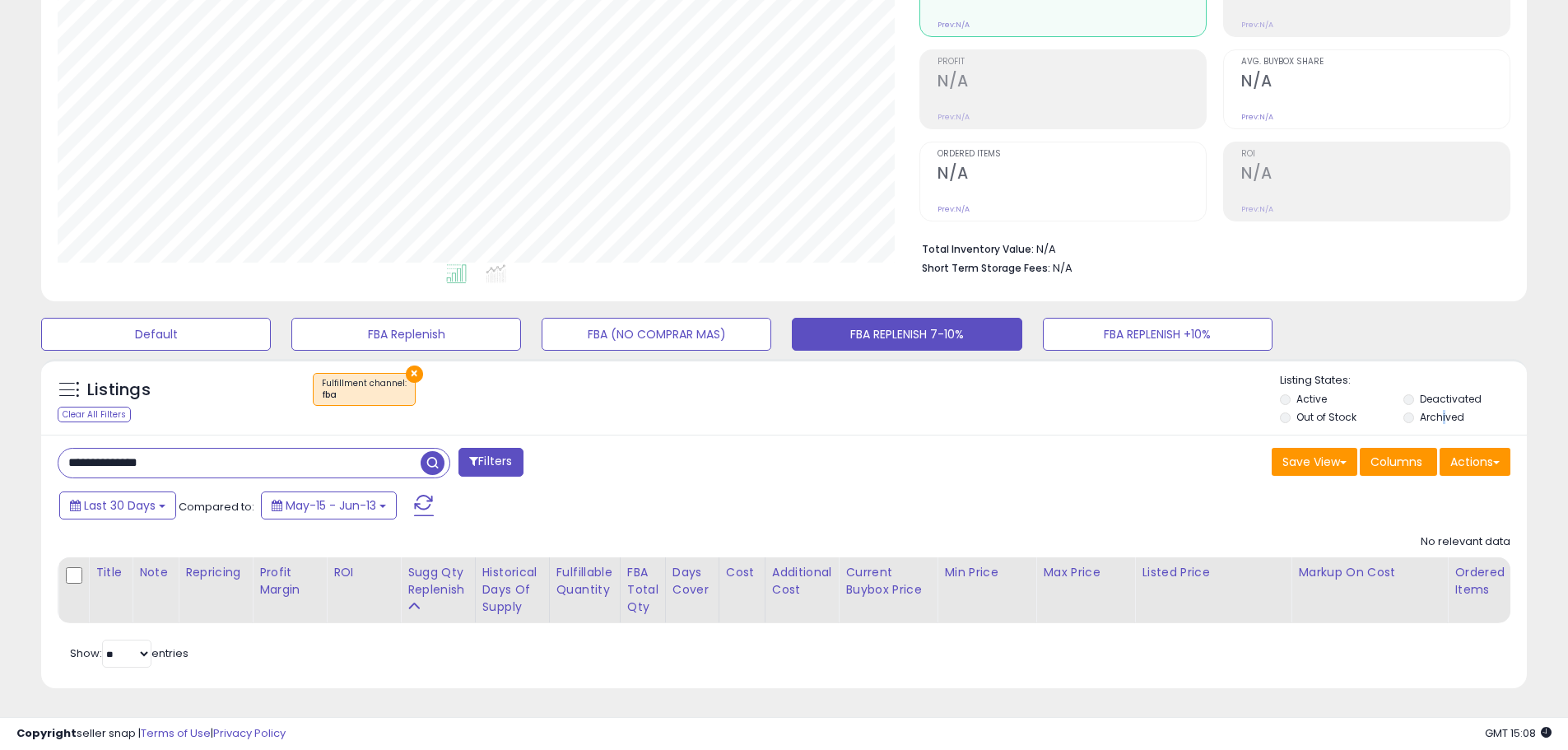 click on "Archived" at bounding box center (1442, 417) 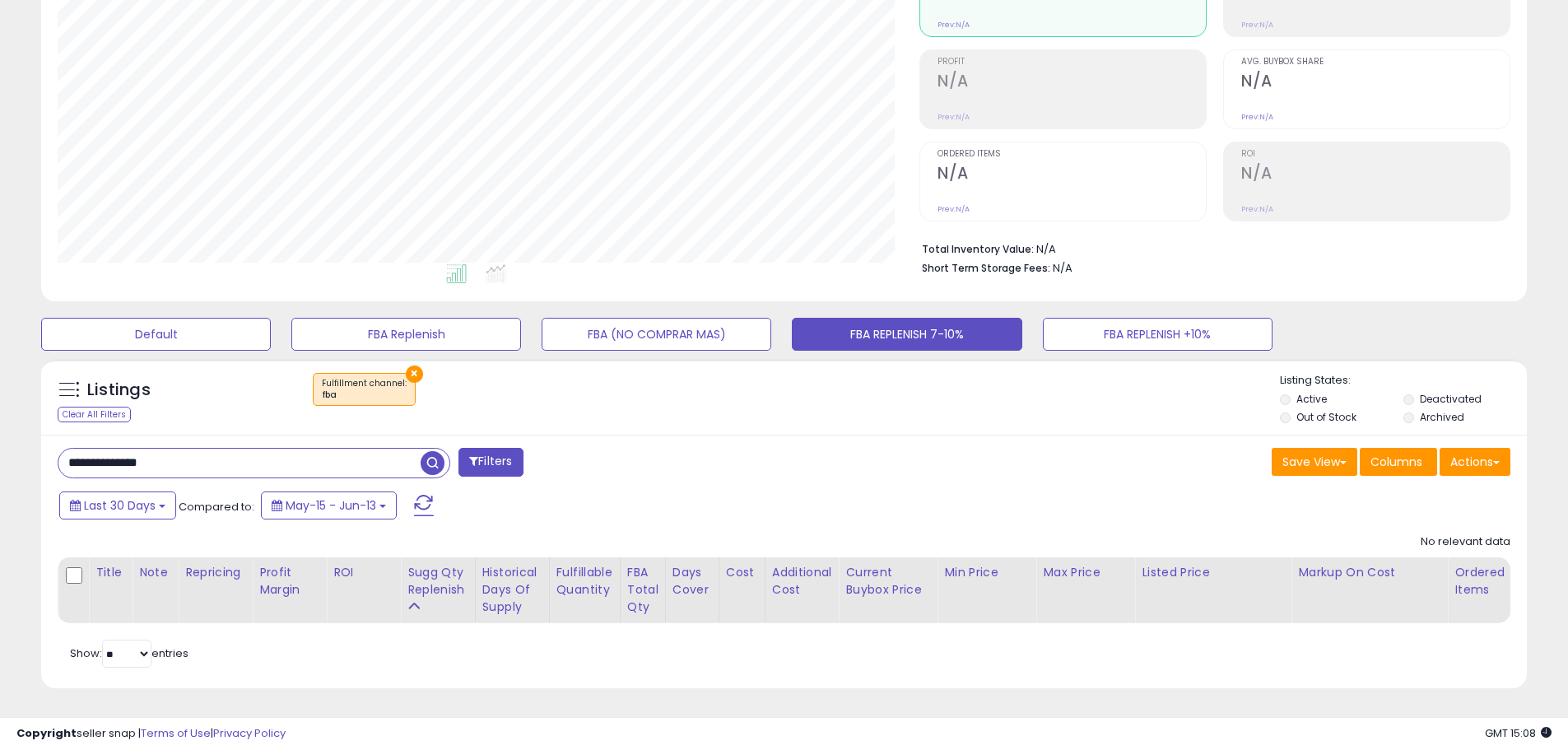 click on "Archived" at bounding box center [1463, 419] 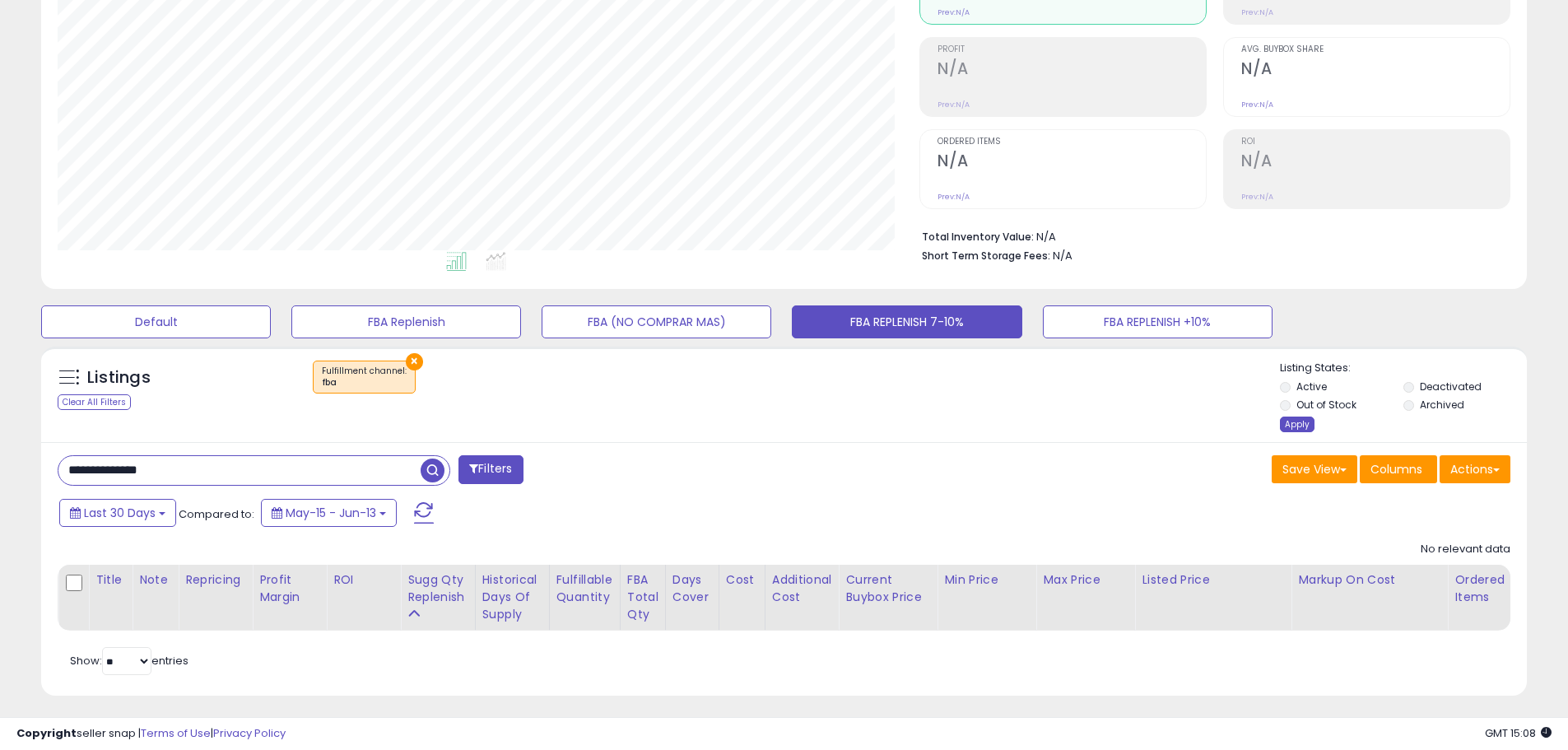 click on "Apply" at bounding box center [1297, 424] 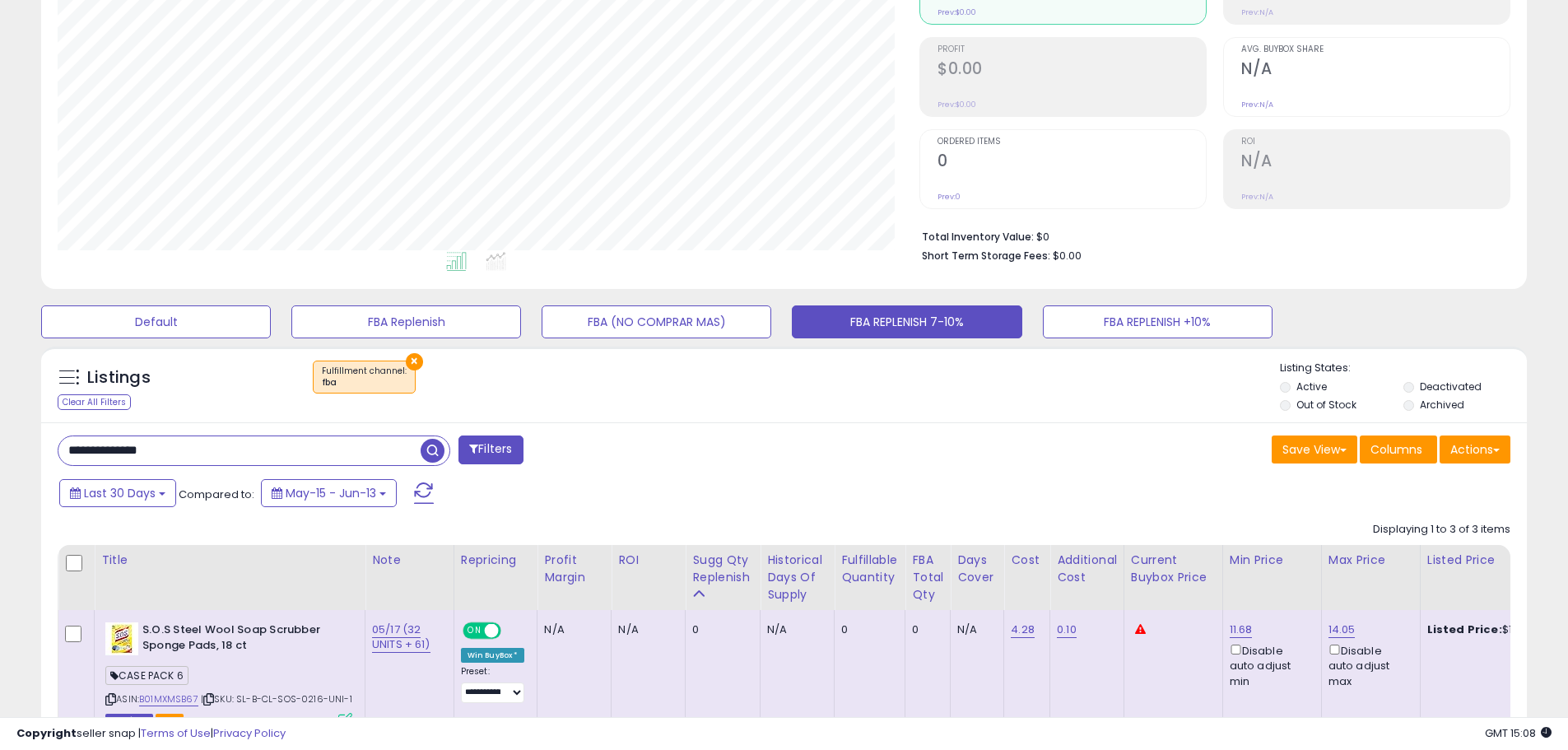click on "Archived" at bounding box center [1442, 404] 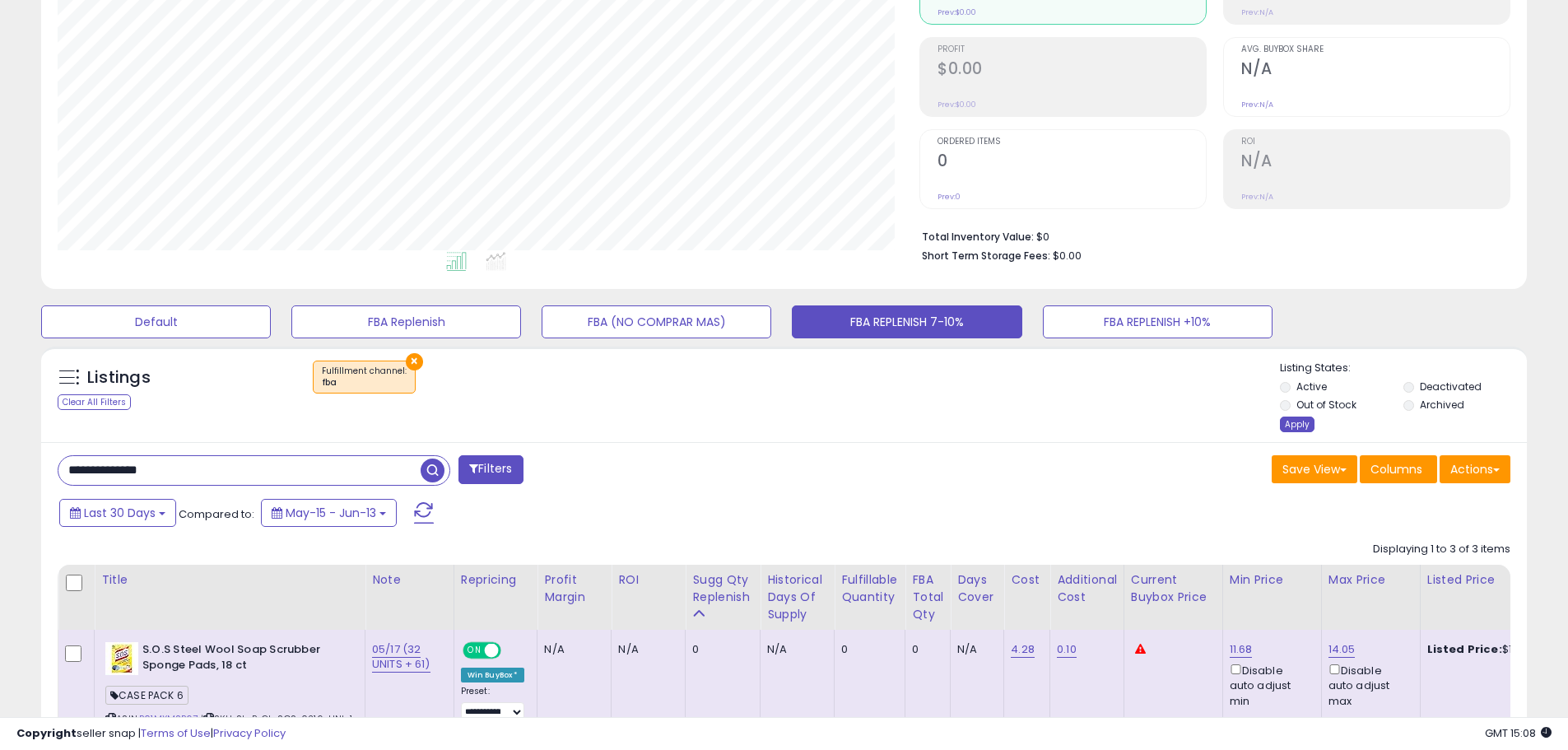click on "Apply" at bounding box center [1297, 424] 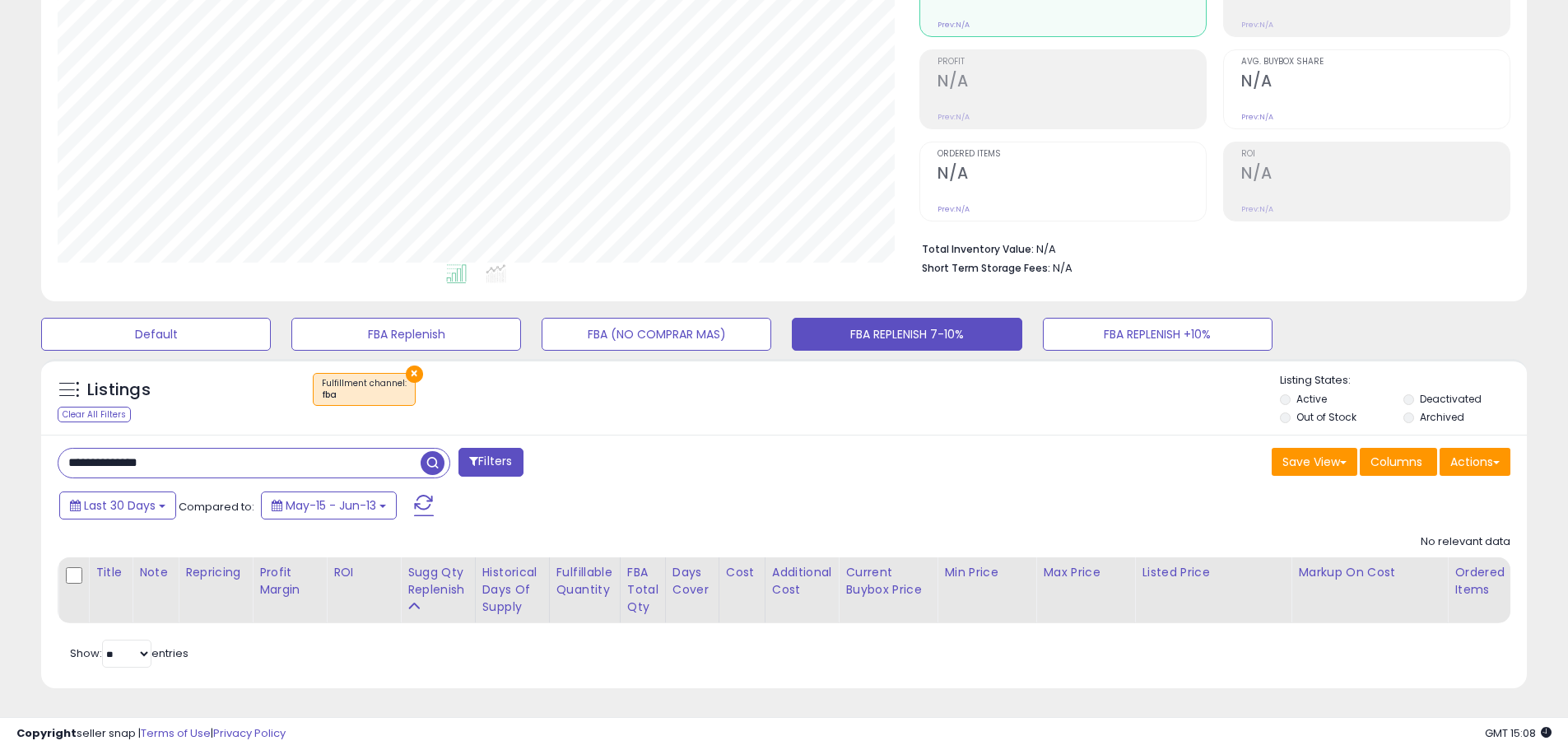 drag, startPoint x: 177, startPoint y: 450, endPoint x: 10, endPoint y: 423, distance: 169.16855 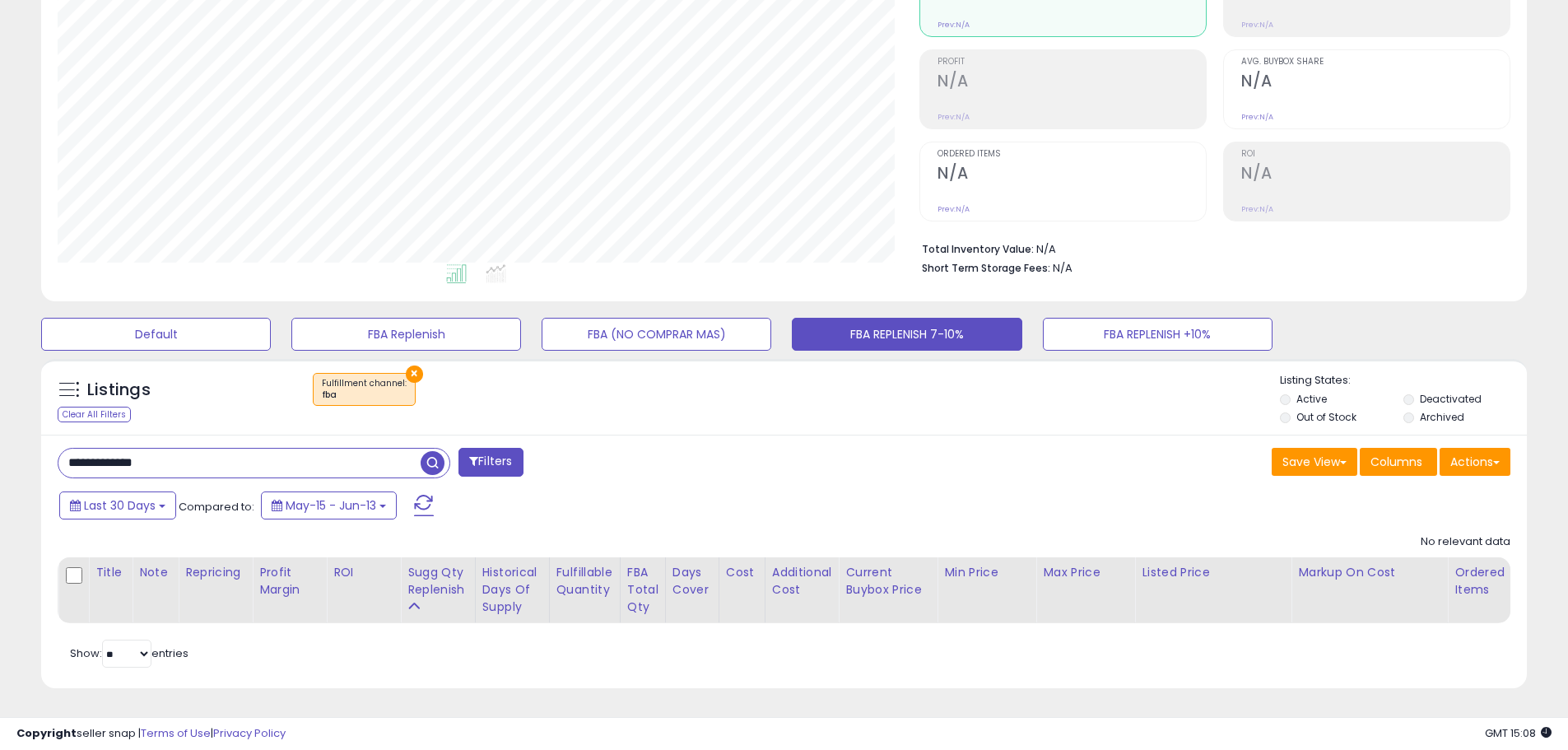 click at bounding box center [432, 463] 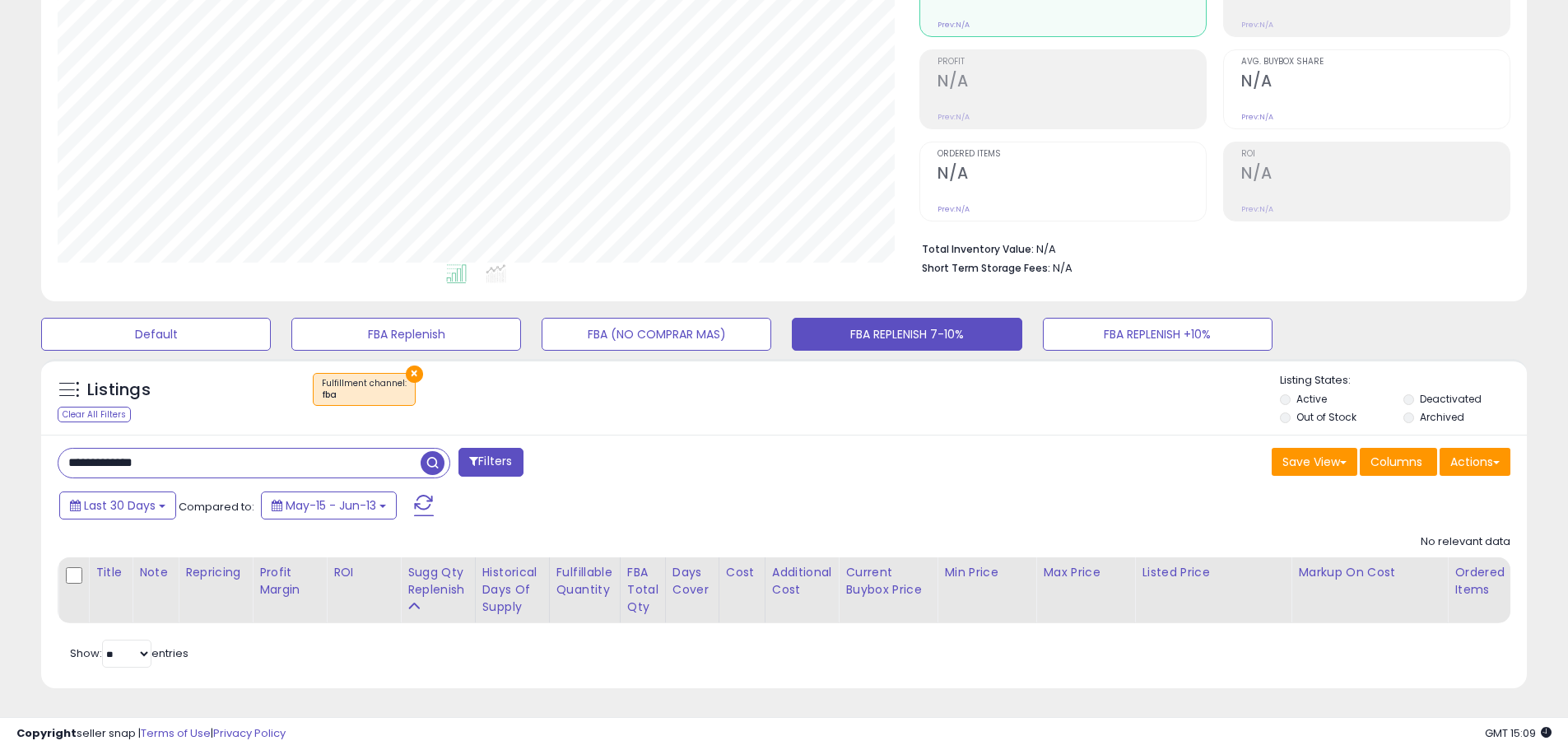paste 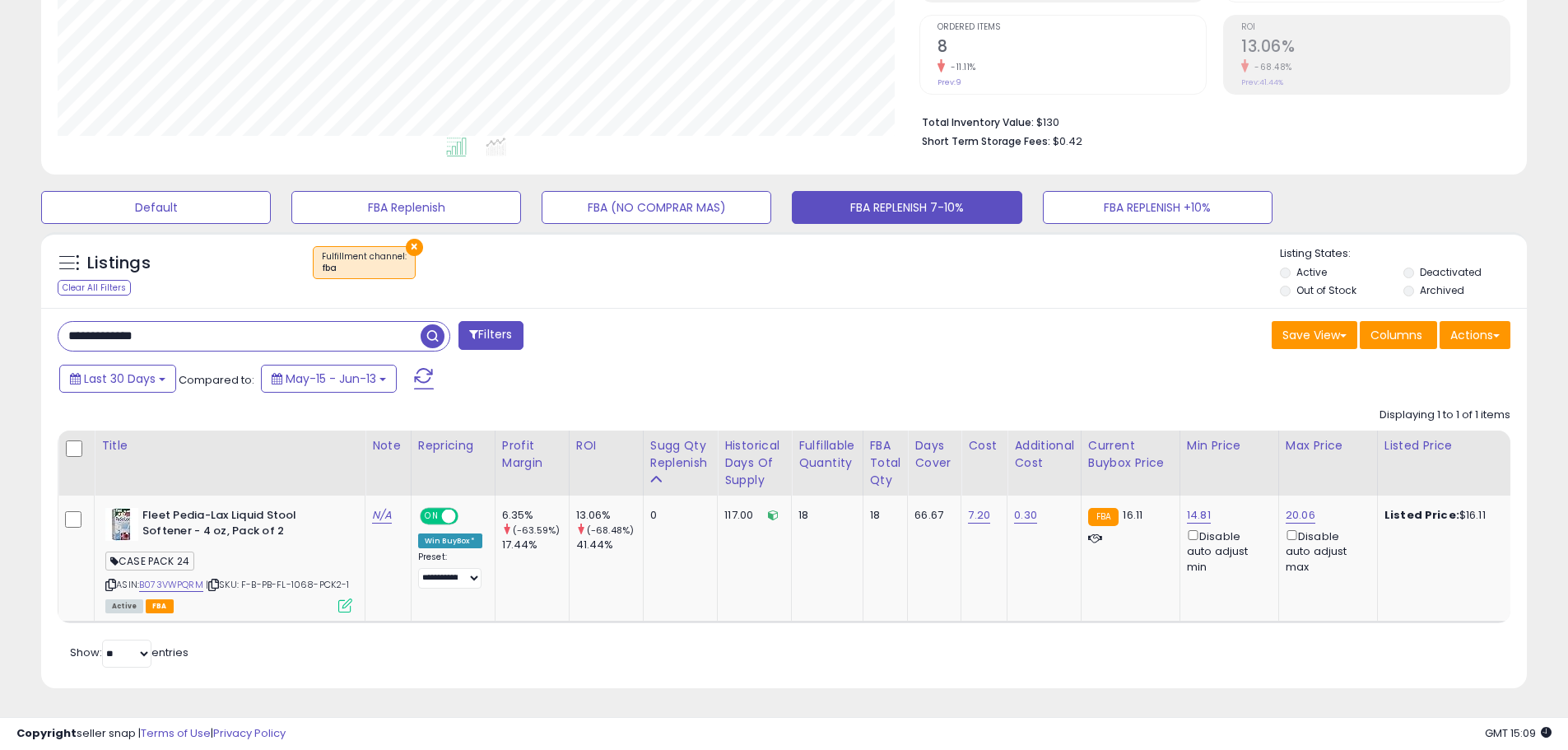 paste 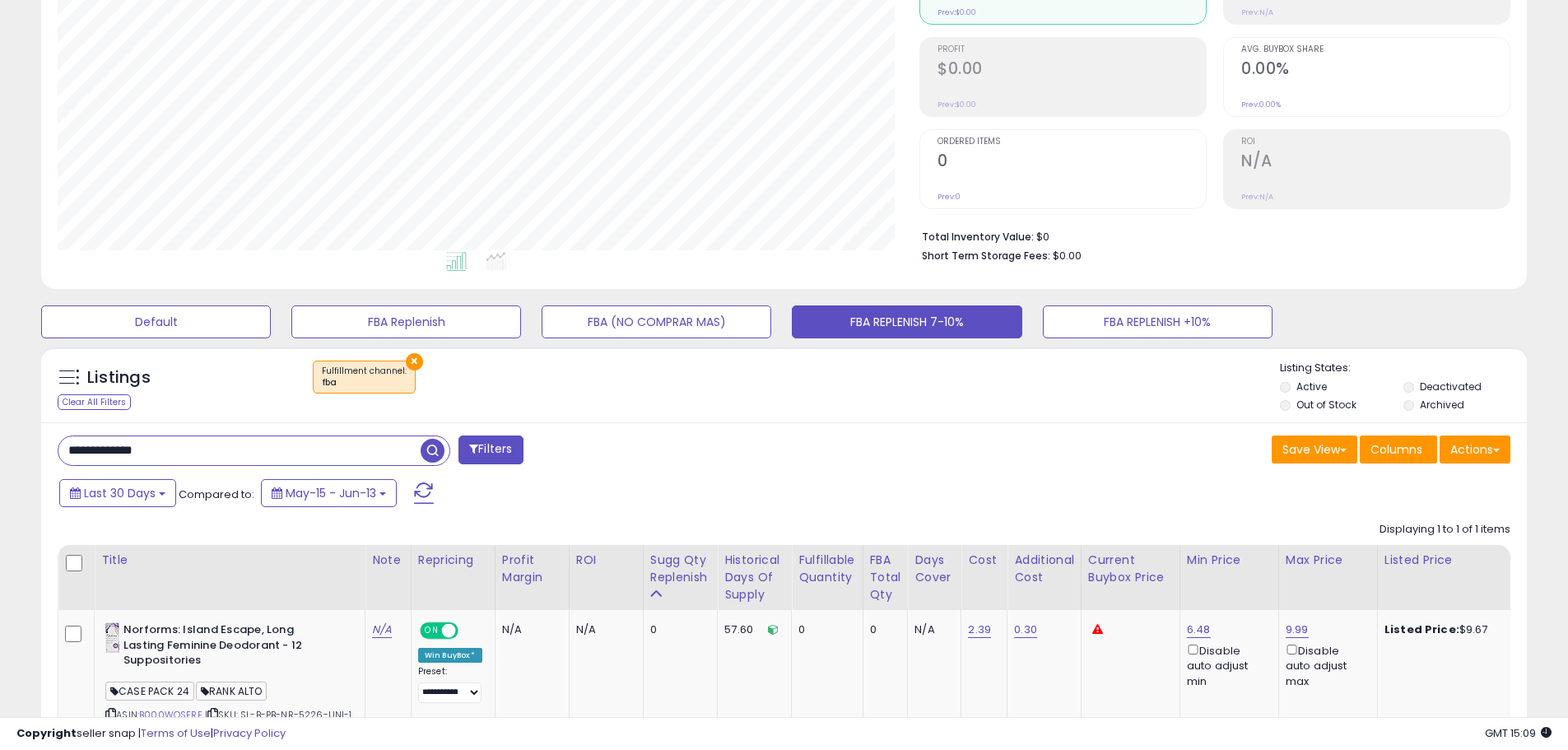 paste 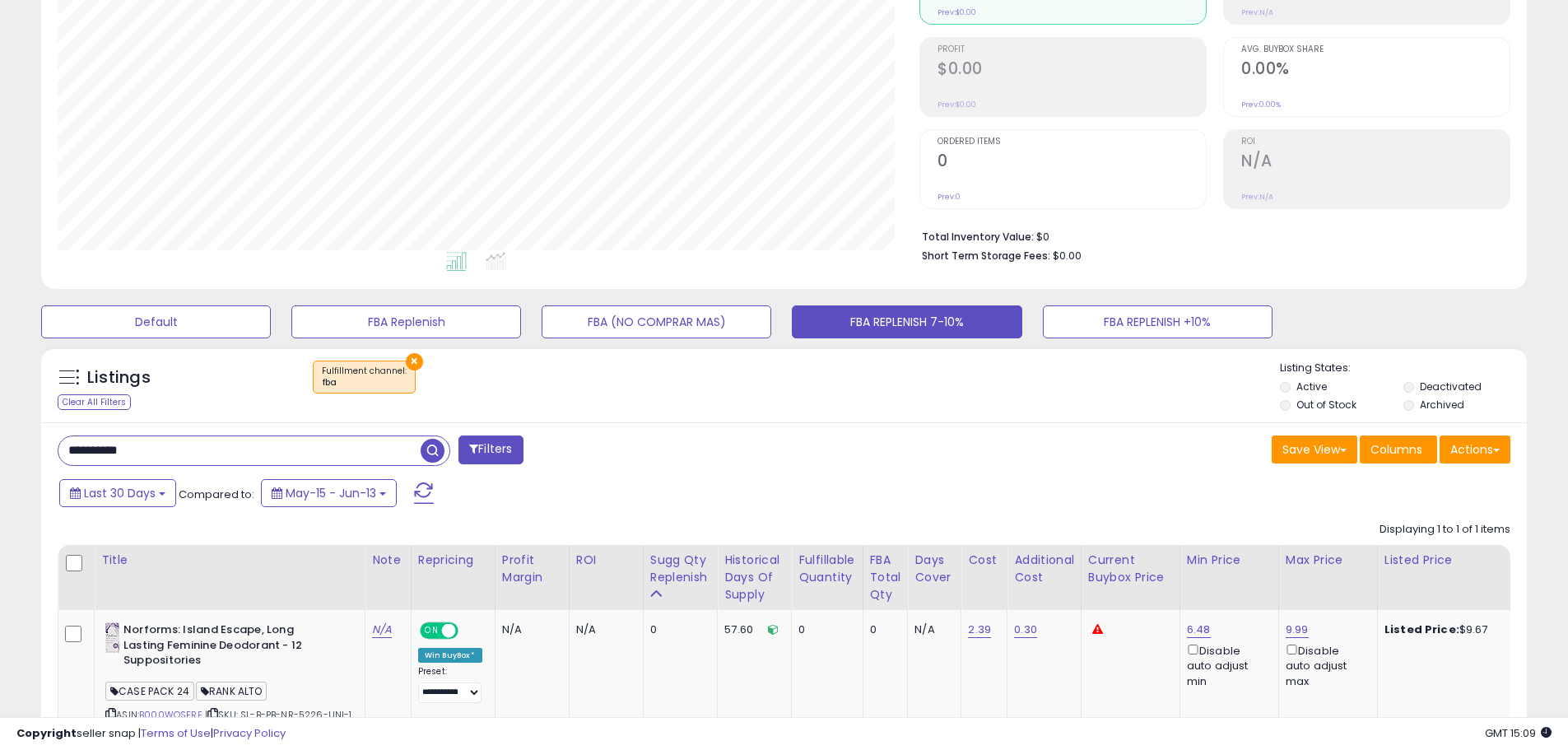 click at bounding box center (432, 450) 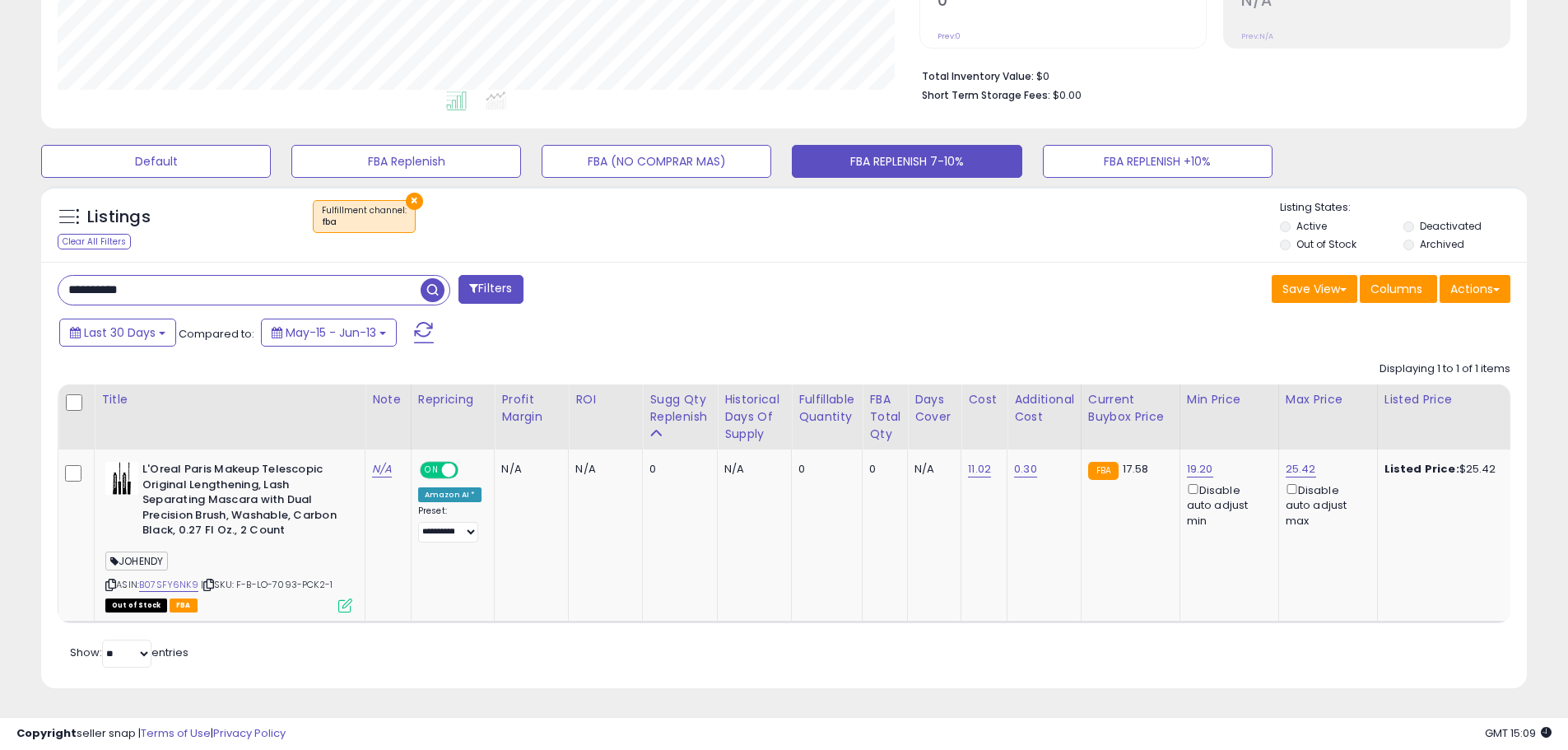 drag, startPoint x: 169, startPoint y: 276, endPoint x: 4, endPoint y: 291, distance: 165.68042 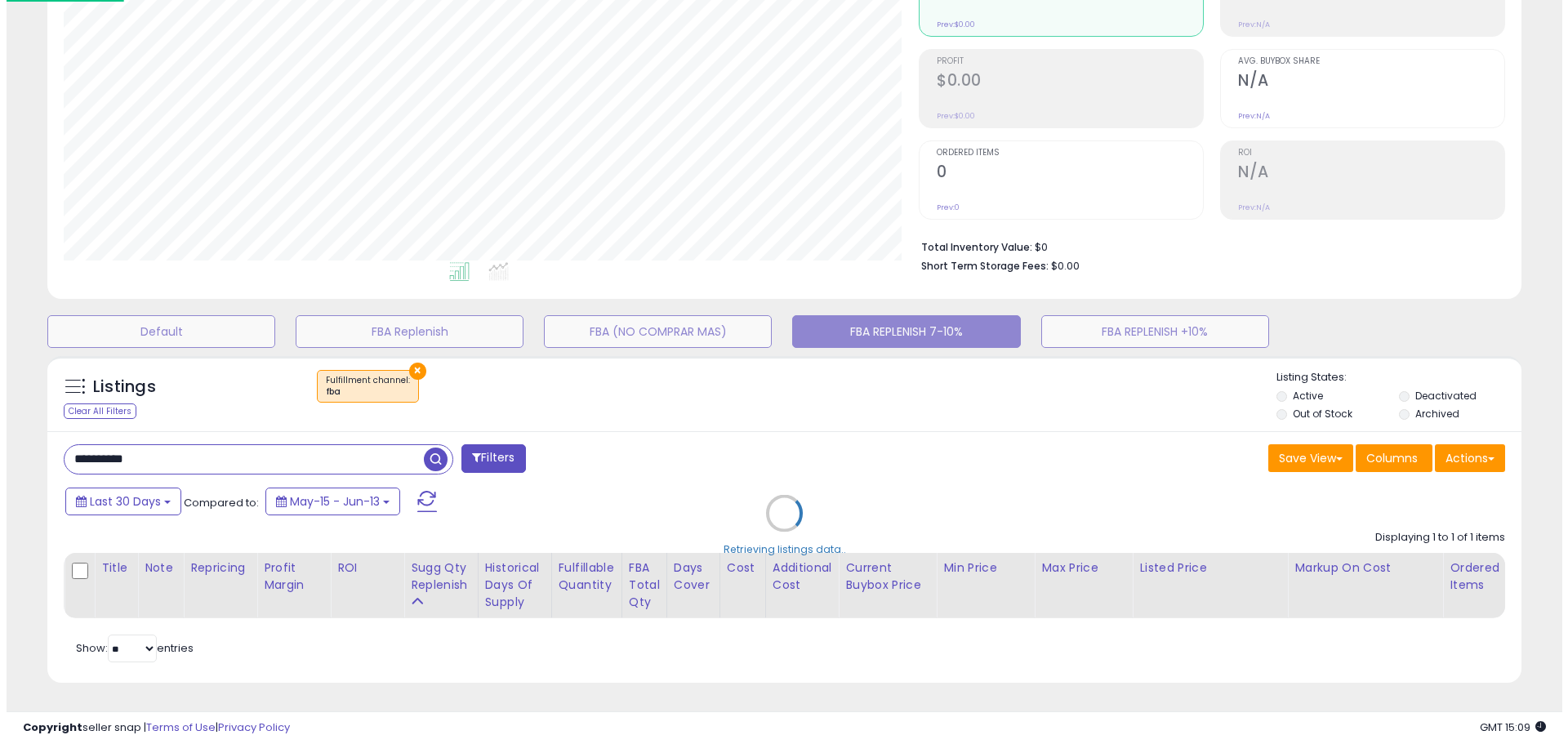 scroll, scrollTop: 212, scrollLeft: 0, axis: vertical 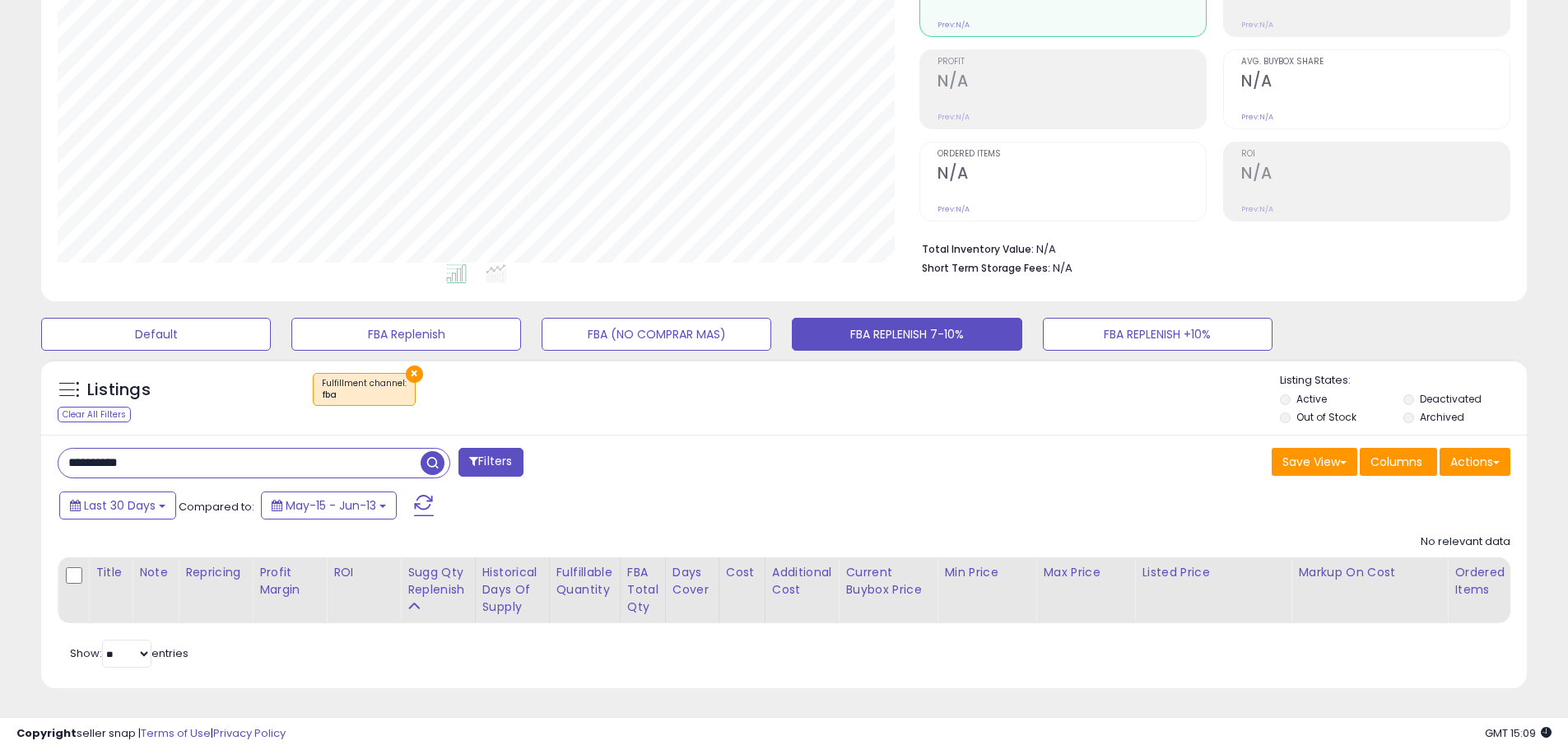 paste 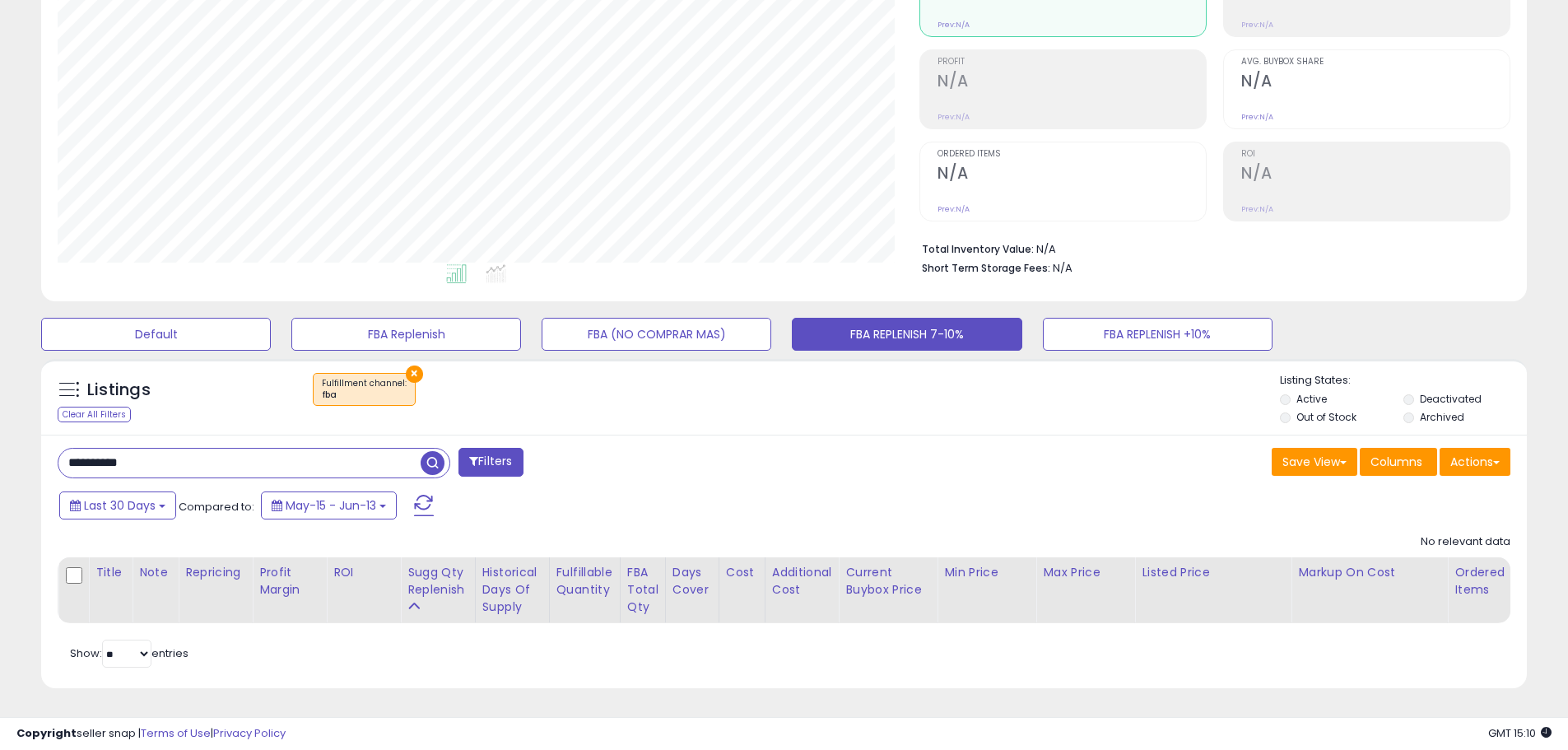 click at bounding box center (432, 463) 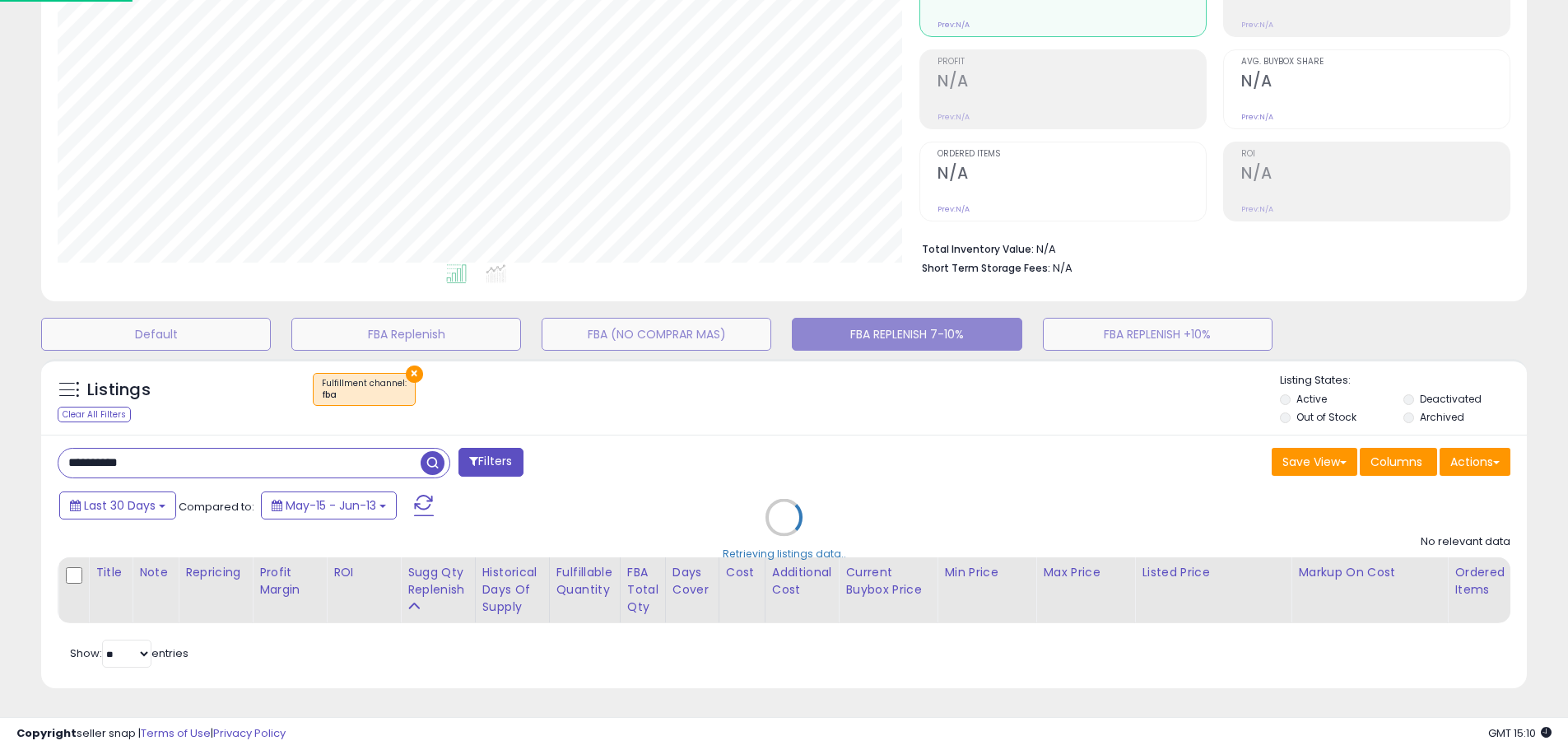 scroll, scrollTop: 822934, scrollLeft: 822228, axis: both 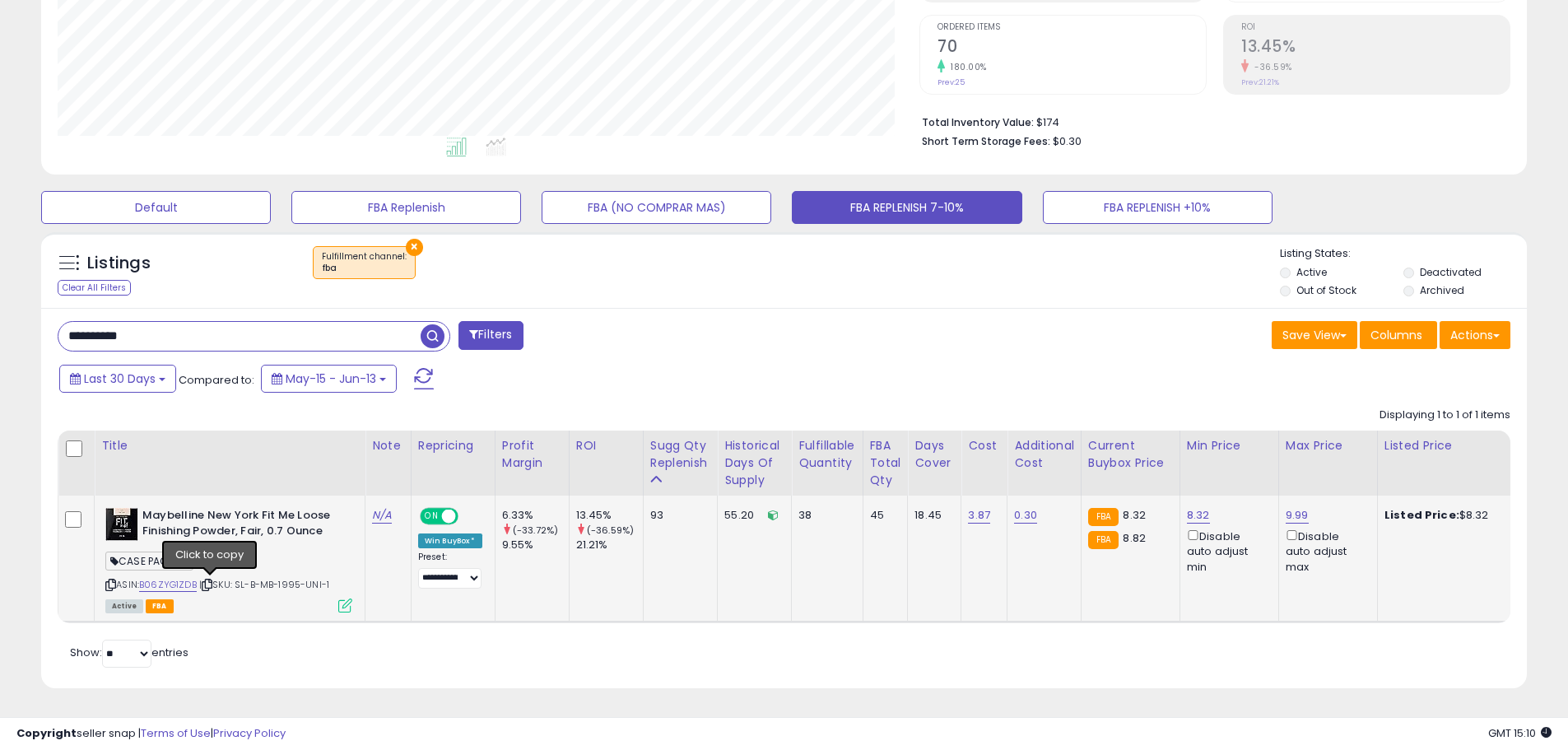click at bounding box center (207, 585) 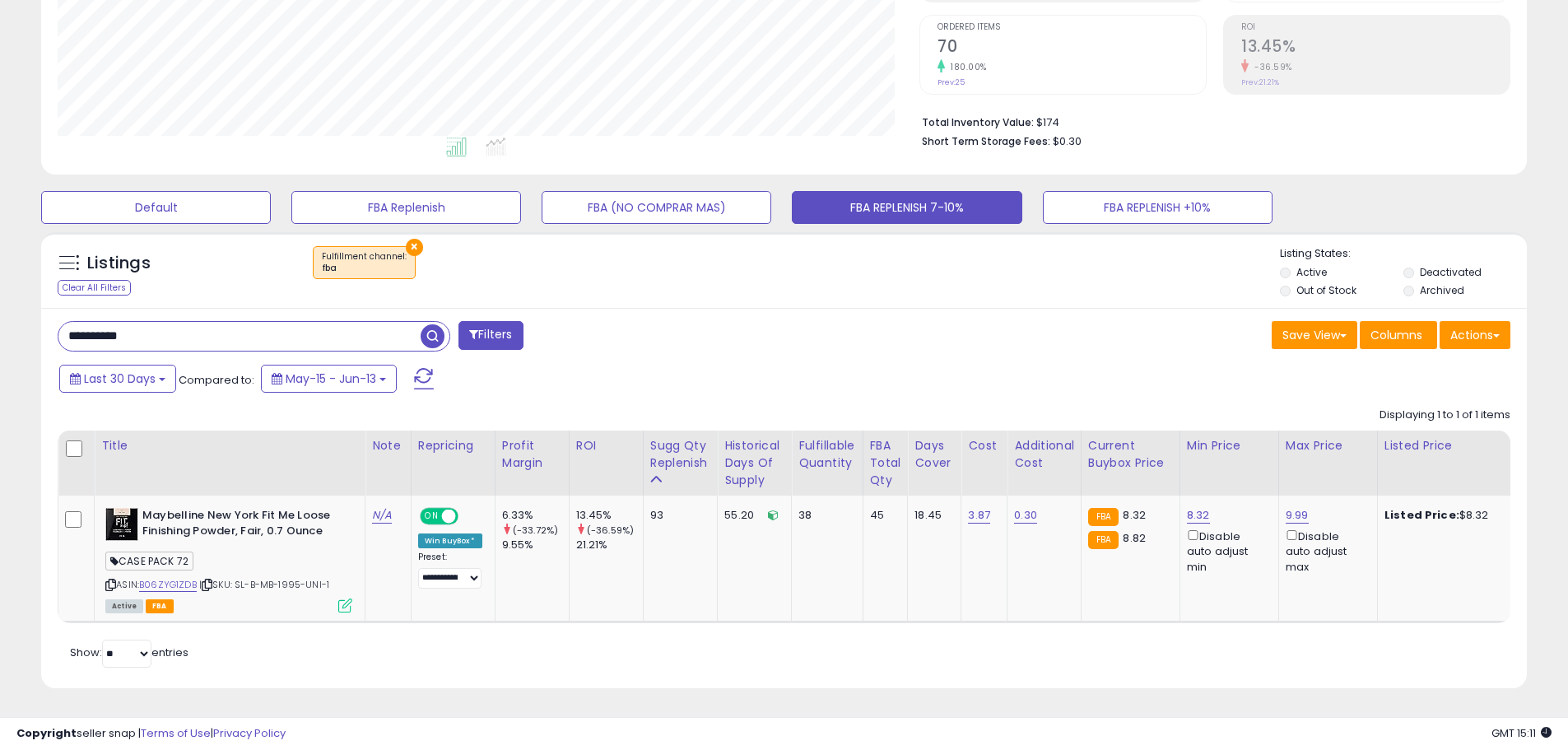 drag, startPoint x: 179, startPoint y: 318, endPoint x: -24, endPoint y: 303, distance: 203.55343 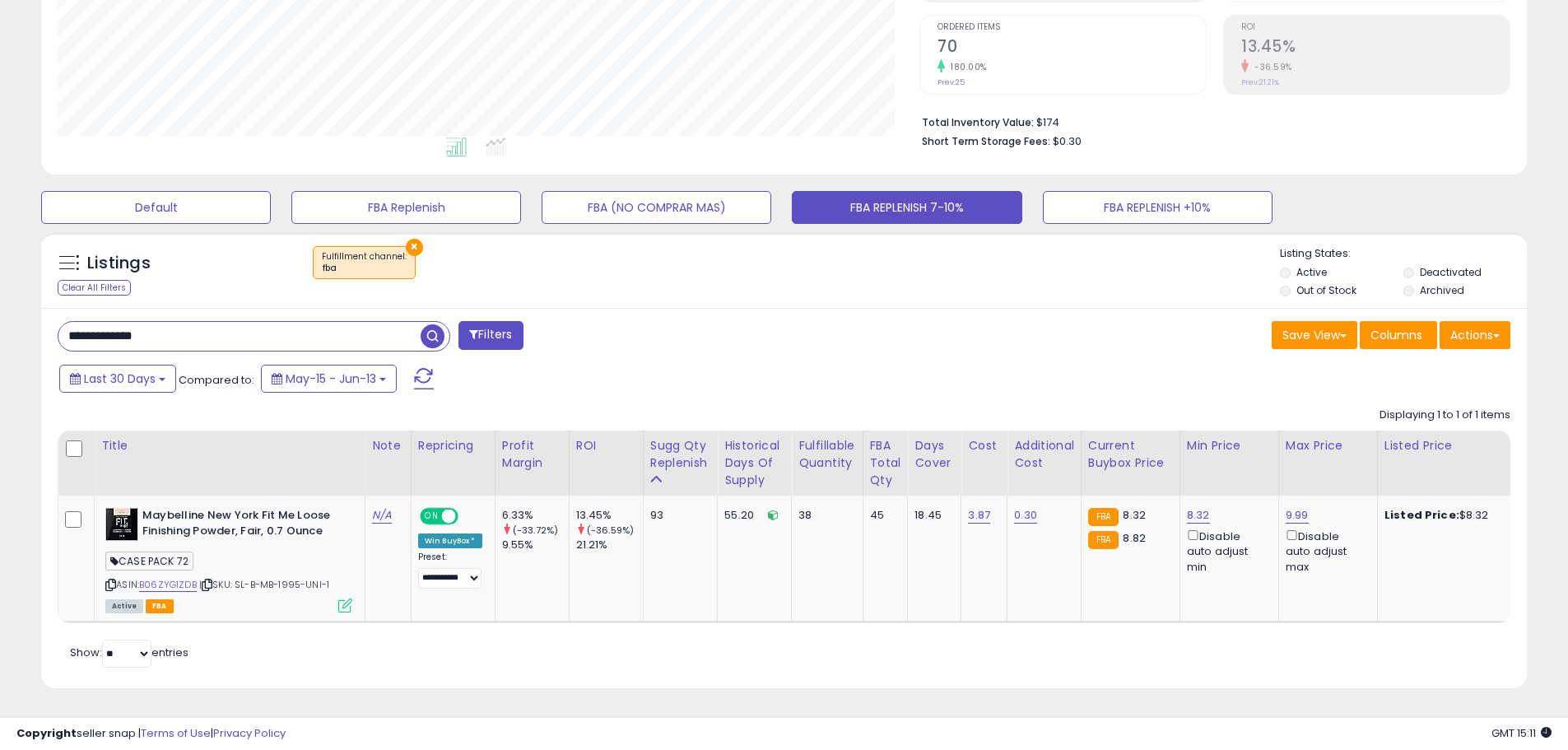 click at bounding box center [432, 336] 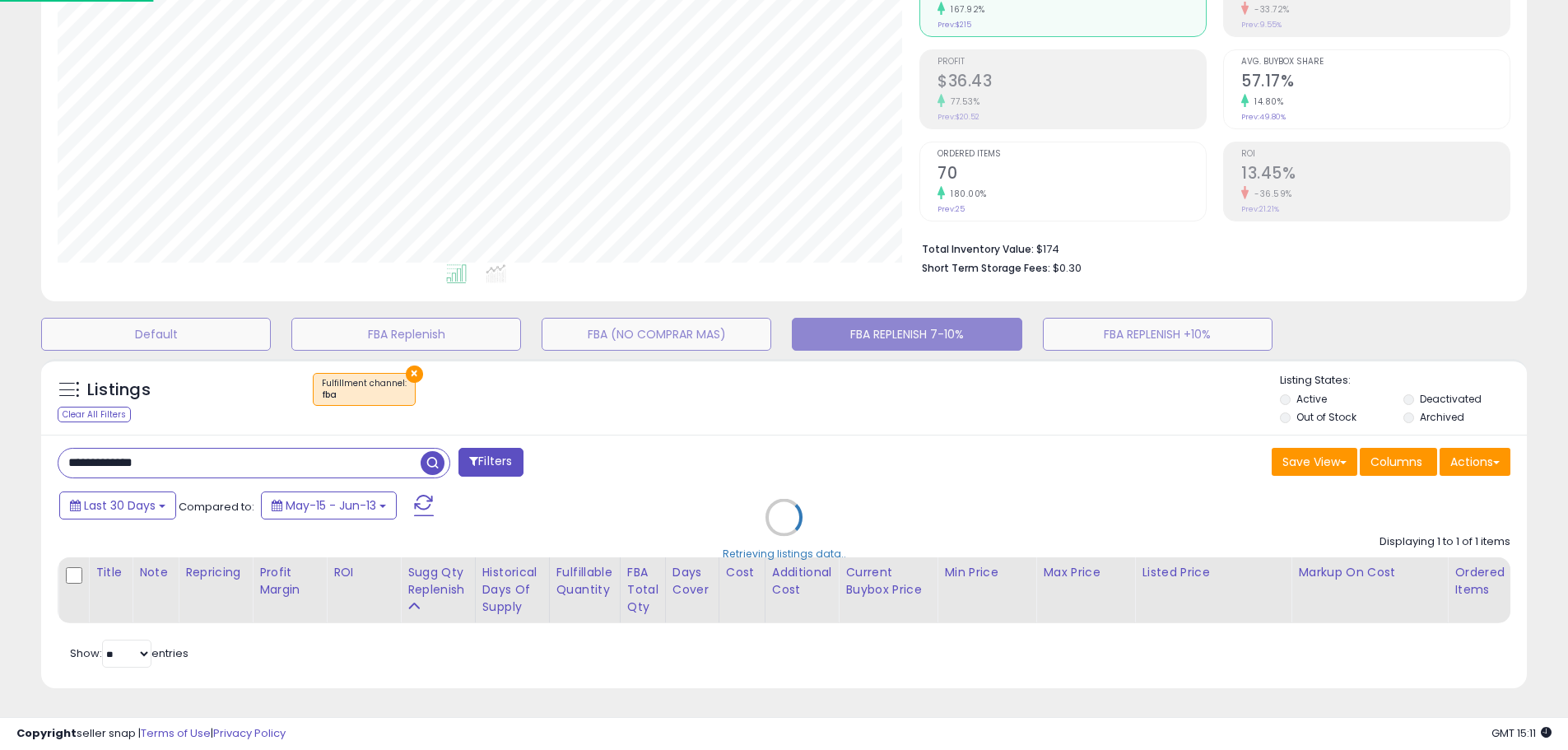 scroll, scrollTop: 822934, scrollLeft: 822228, axis: both 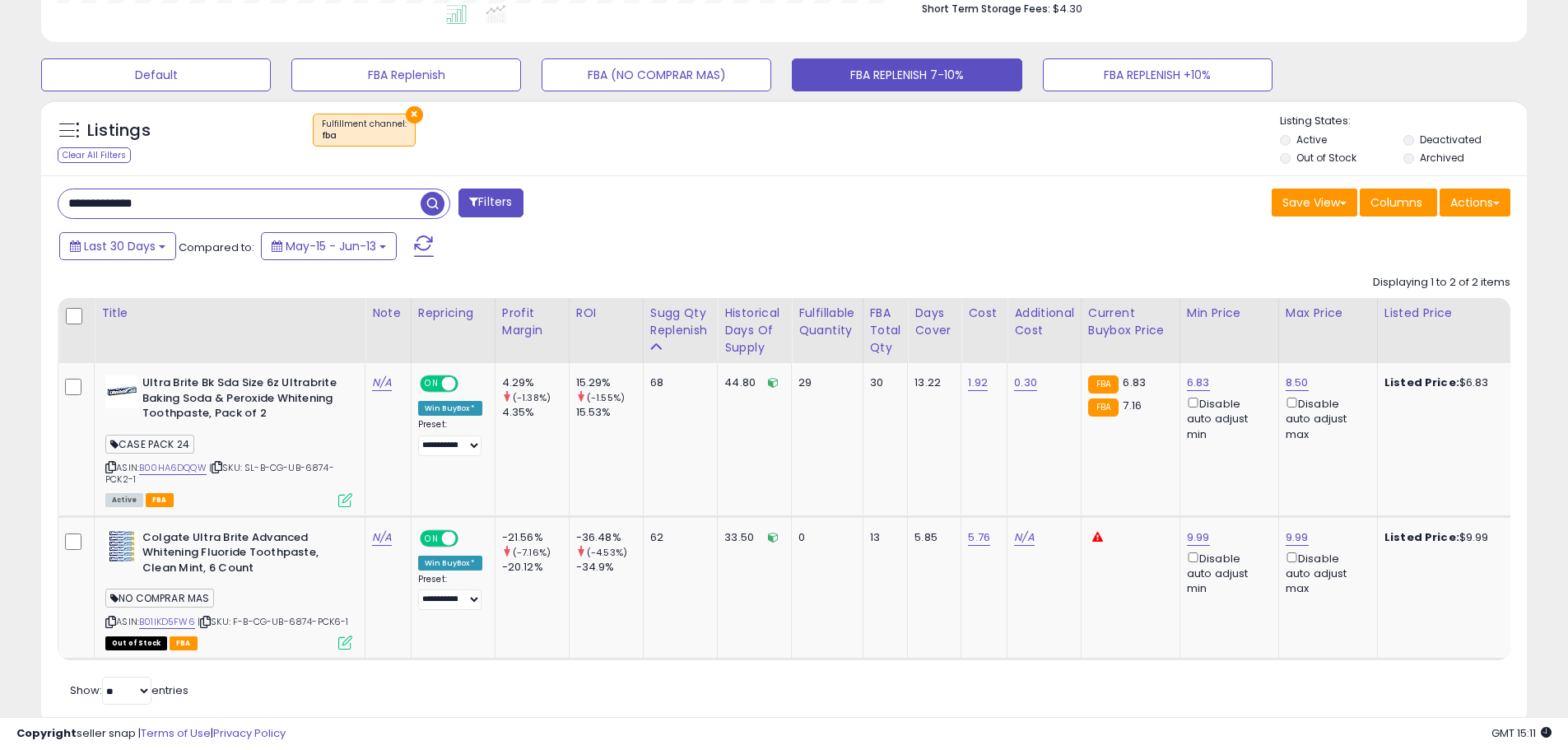 drag, startPoint x: 67, startPoint y: 184, endPoint x: 36, endPoint y: 181, distance: 31.144823 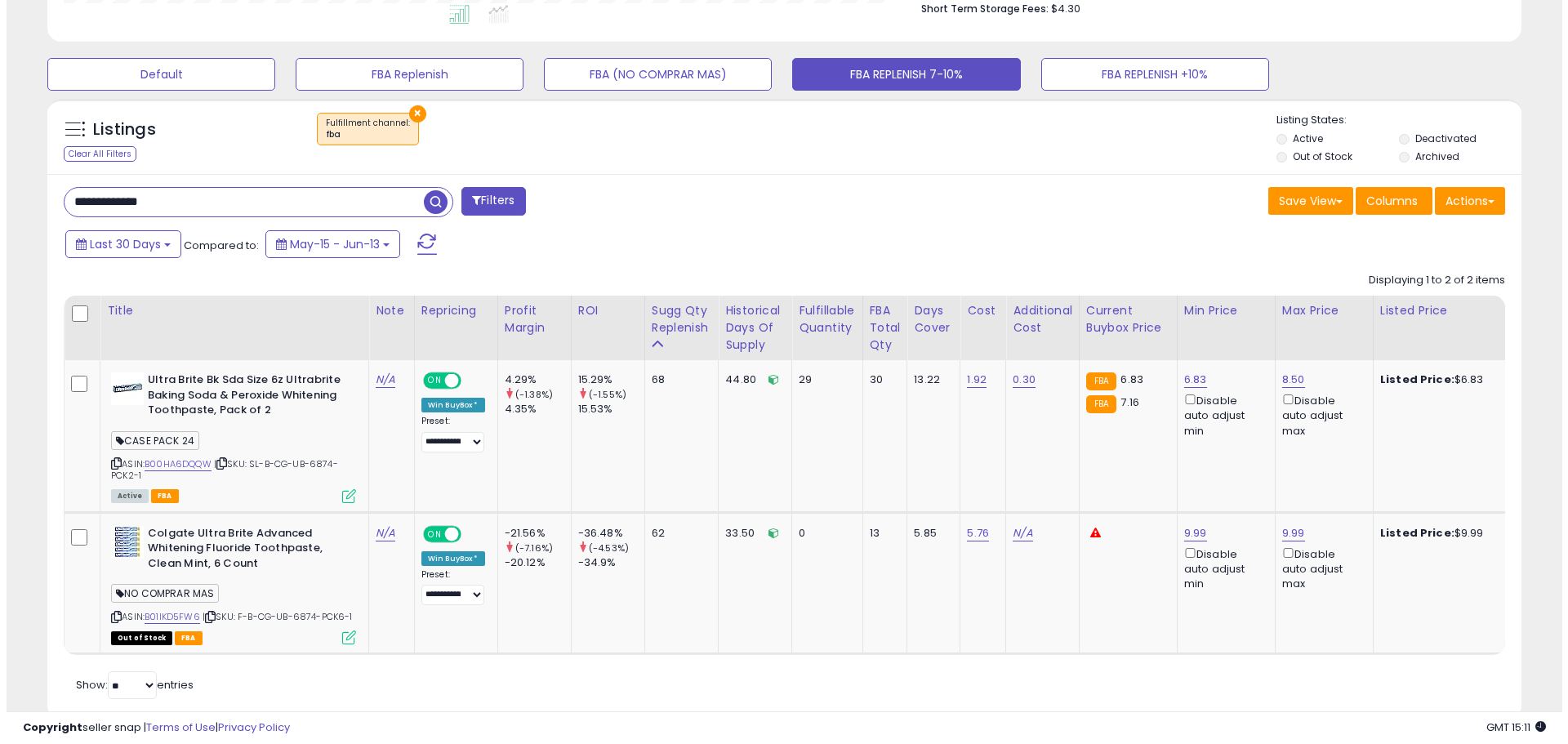 scroll, scrollTop: 212, scrollLeft: 0, axis: vertical 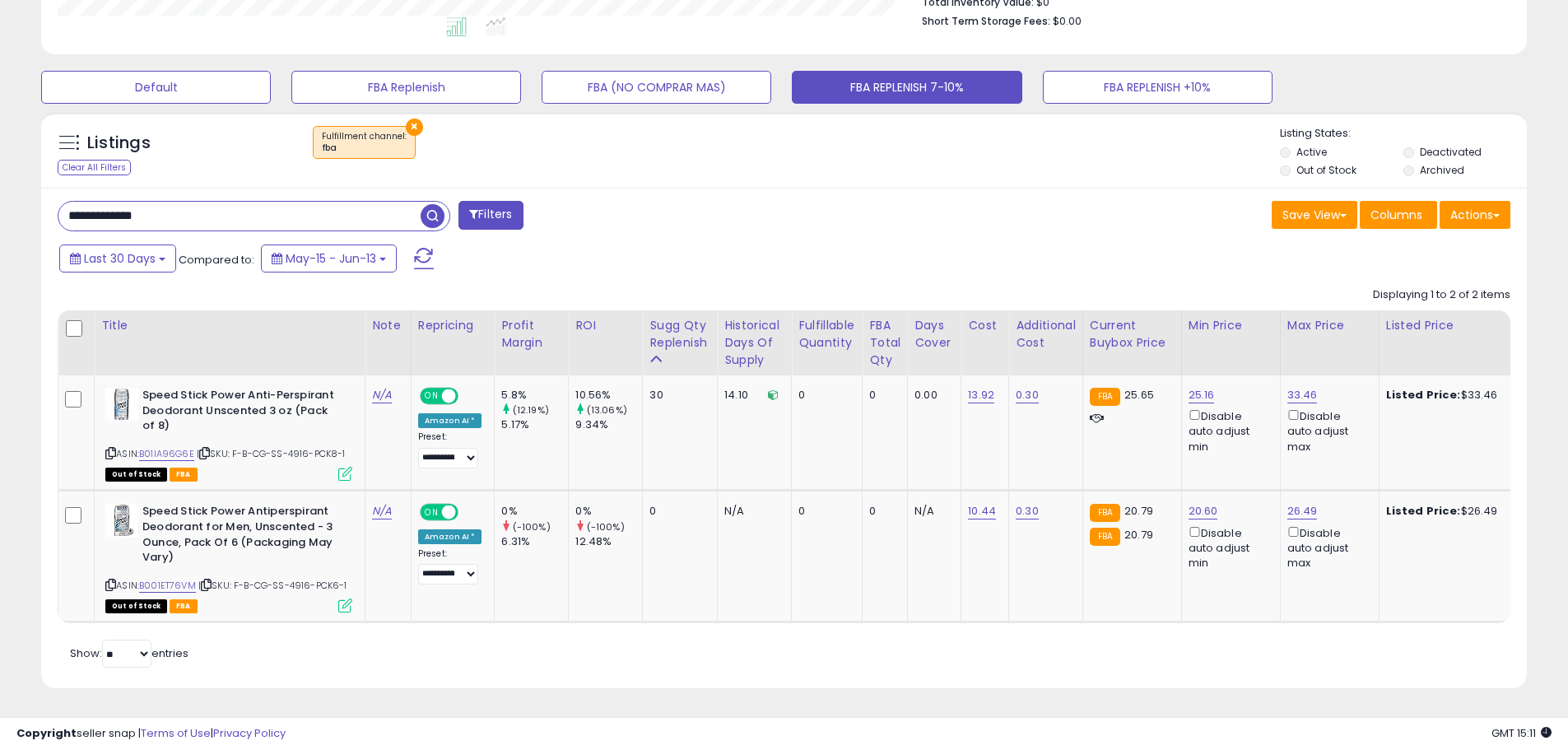 drag, startPoint x: 179, startPoint y: 203, endPoint x: -15, endPoint y: 188, distance: 194.57903 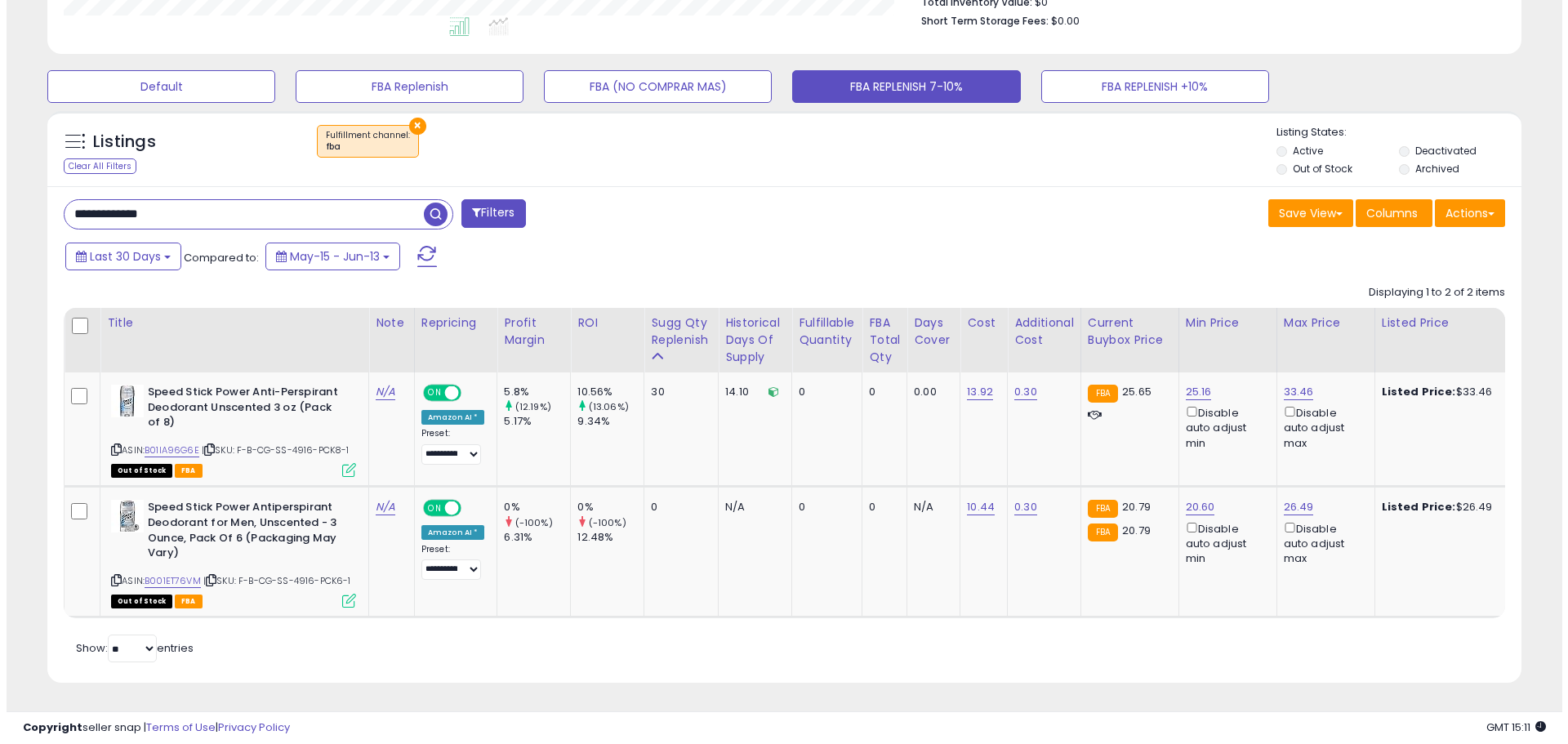 scroll, scrollTop: 212, scrollLeft: 0, axis: vertical 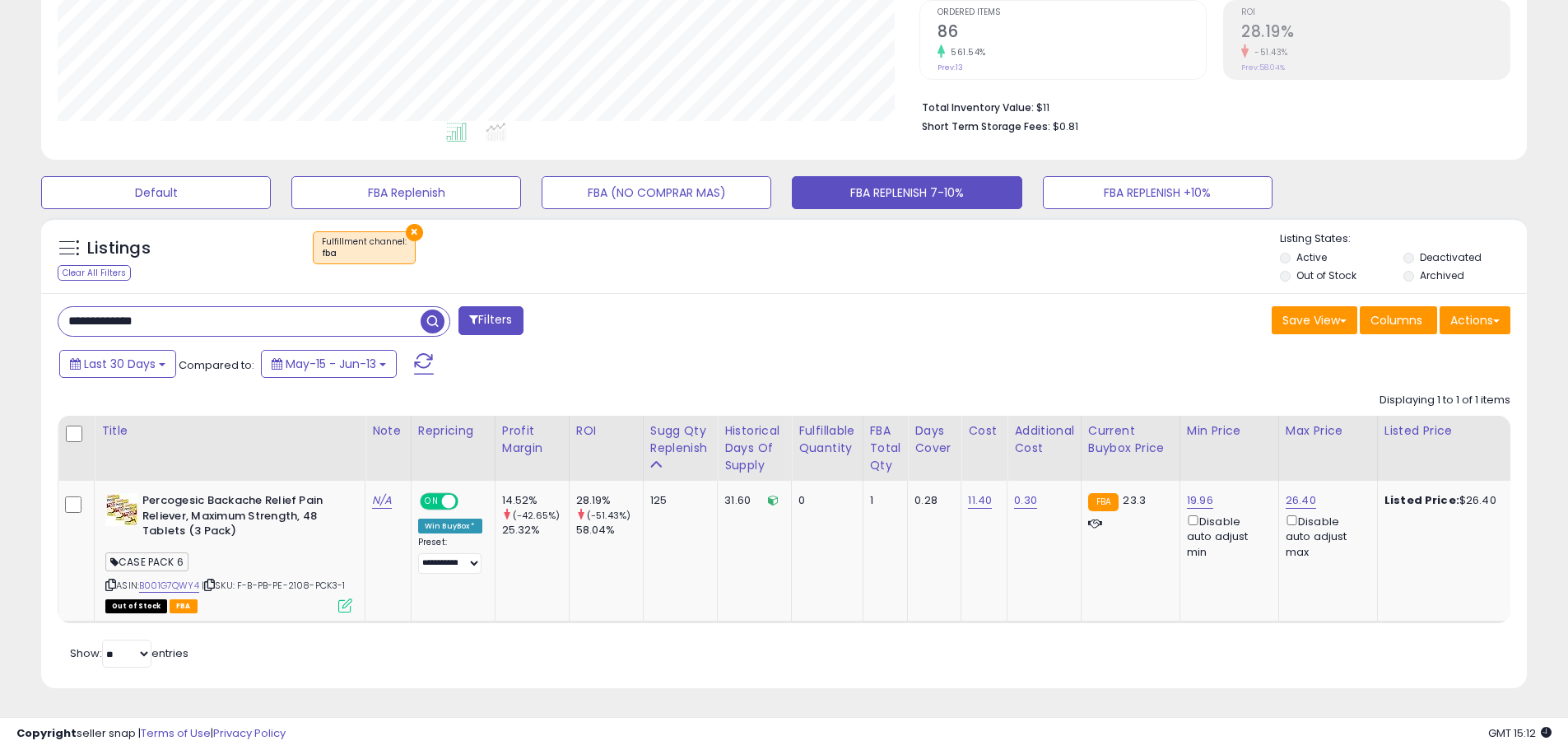 drag, startPoint x: 110, startPoint y: 309, endPoint x: -33, endPoint y: 271, distance: 147.96283 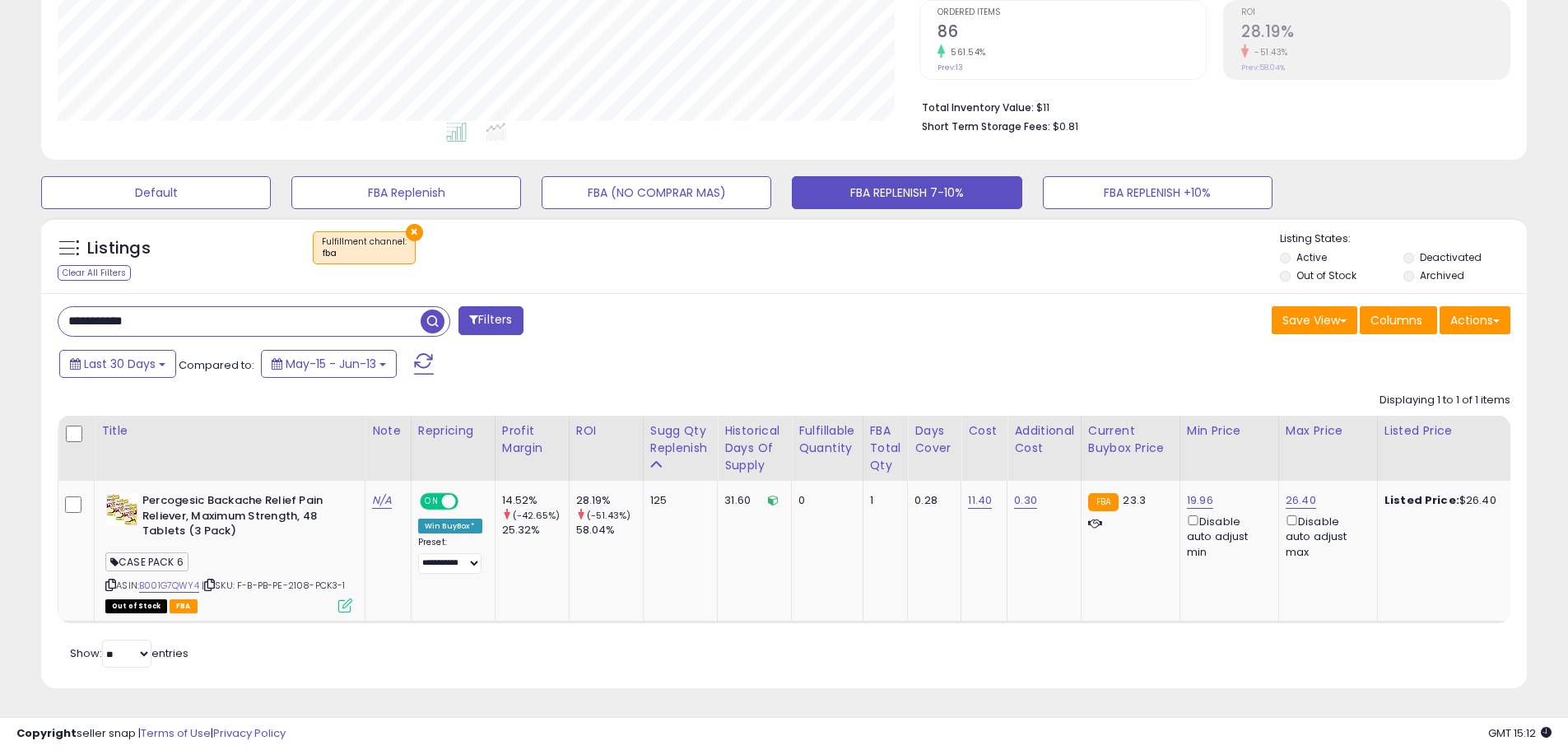 click at bounding box center (432, 321) 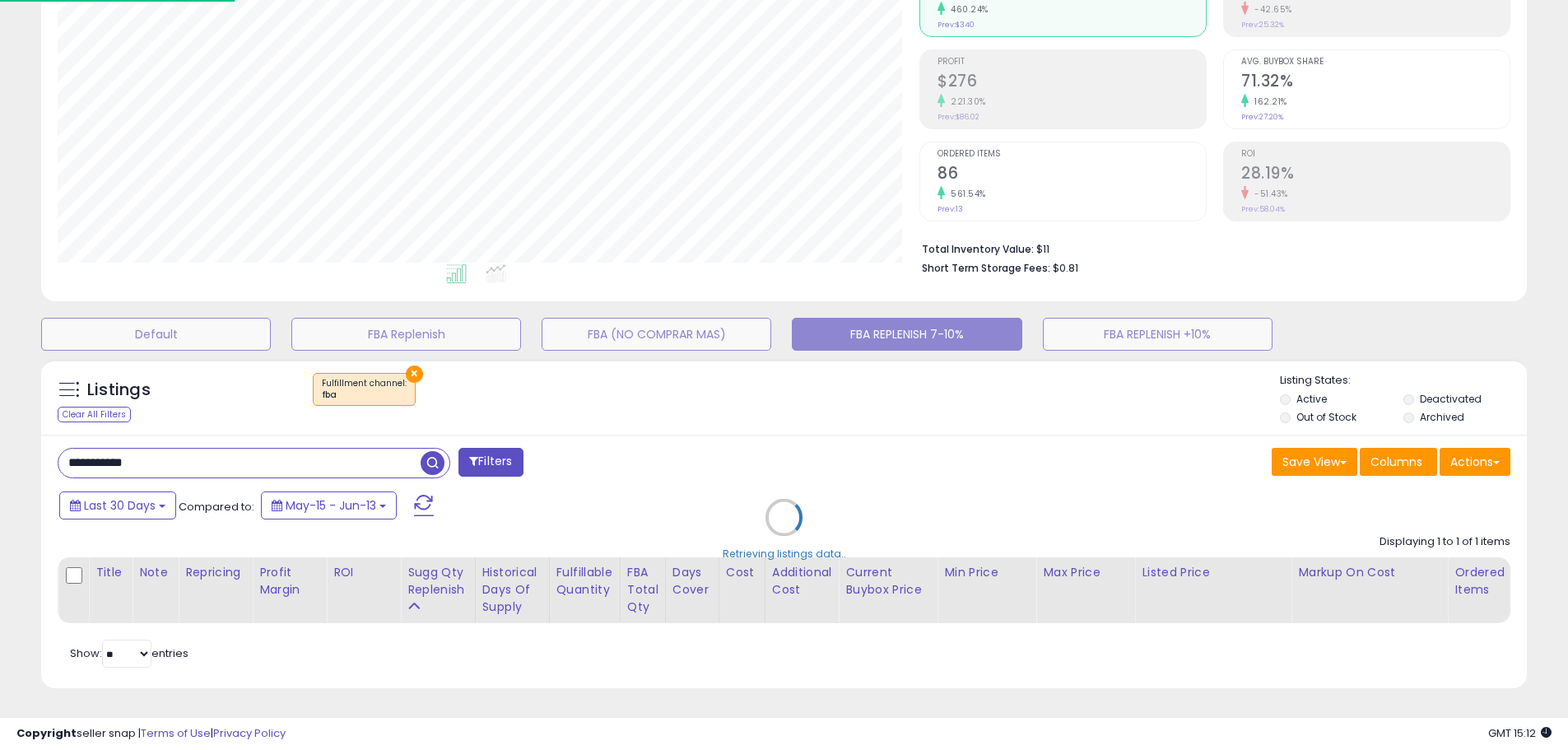 scroll, scrollTop: 822934, scrollLeft: 822228, axis: both 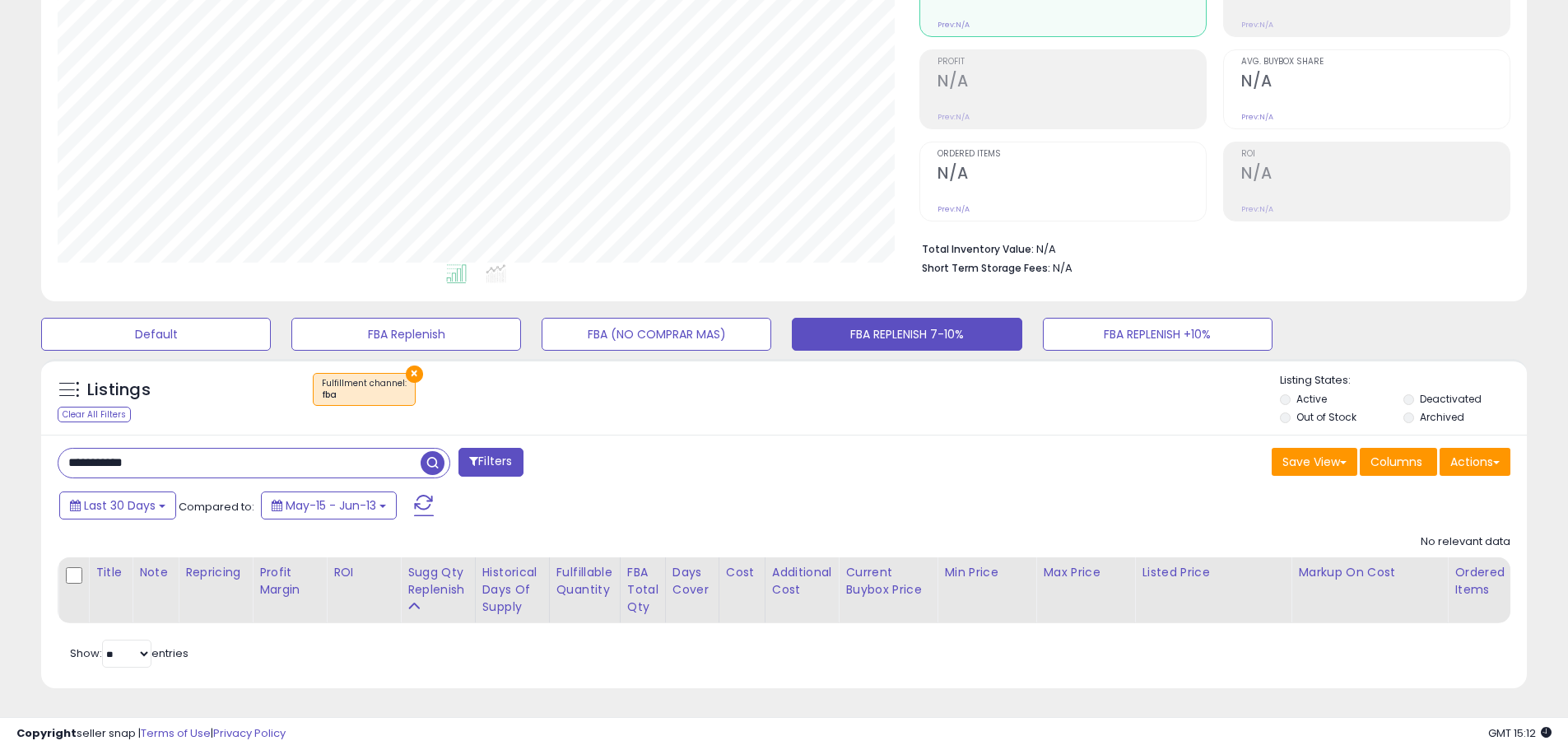 drag, startPoint x: 174, startPoint y: 448, endPoint x: 20, endPoint y: 428, distance: 155.29327 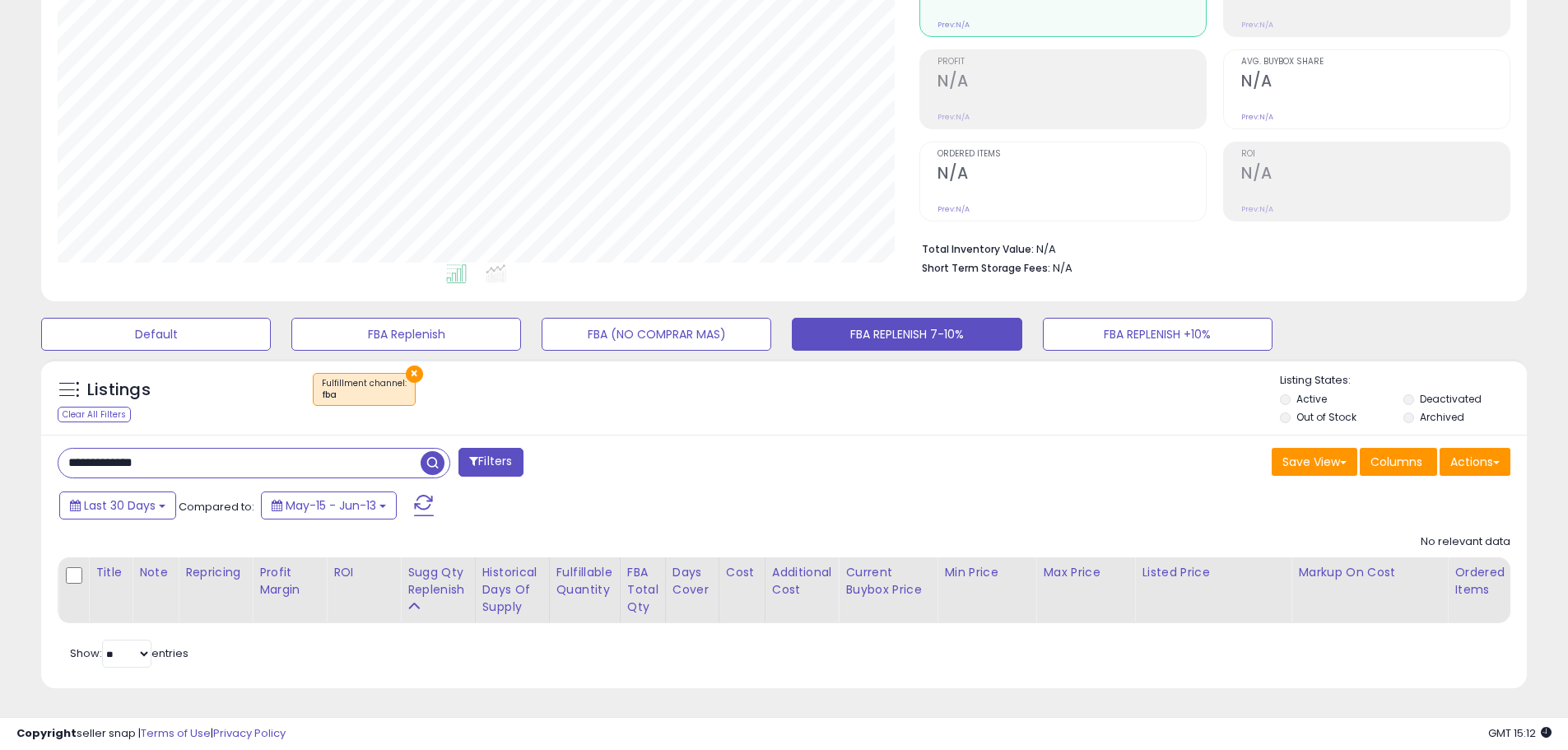 click at bounding box center [432, 463] 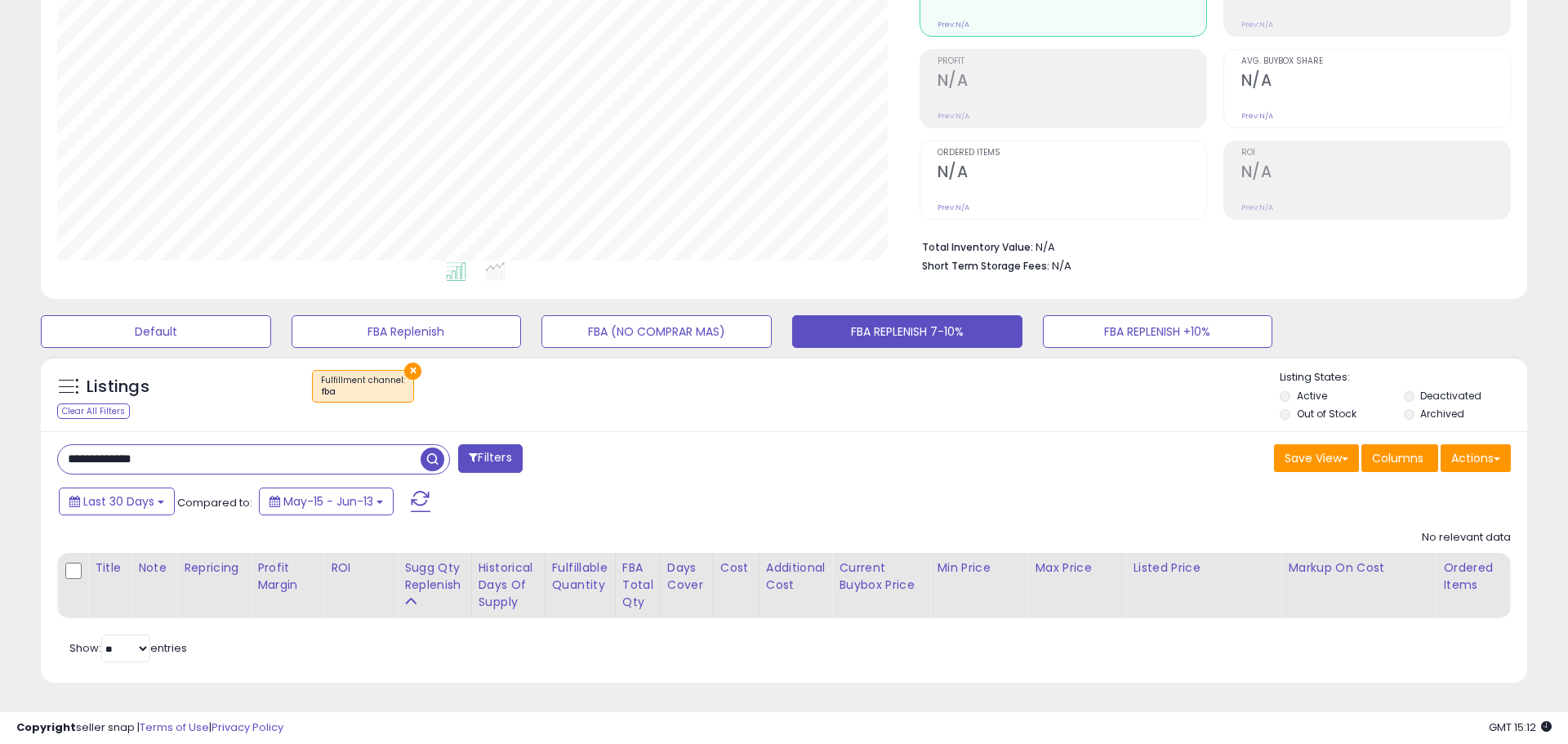 scroll, scrollTop: 816350, scrollLeft: 815804, axis: both 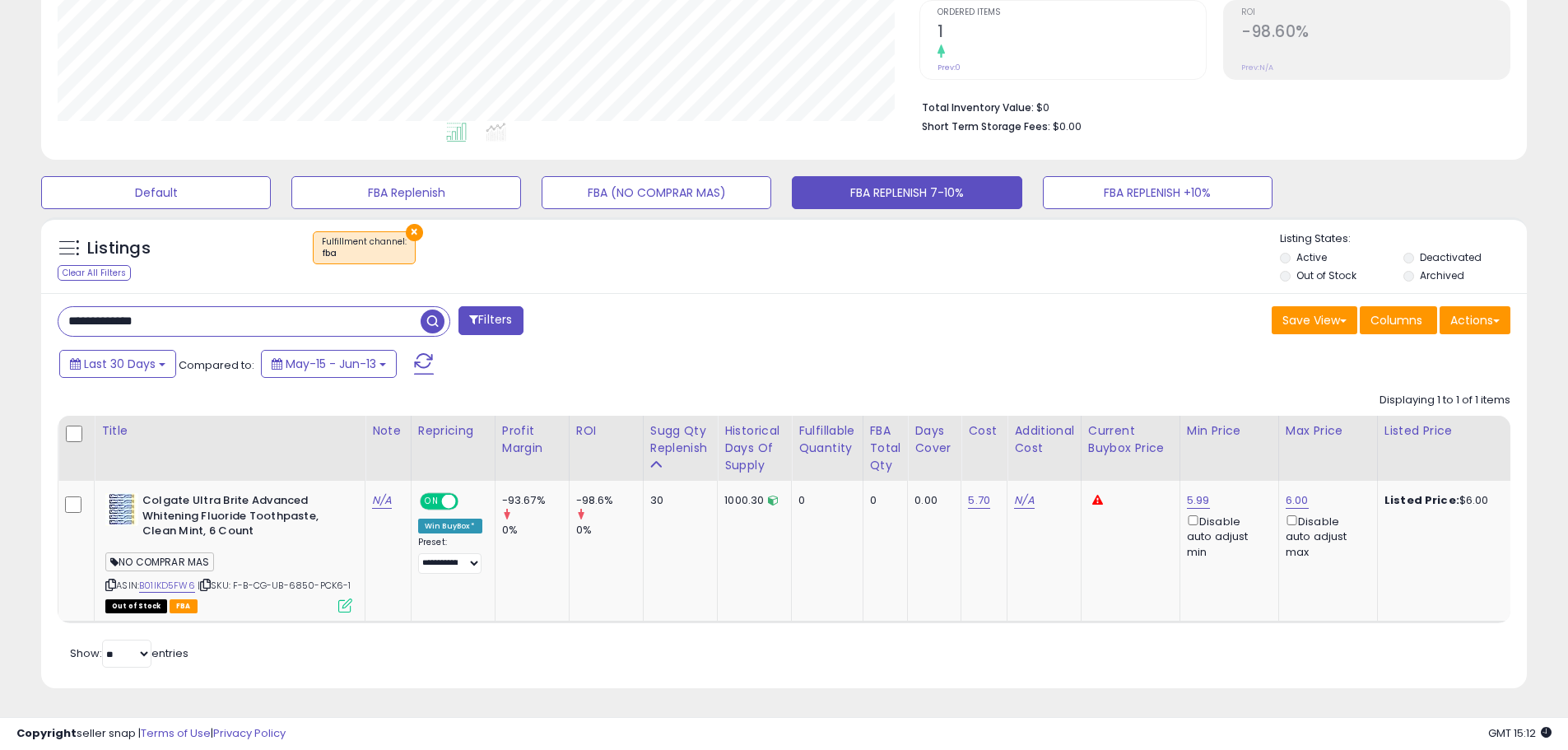 paste 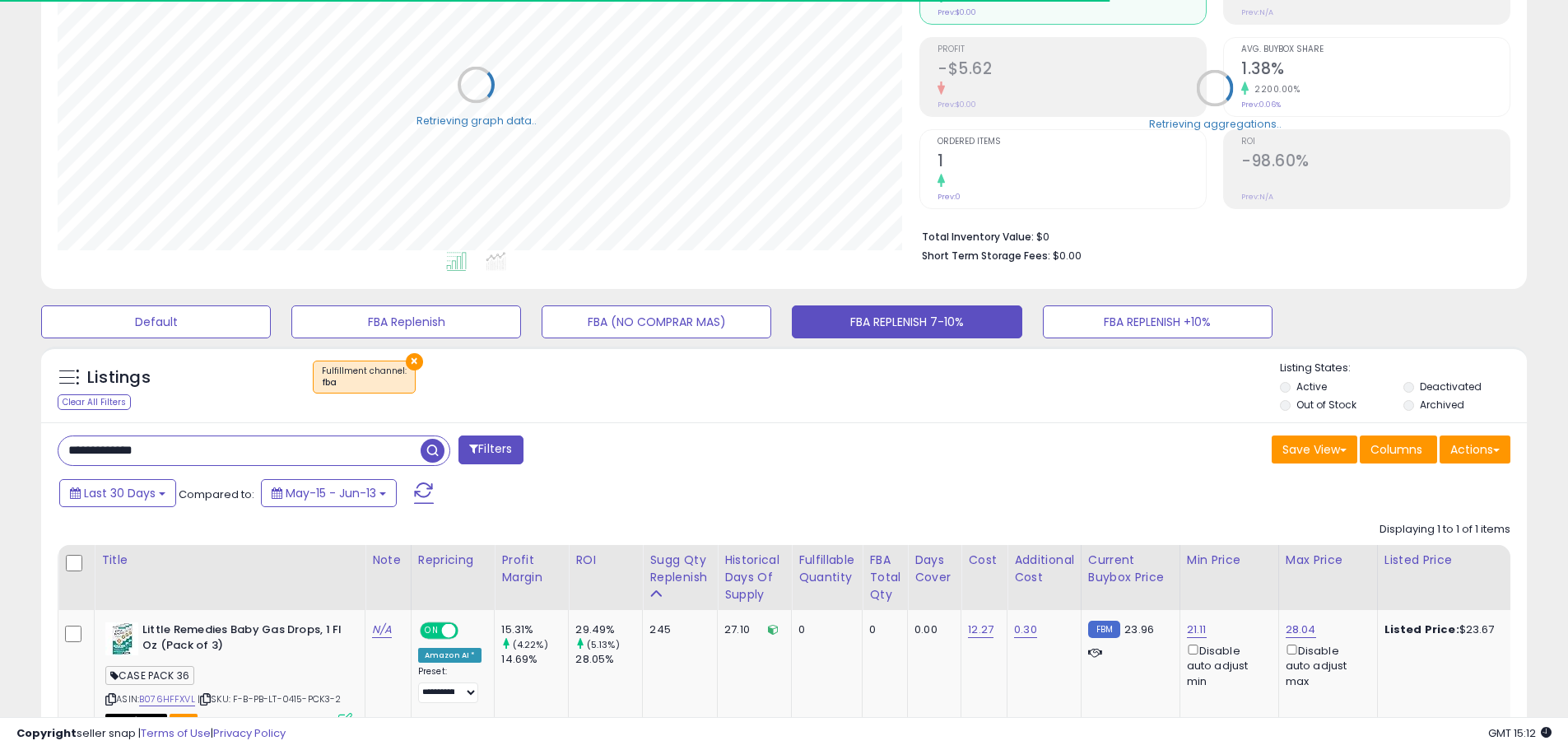 scroll, scrollTop: 338, scrollLeft: 862, axis: both 